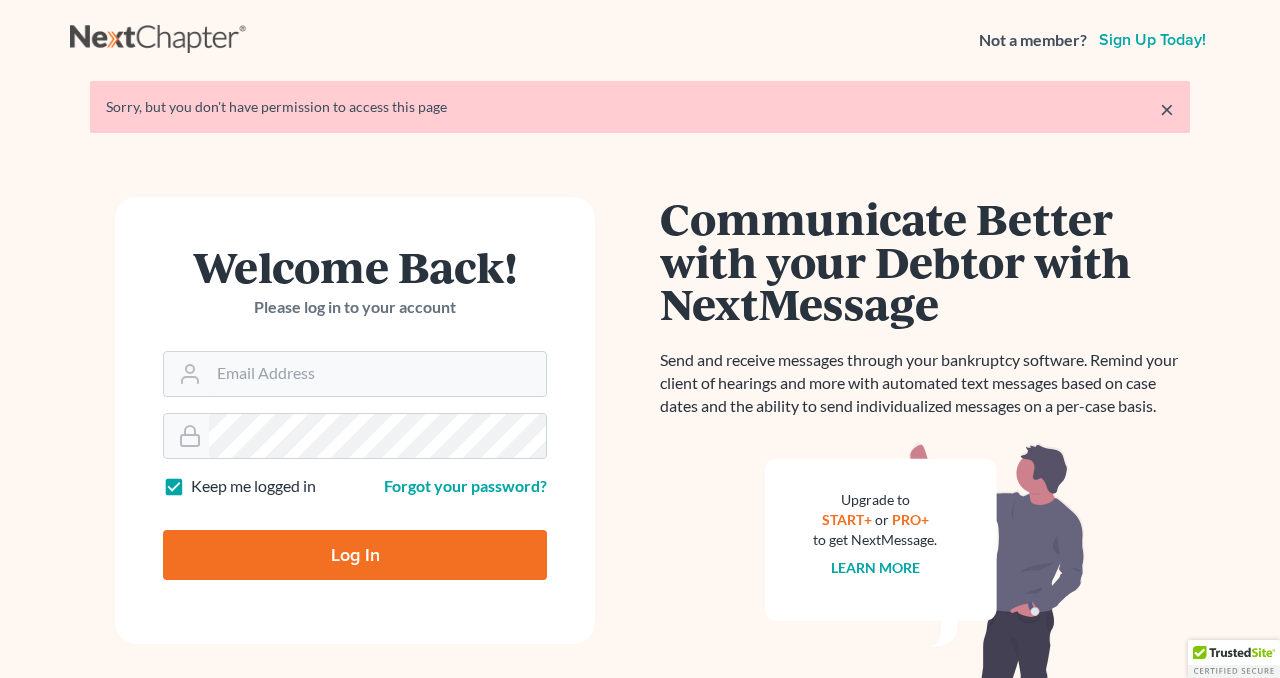 scroll, scrollTop: 0, scrollLeft: 0, axis: both 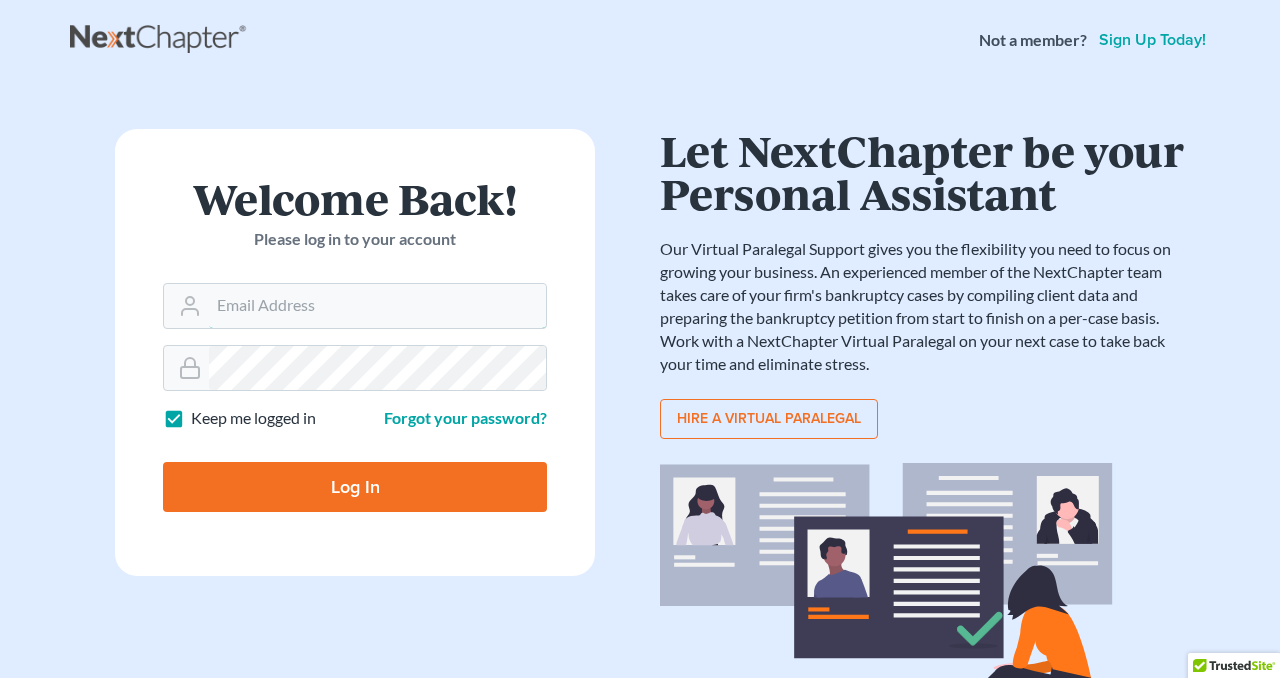 type on "[EMAIL]" 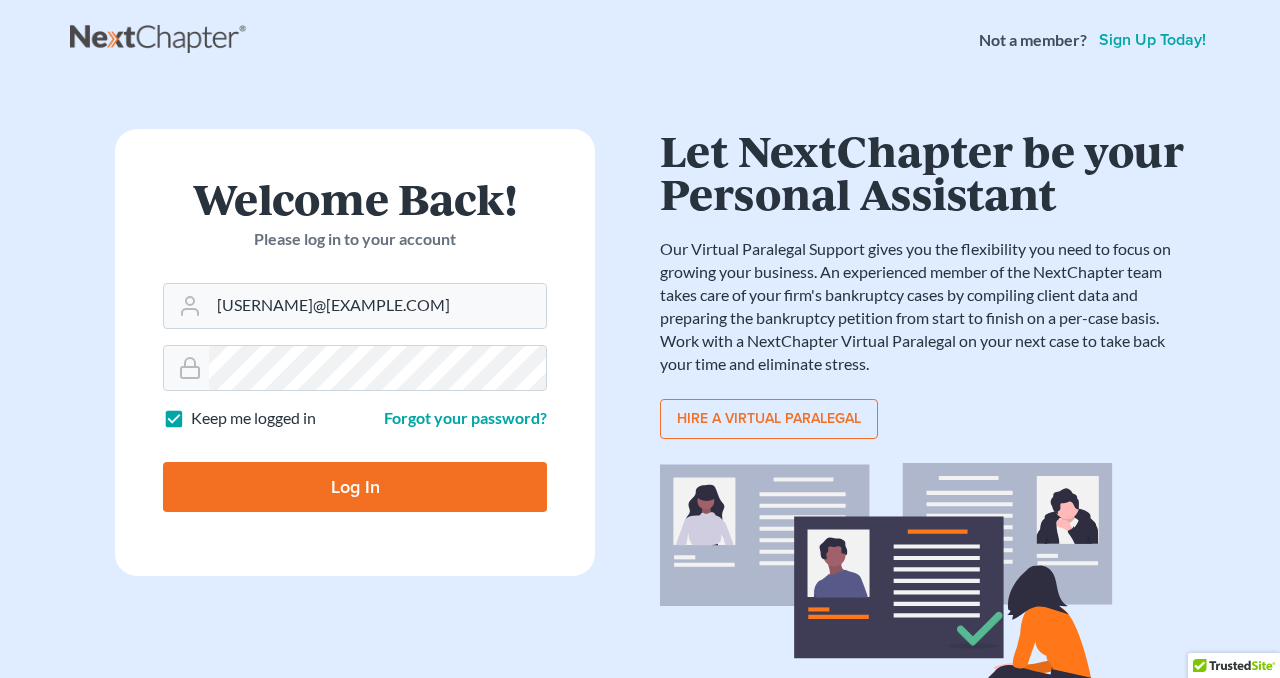 click on "Log In" at bounding box center (355, 487) 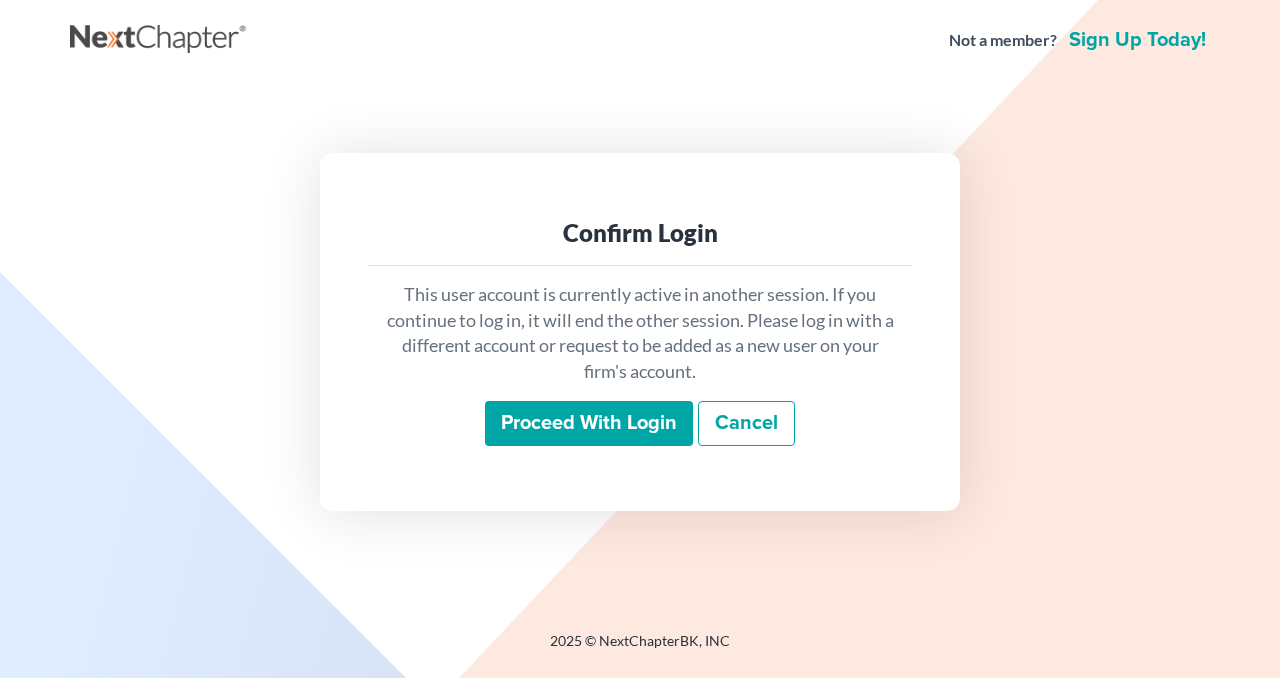 scroll, scrollTop: 0, scrollLeft: 0, axis: both 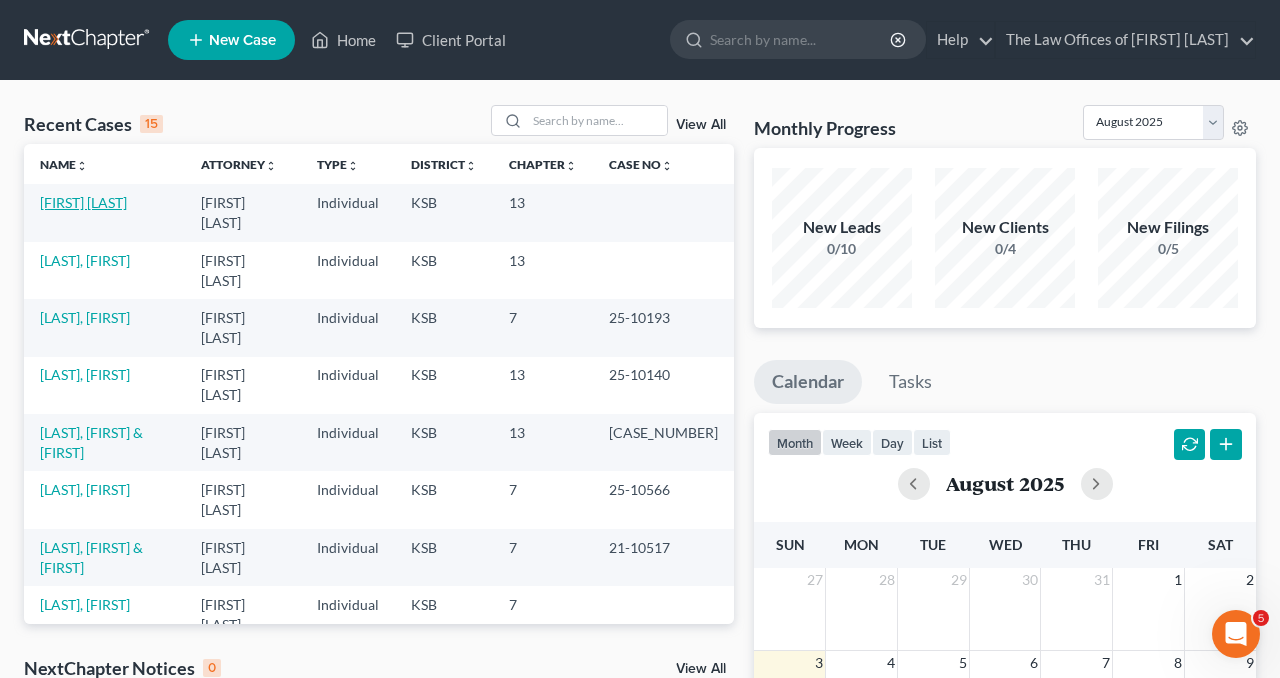 click on "[FIRST] [LAST]" at bounding box center (83, 202) 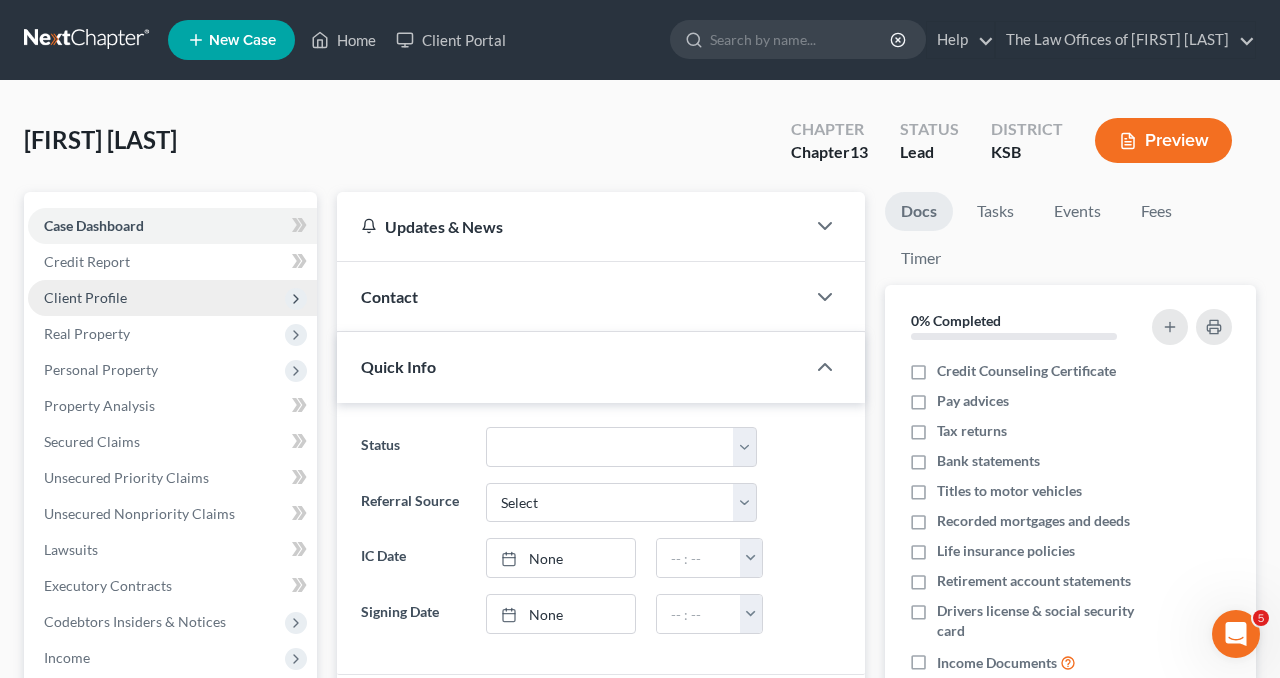 click on "Client Profile" at bounding box center [85, 297] 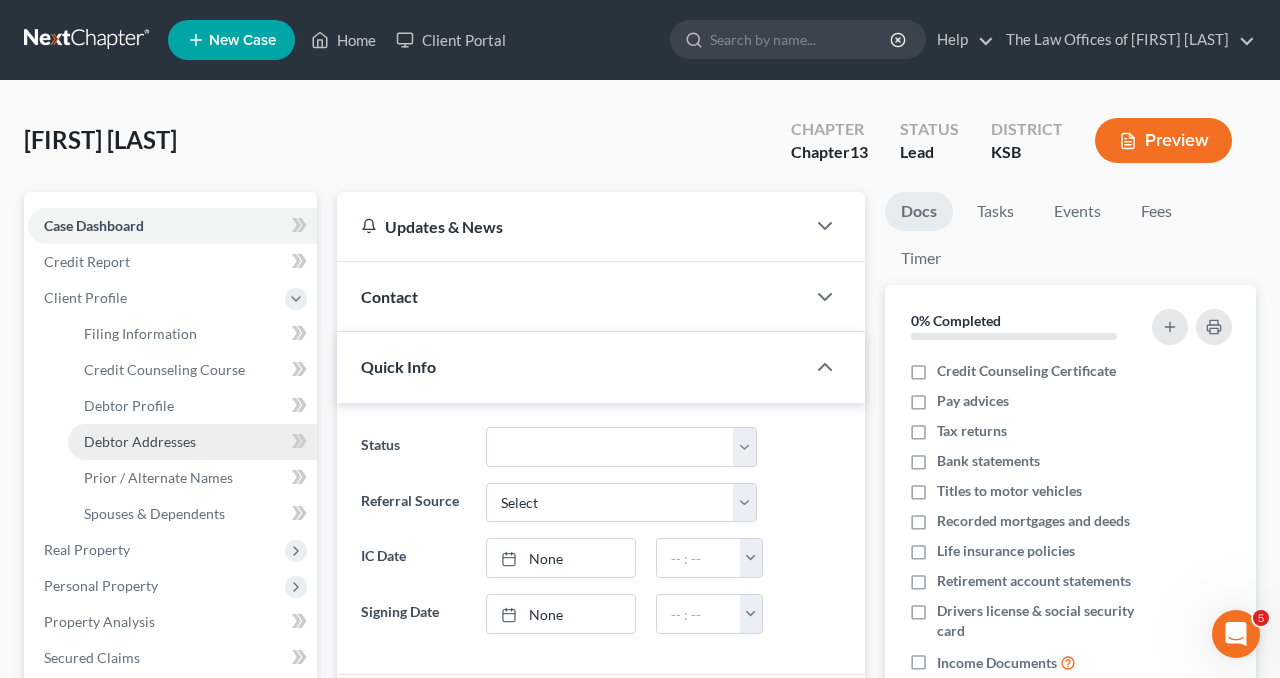 click on "Debtor Addresses" at bounding box center (140, 441) 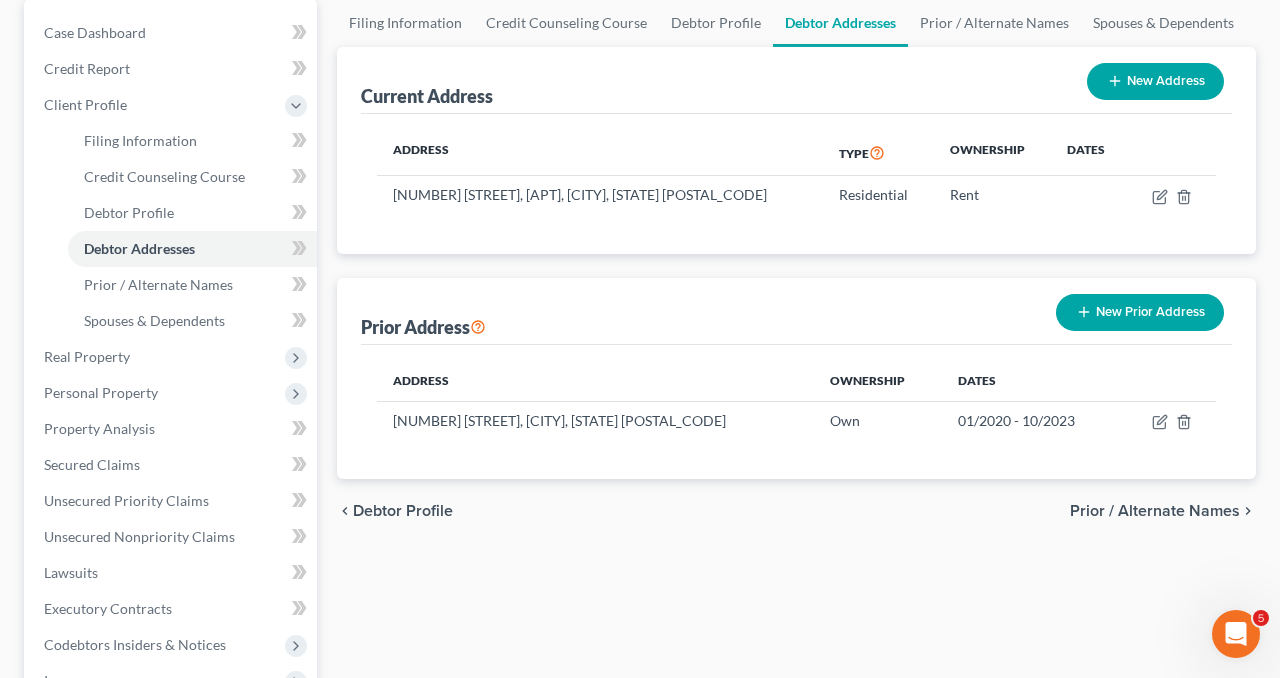 scroll, scrollTop: 219, scrollLeft: 0, axis: vertical 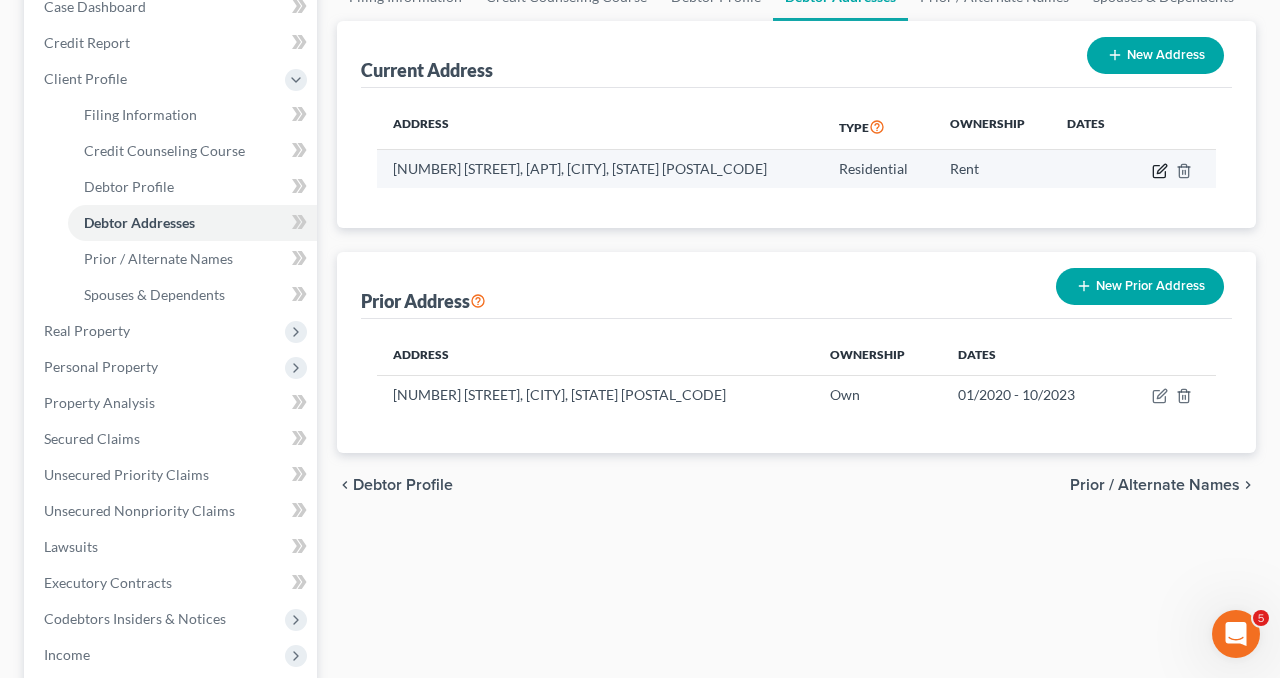 click 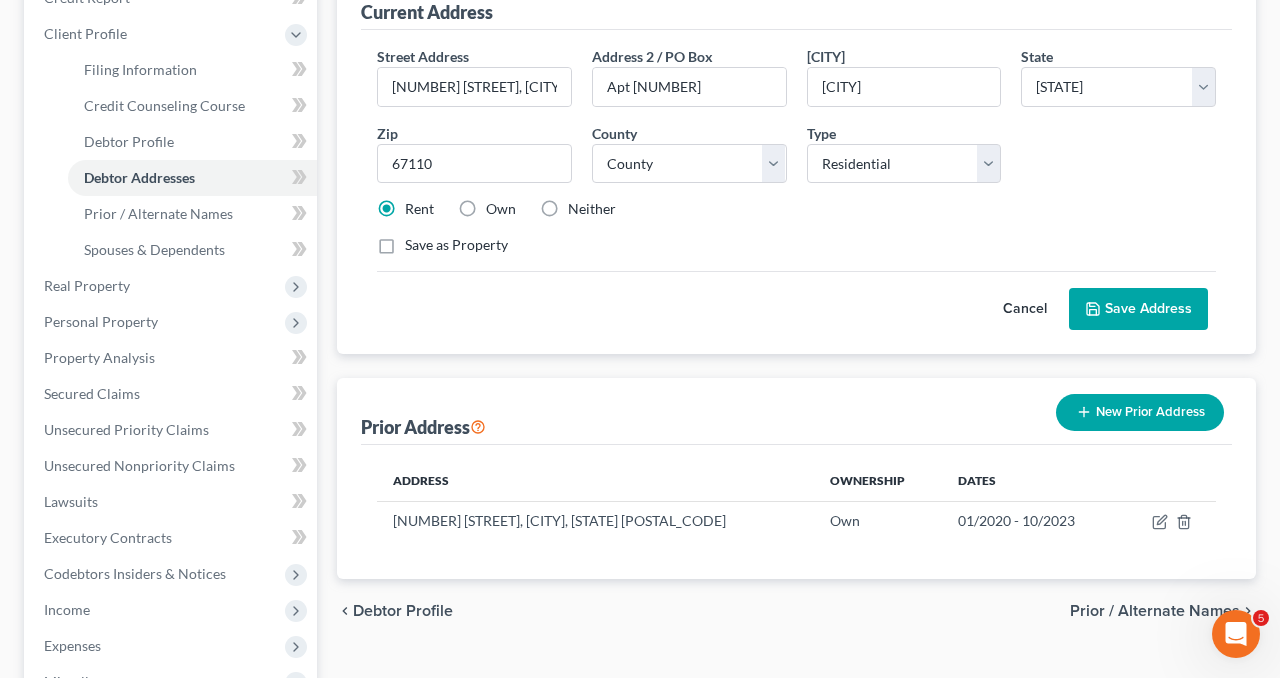 scroll, scrollTop: 202, scrollLeft: 0, axis: vertical 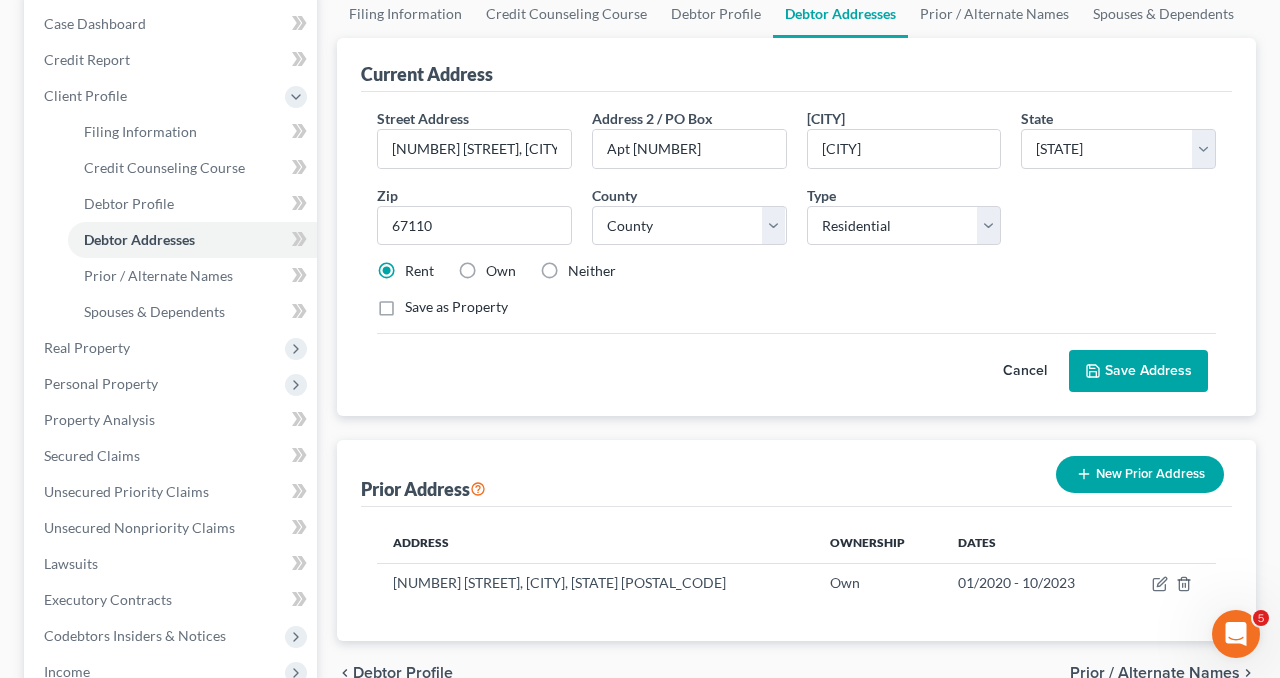 click on "Save Address" at bounding box center (1138, 371) 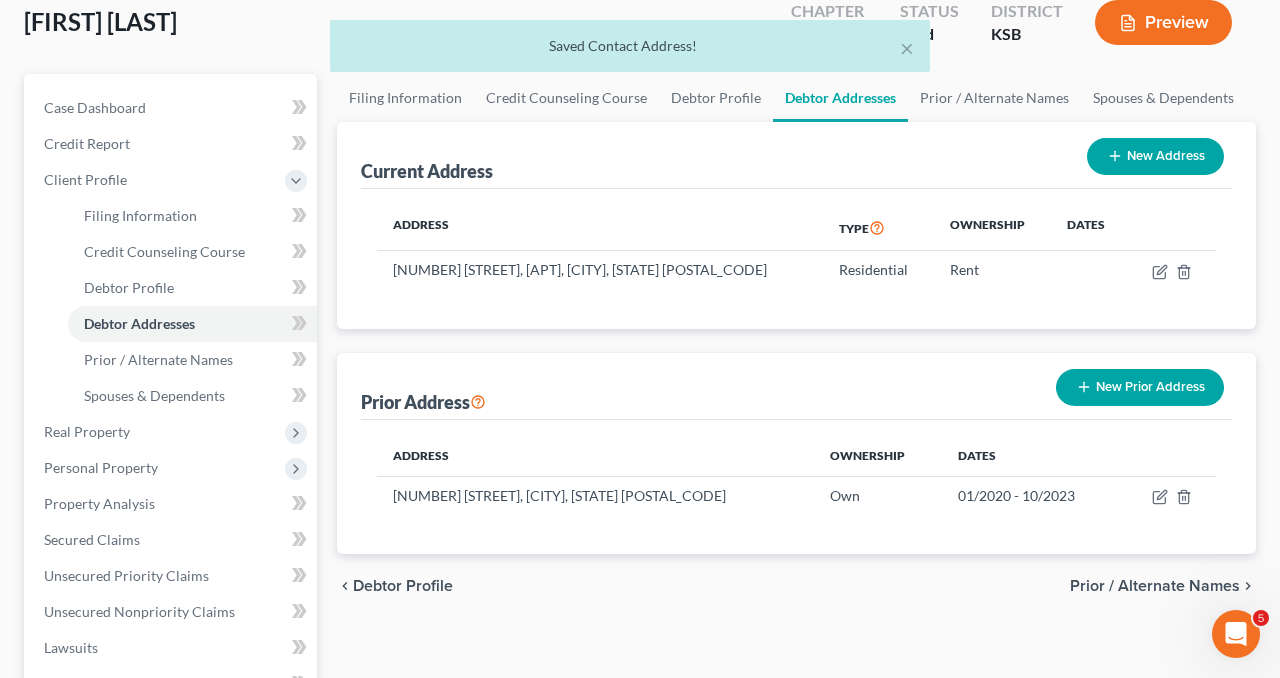 scroll, scrollTop: 113, scrollLeft: 0, axis: vertical 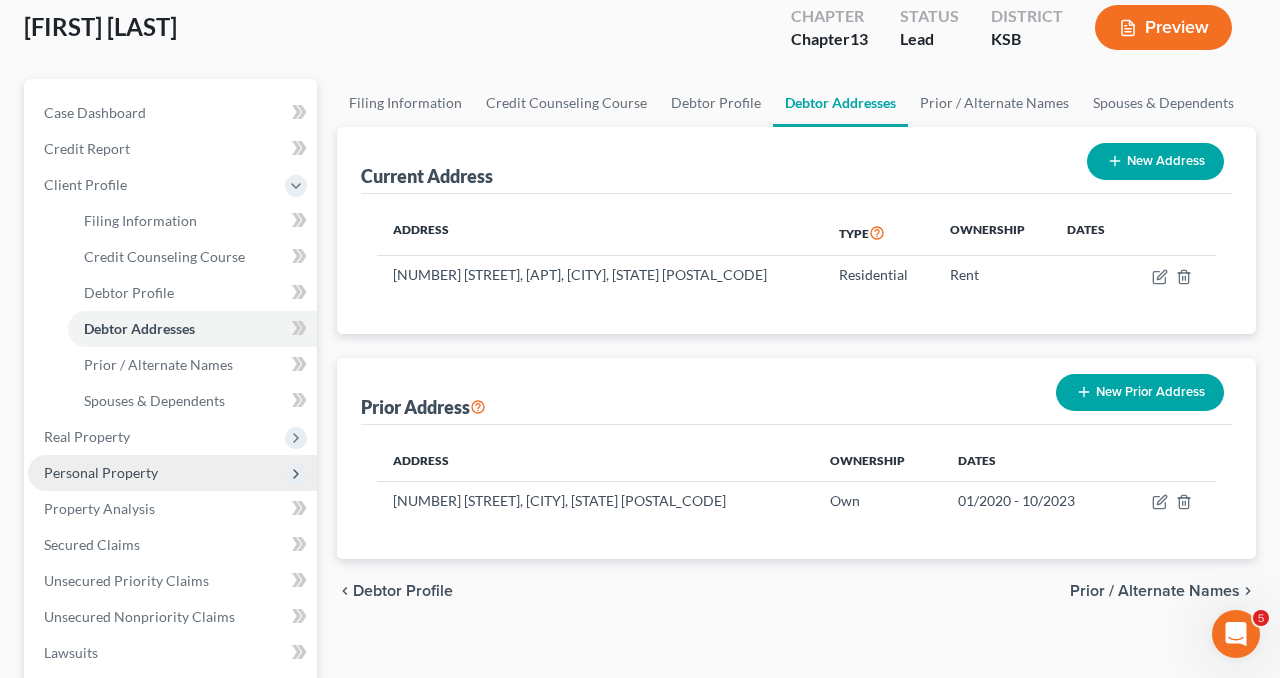click on "Personal Property" at bounding box center [101, 472] 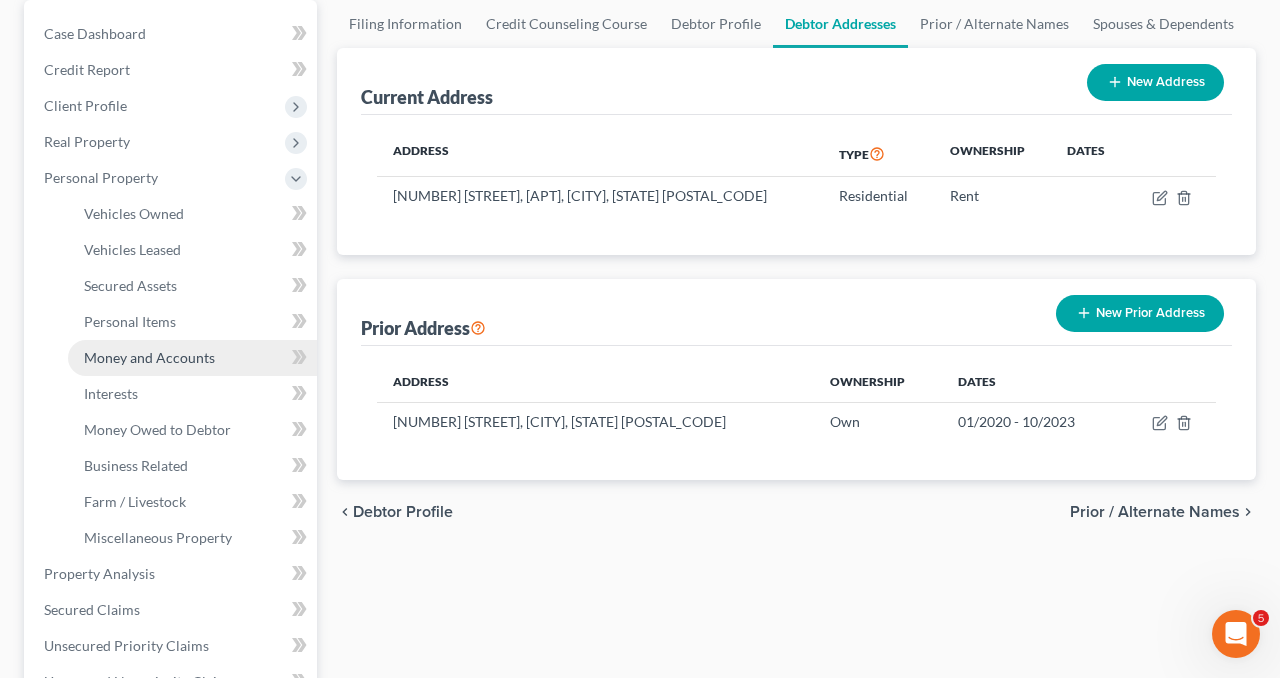 scroll, scrollTop: 179, scrollLeft: 0, axis: vertical 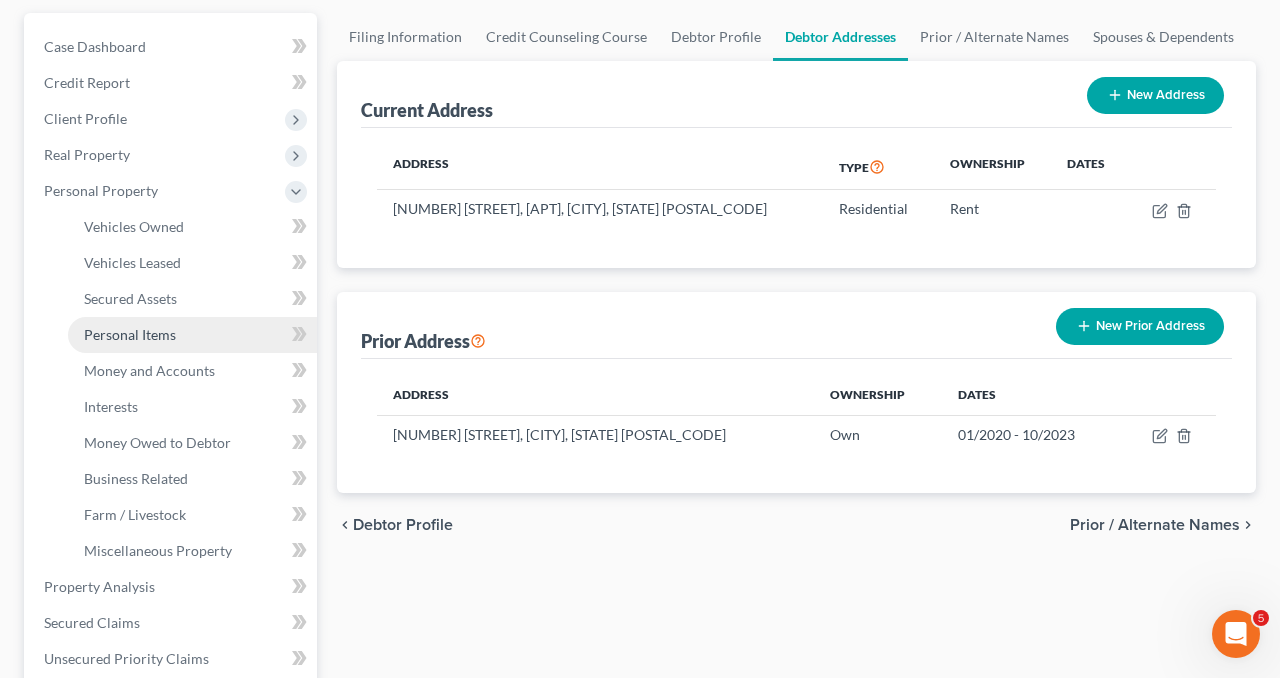 click on "Personal Items" at bounding box center [130, 334] 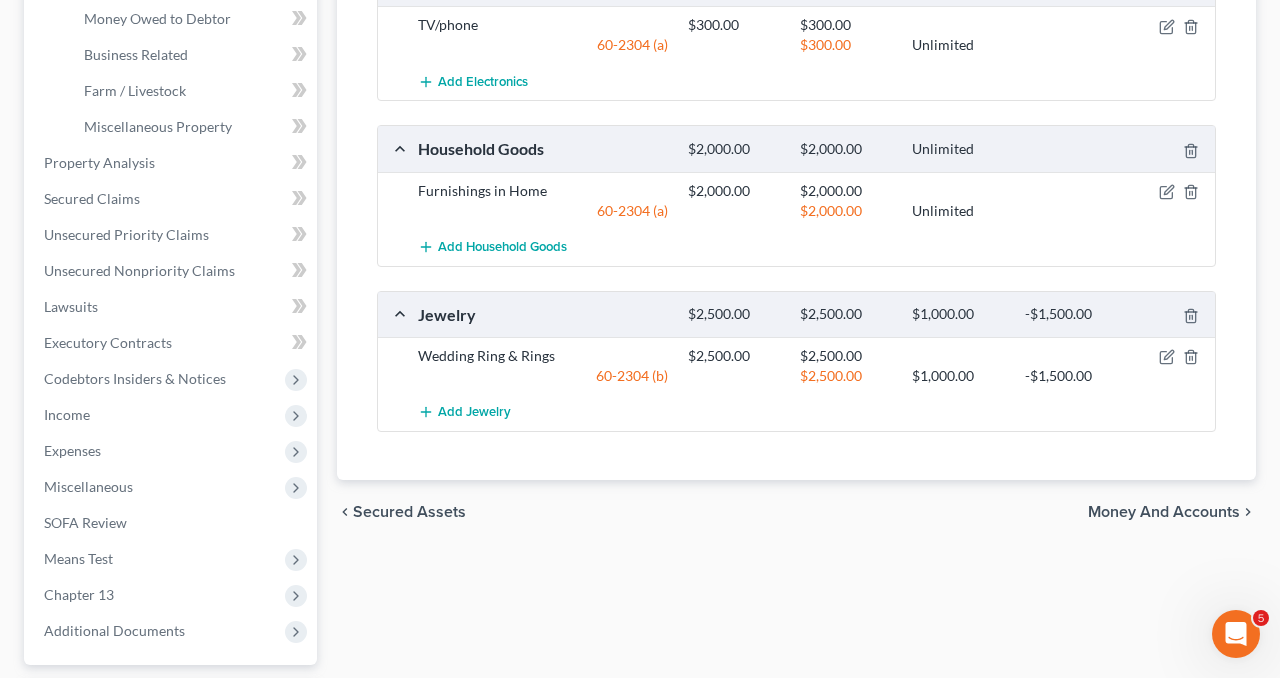 scroll, scrollTop: 607, scrollLeft: 0, axis: vertical 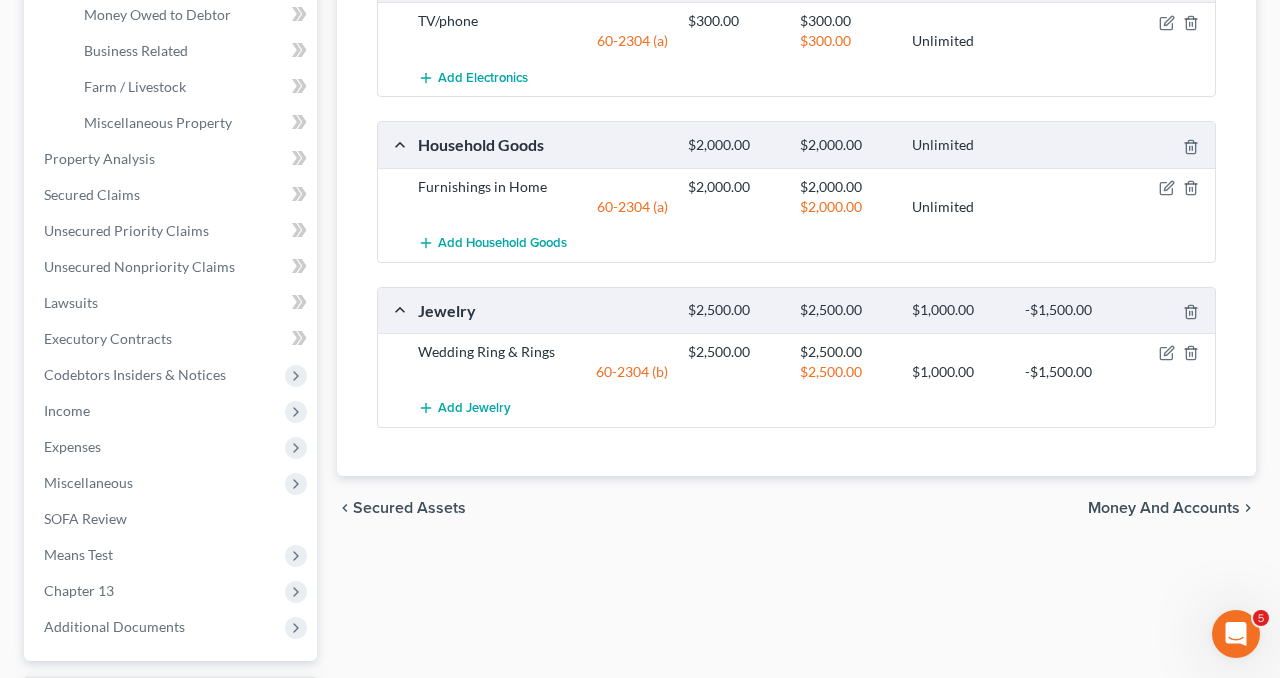 click on "60-2304 (b)" at bounding box center [543, 372] 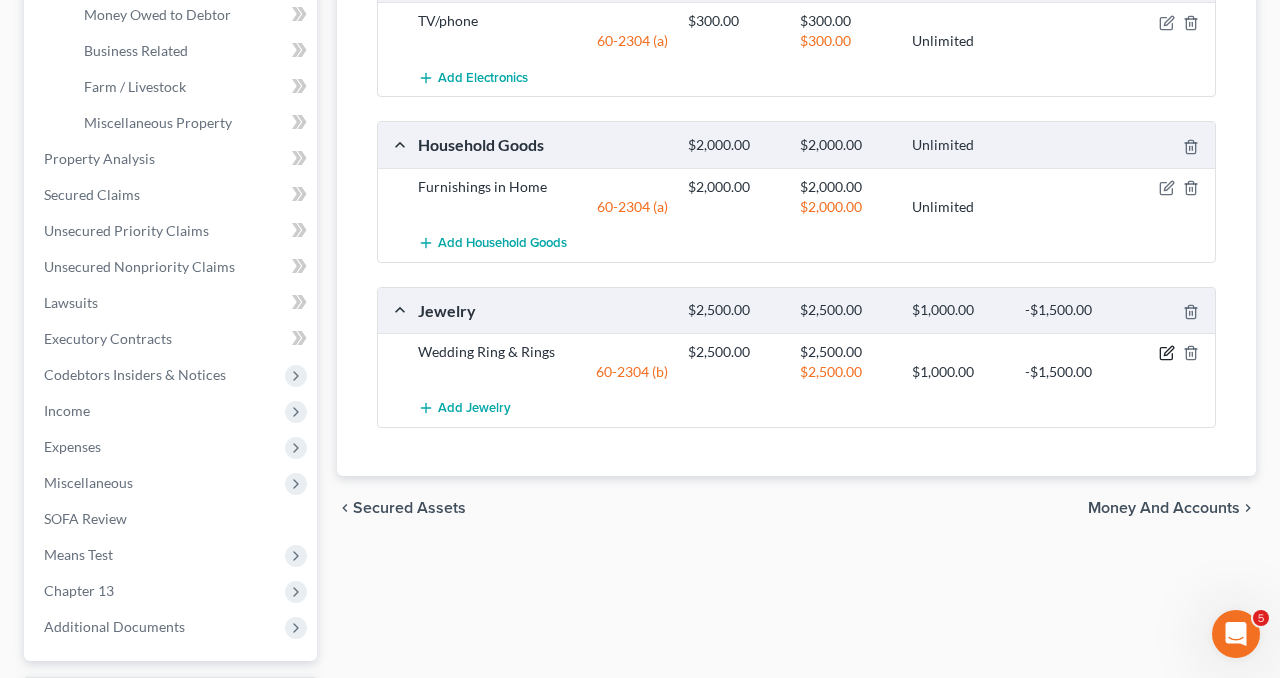 click 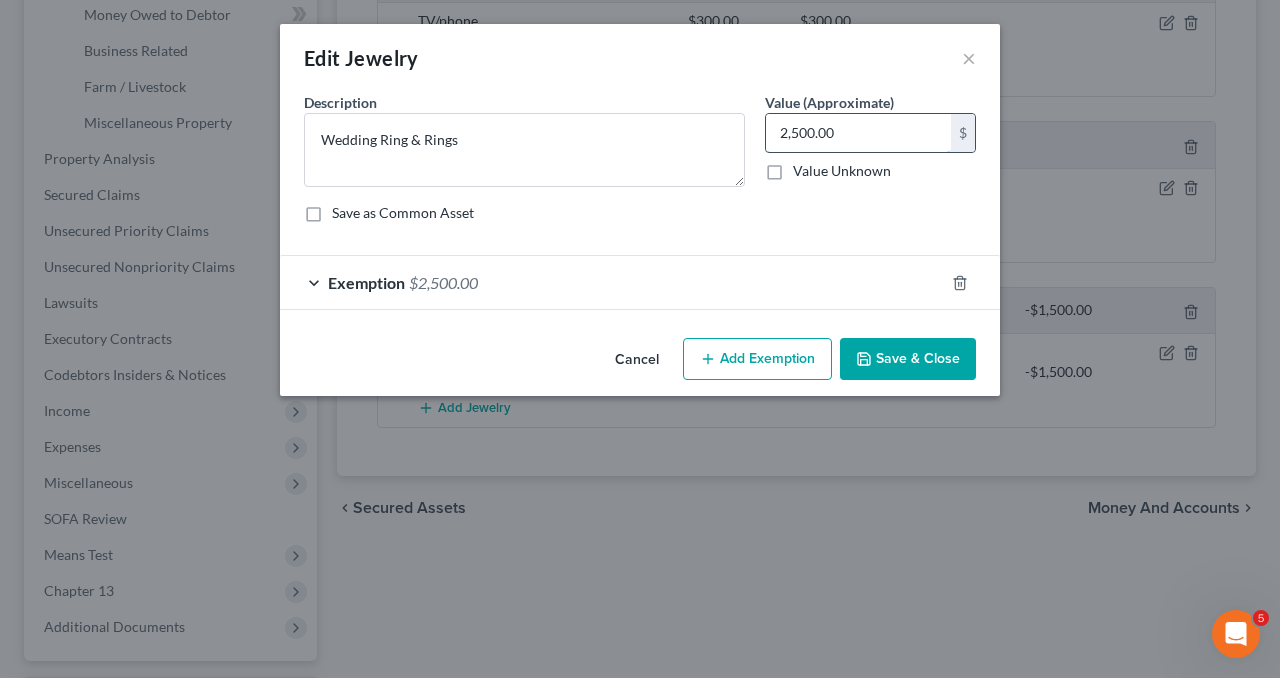 click on "2,500.00" at bounding box center (858, 133) 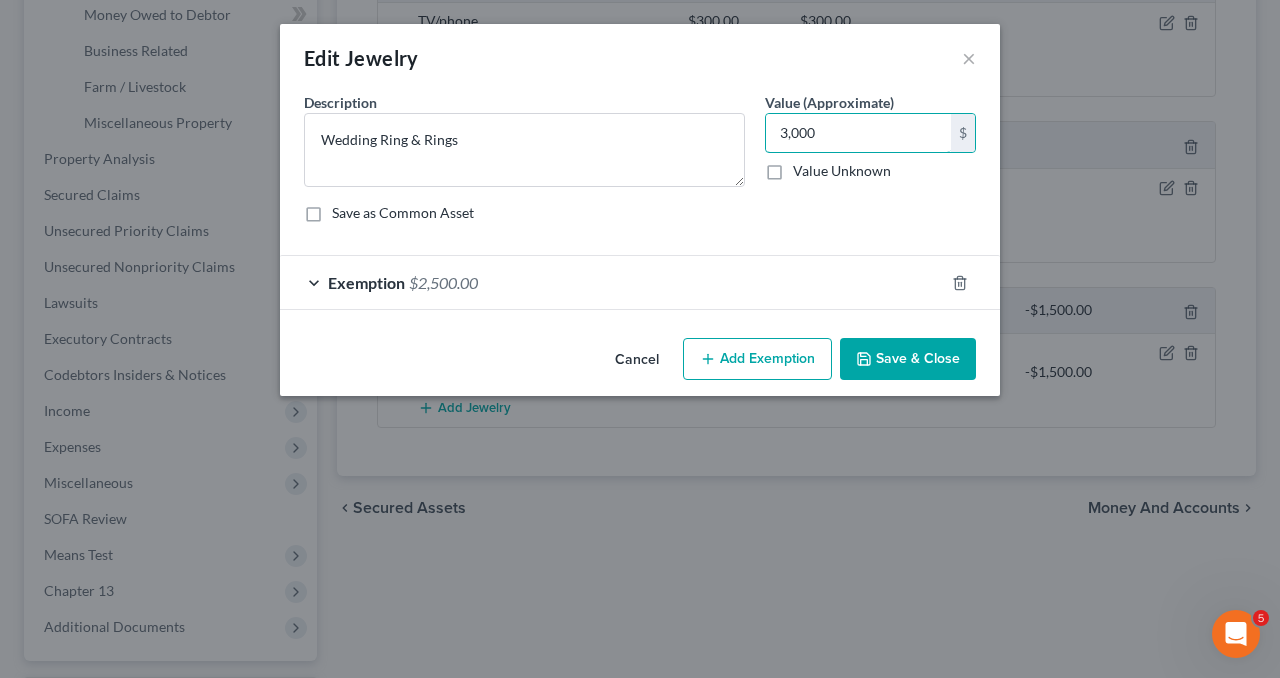 type on "3,000" 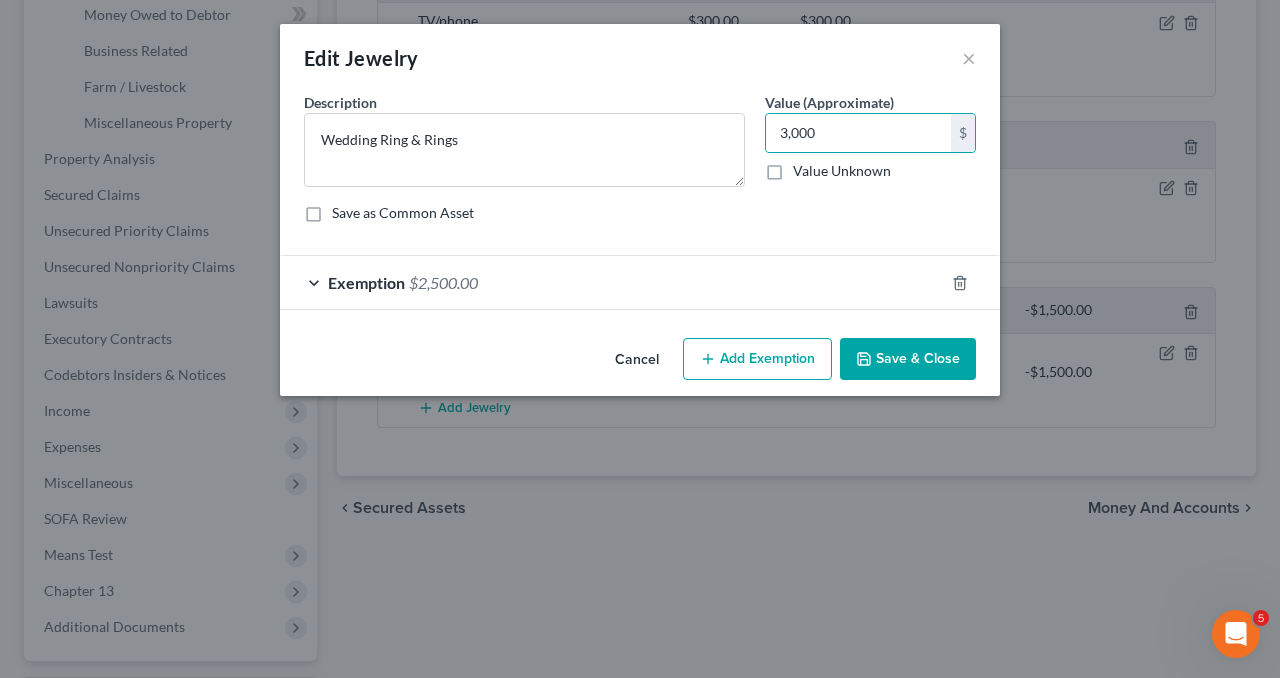 click on "Exemption $2,500.00" at bounding box center (612, 282) 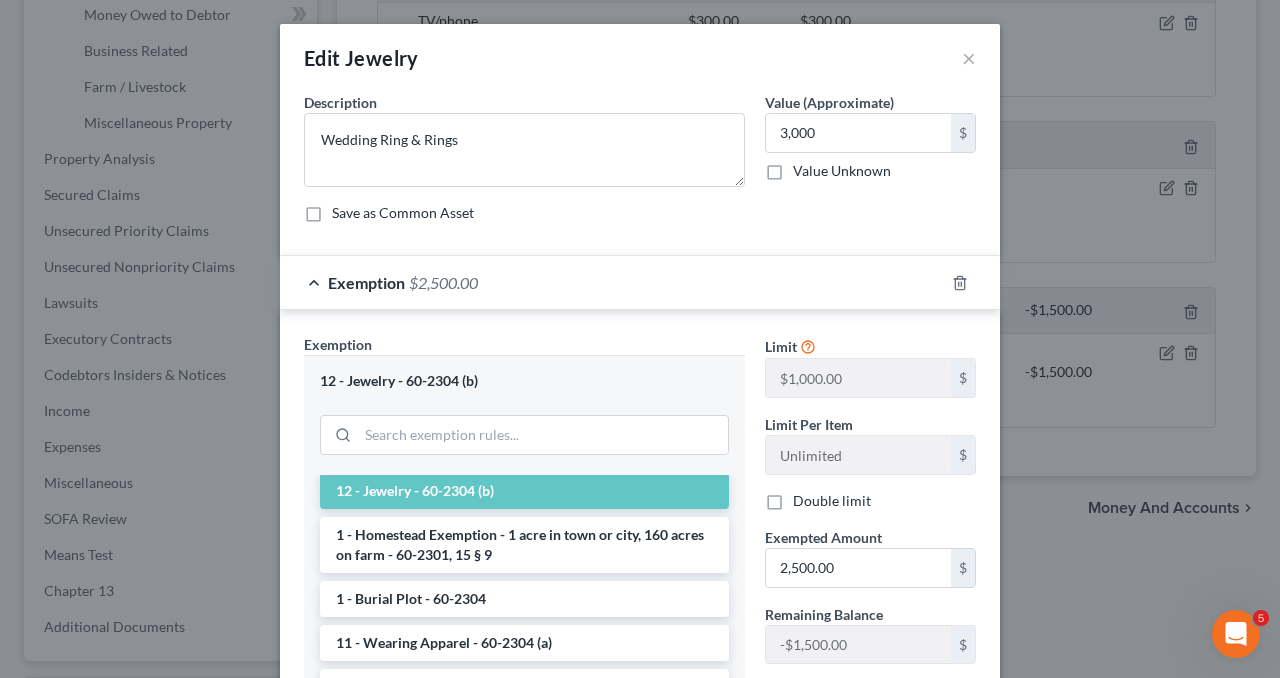 scroll, scrollTop: 28, scrollLeft: 0, axis: vertical 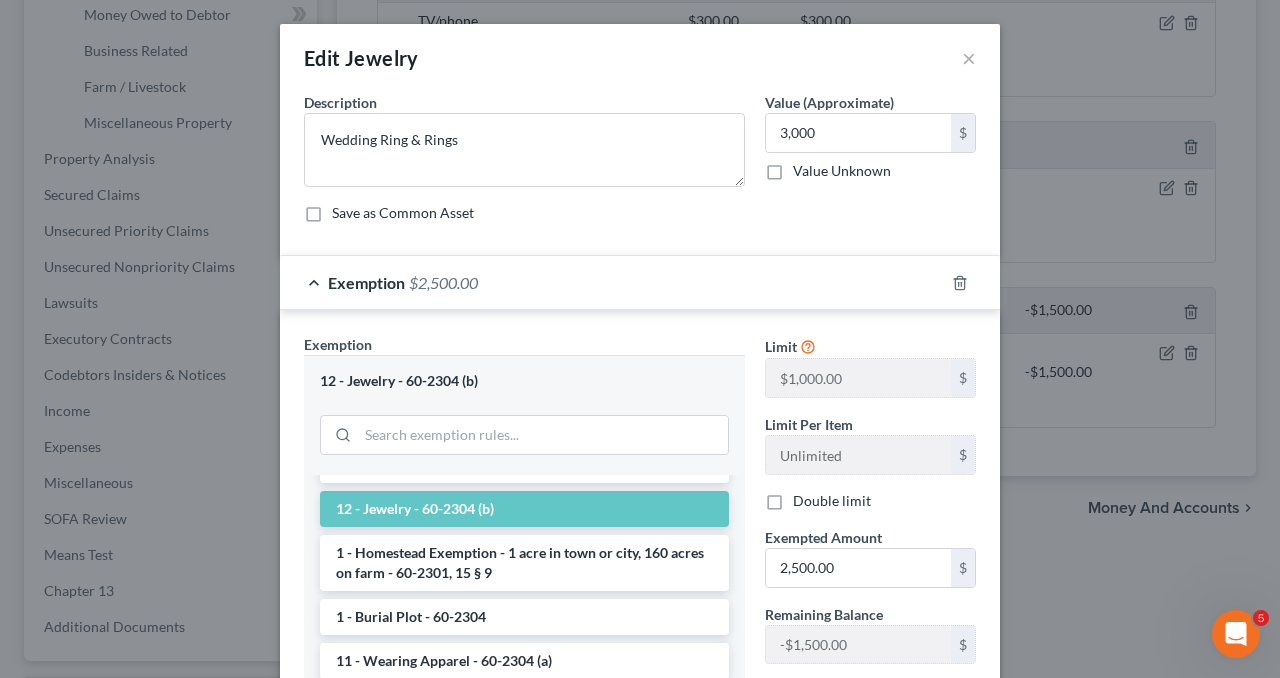 click on "12 - Jewelry - 60-2304 (b)" at bounding box center [524, 509] 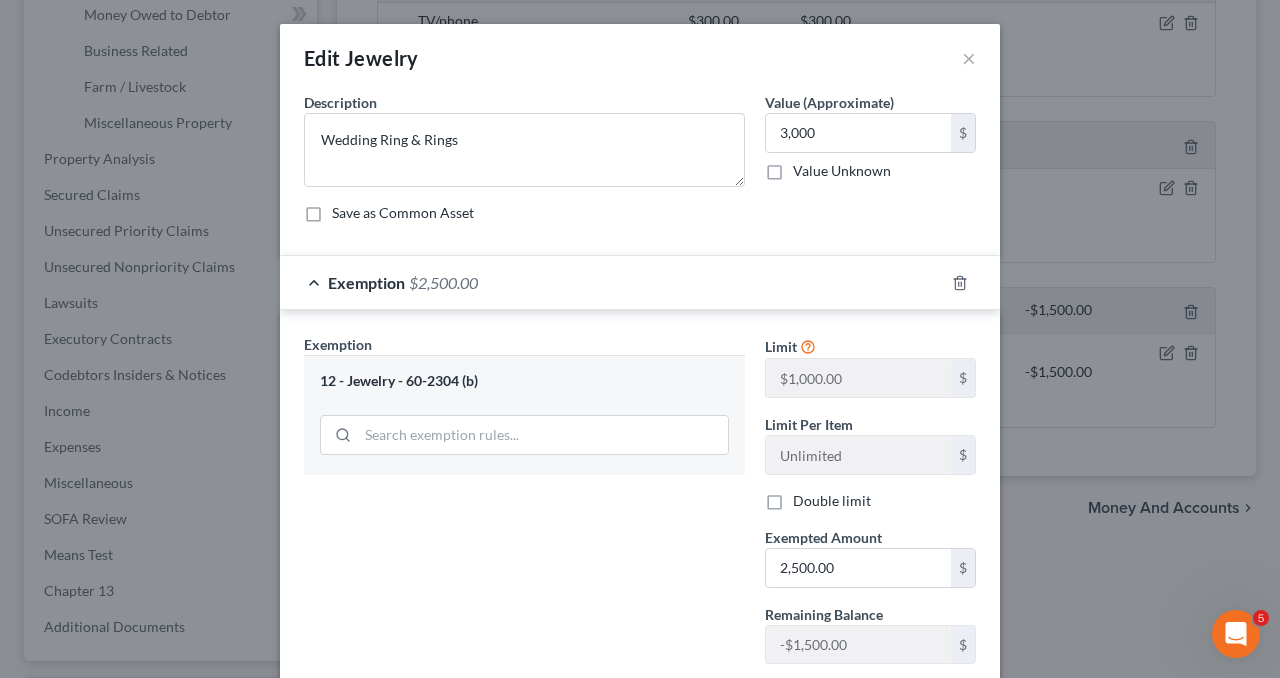 click on "12 - Jewelry - 60-2304 (b)" at bounding box center (524, 507) 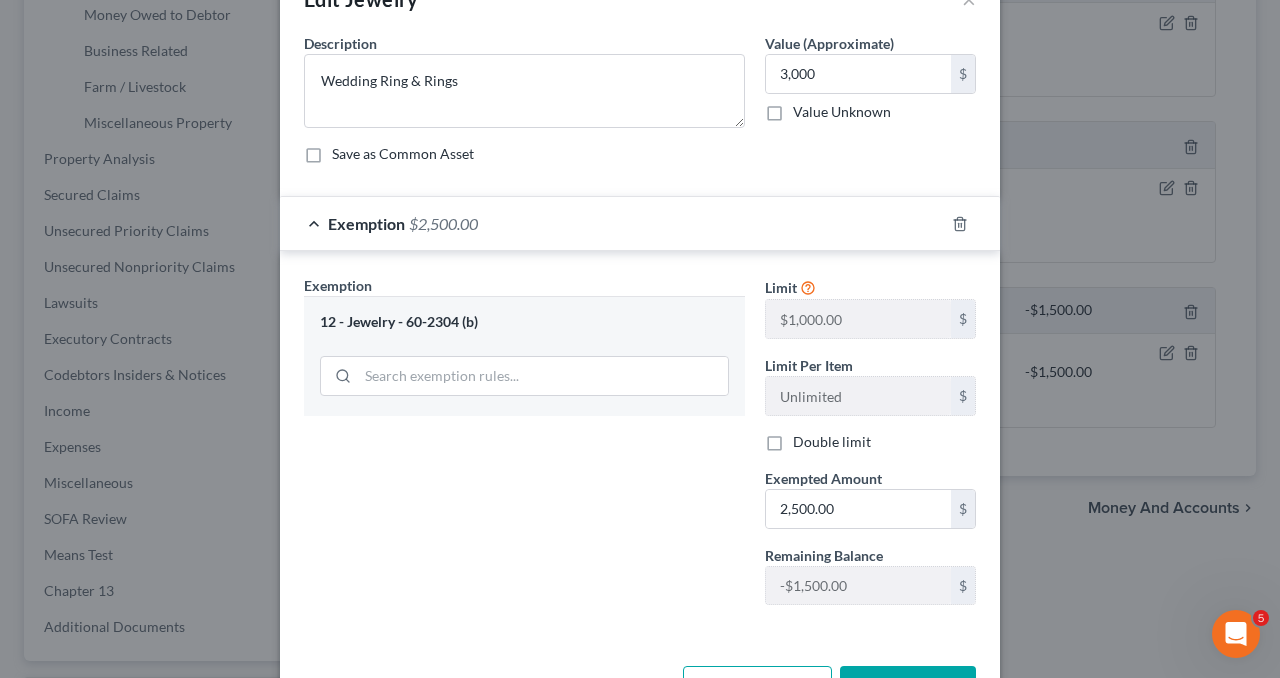 scroll, scrollTop: 50, scrollLeft: 0, axis: vertical 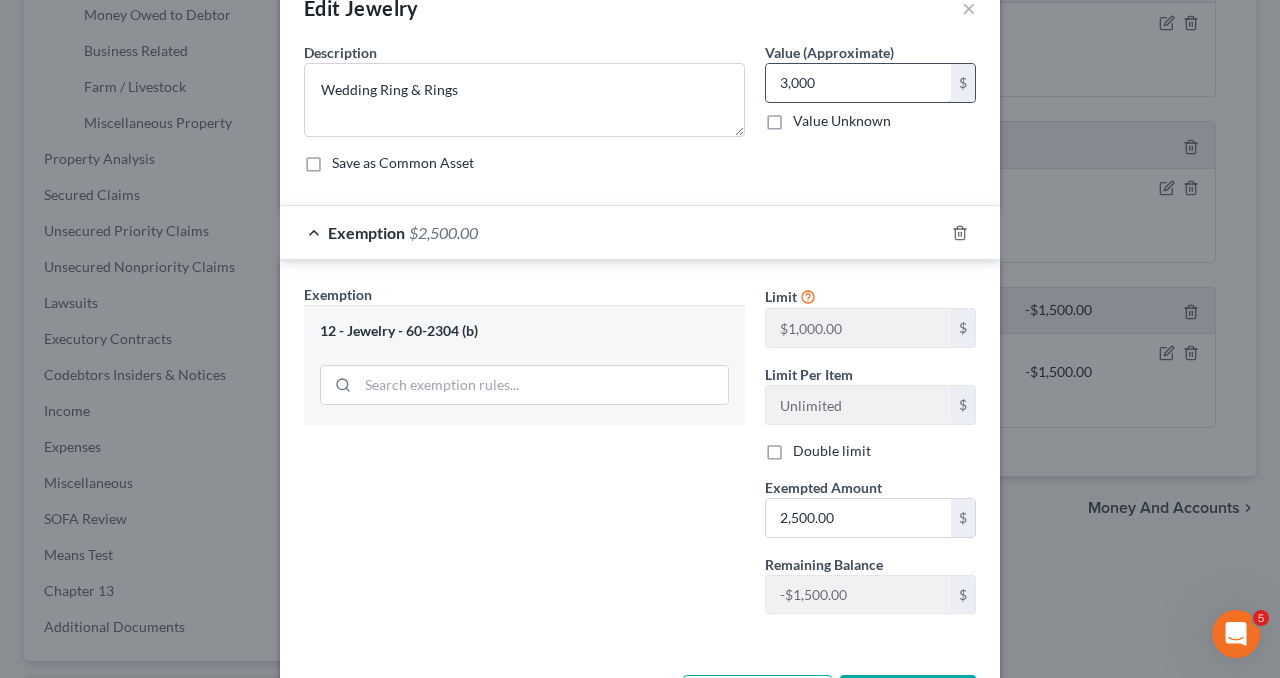 click on "3,000" at bounding box center [858, 83] 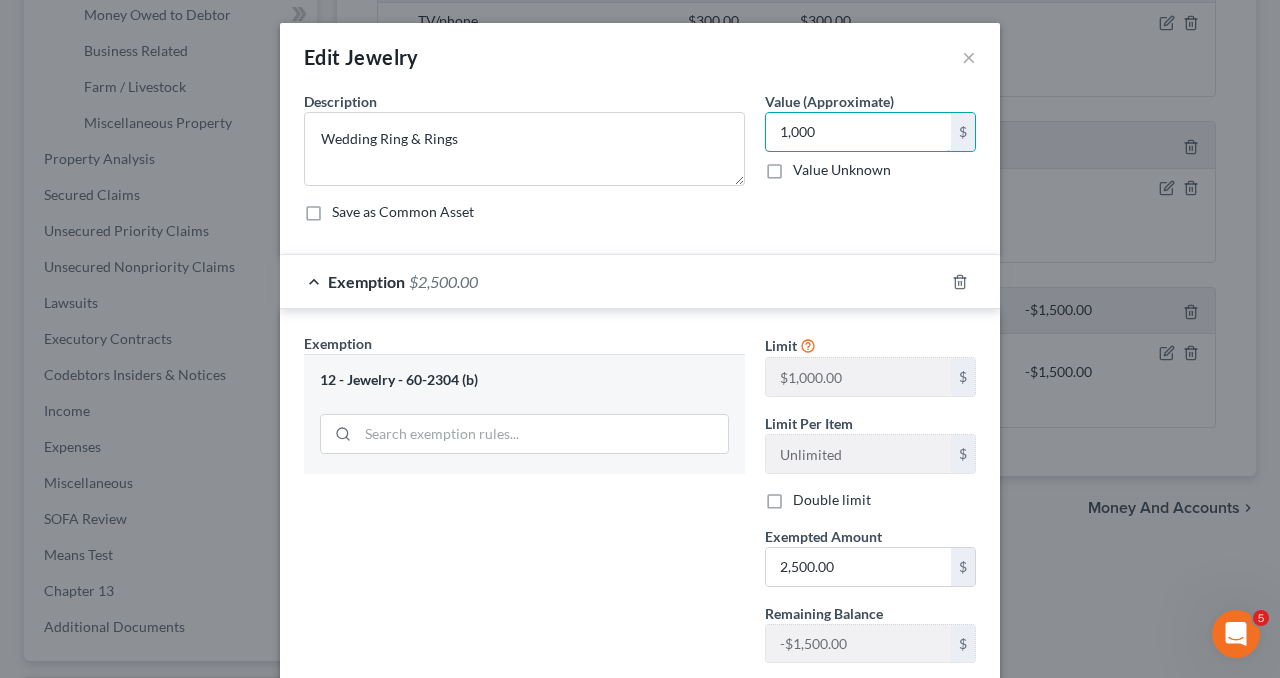 scroll, scrollTop: 0, scrollLeft: 0, axis: both 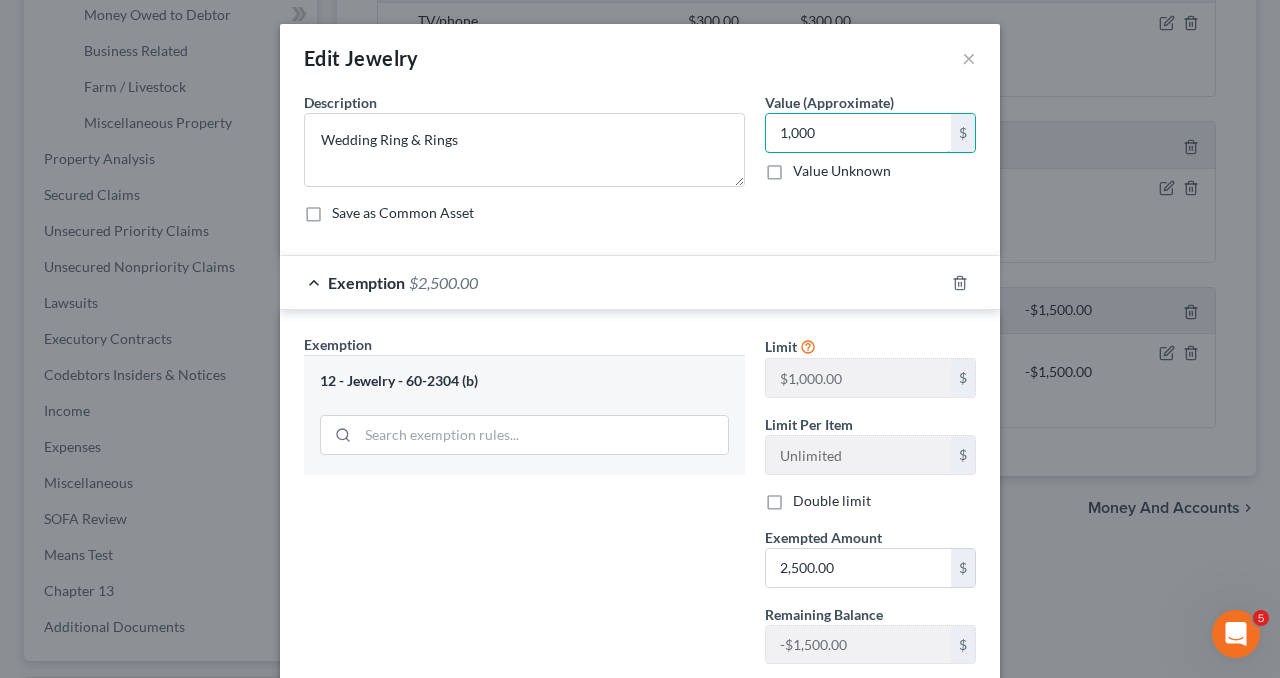 type on "1,000" 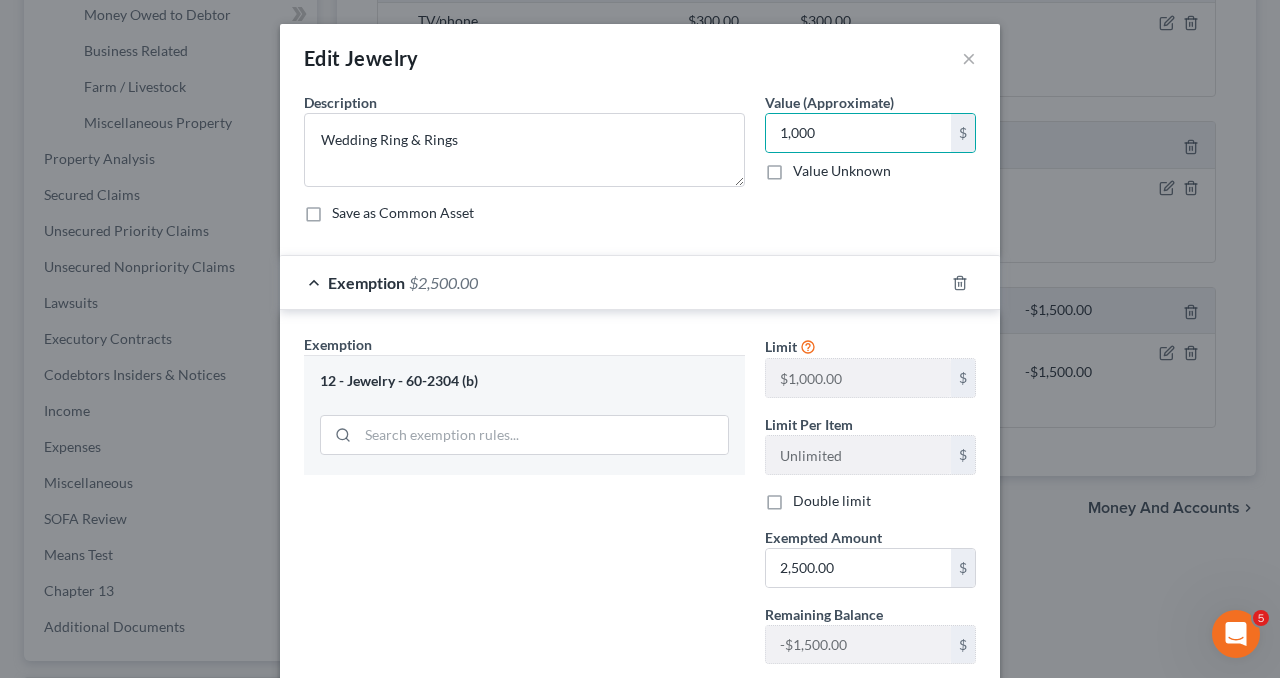click on "Exemption $2,500.00" at bounding box center (612, 282) 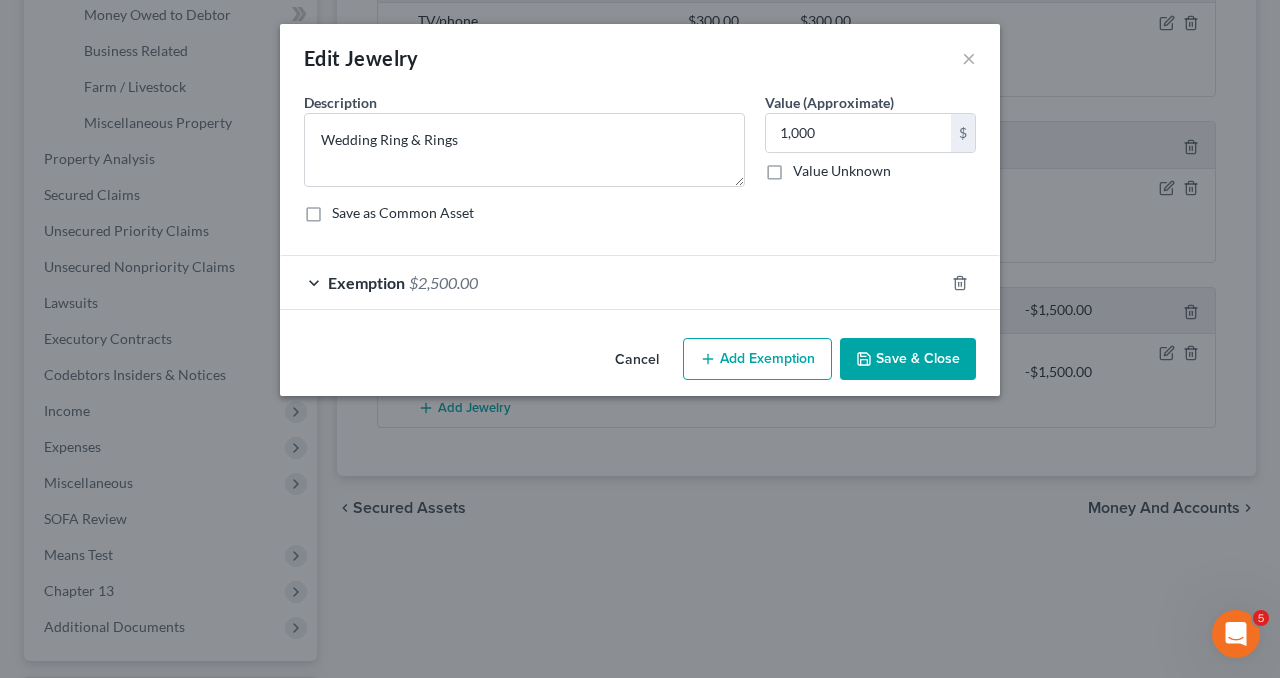 click on "Exemption $2,500.00" at bounding box center (612, 282) 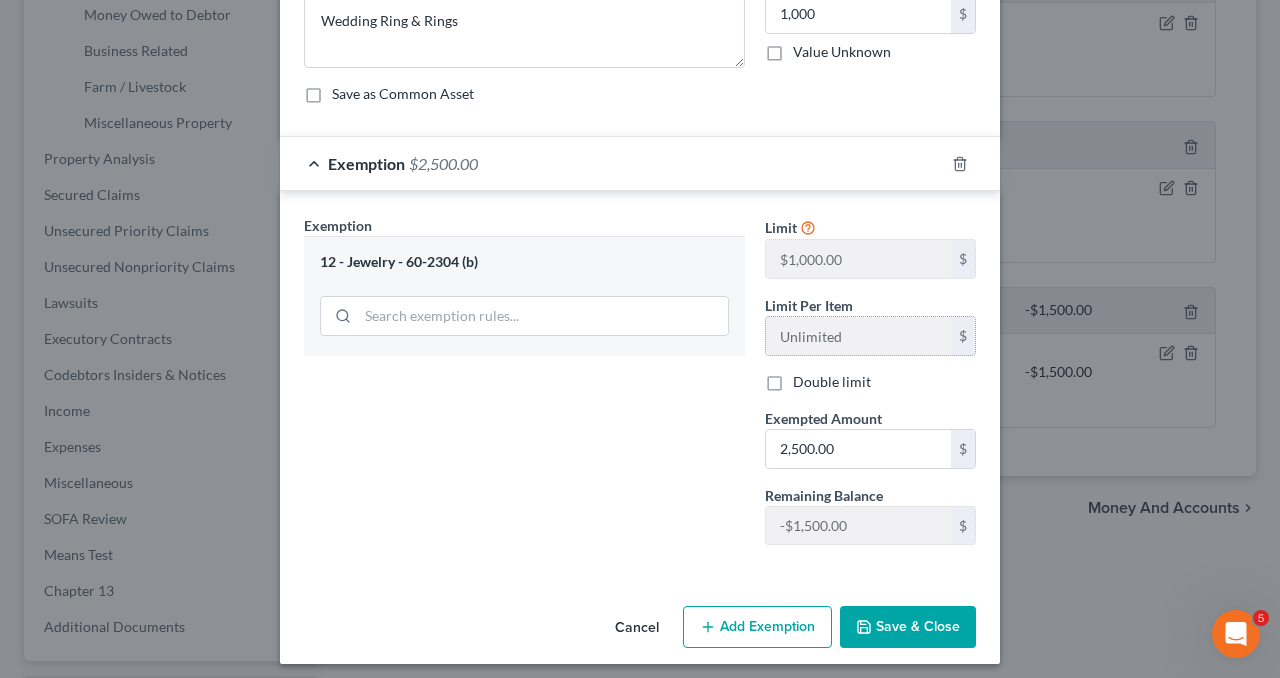 scroll, scrollTop: 129, scrollLeft: 0, axis: vertical 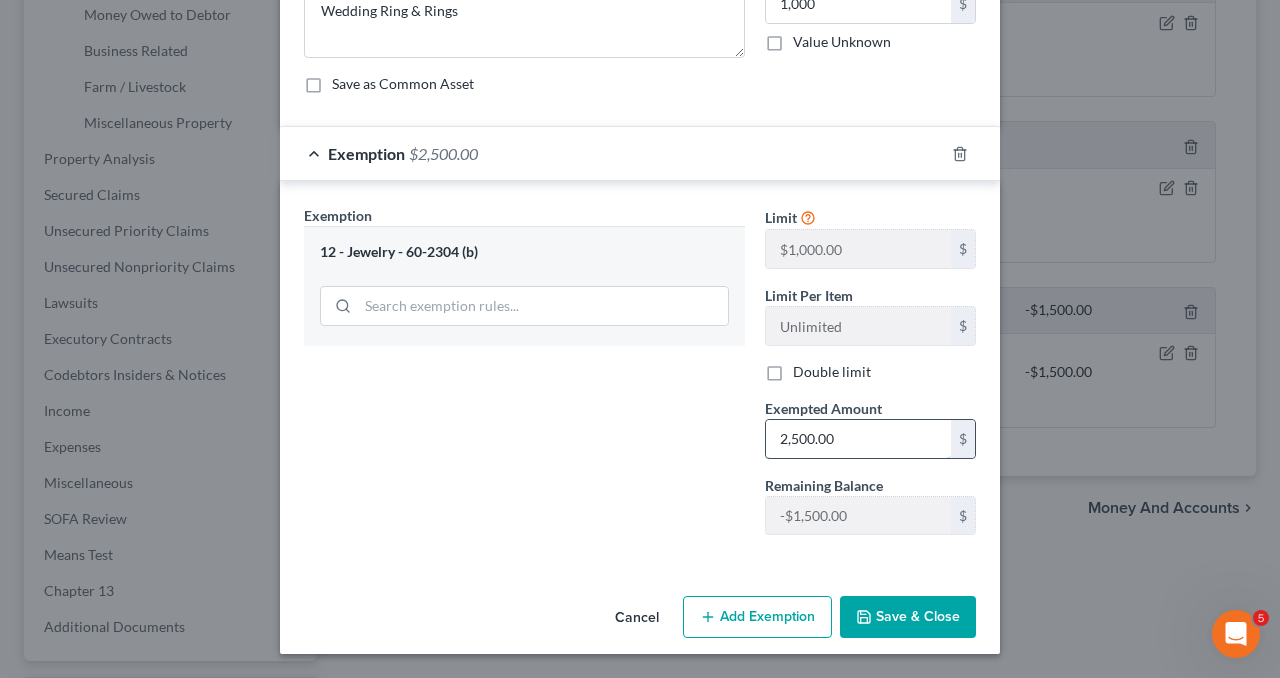click on "2,500.00" at bounding box center [858, 439] 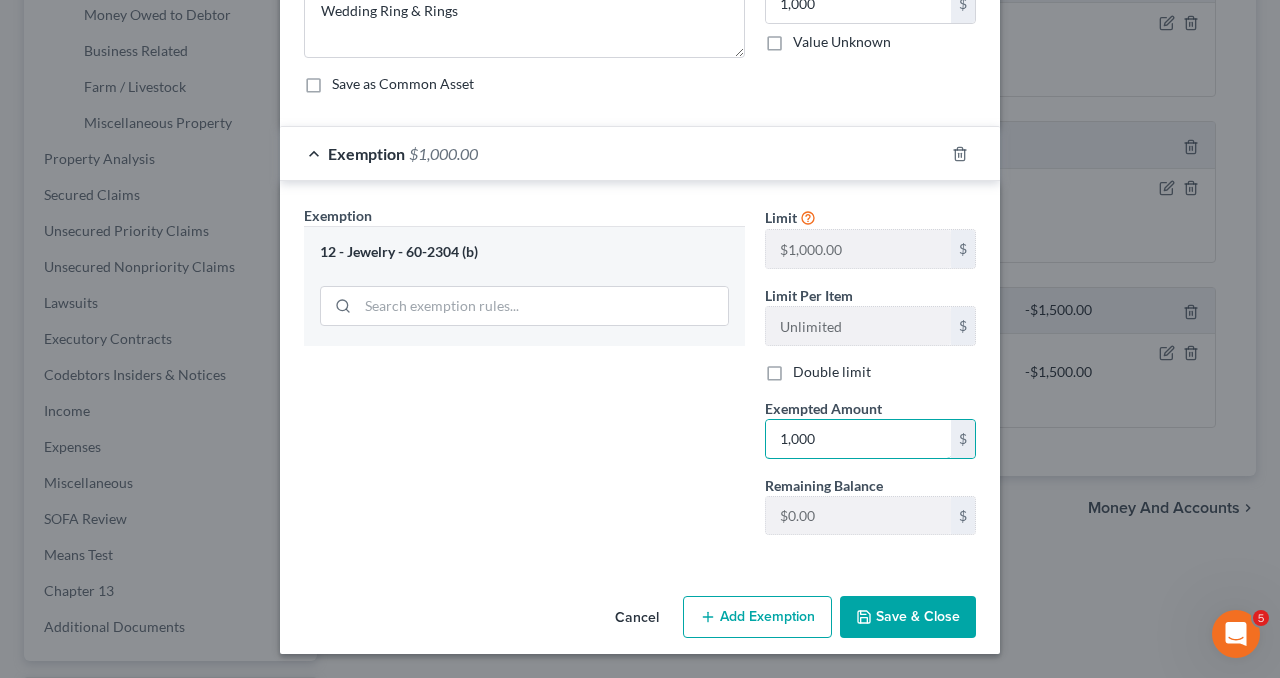 type on "1,000" 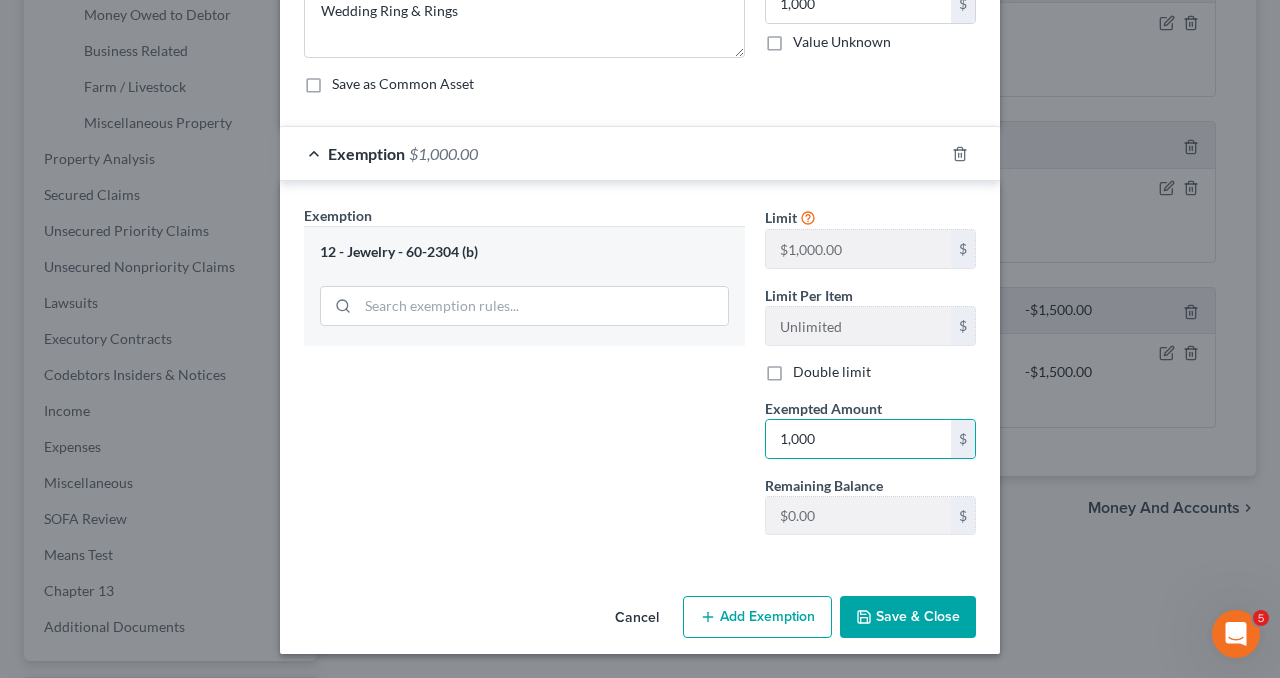 click on "Save & Close" at bounding box center (908, 617) 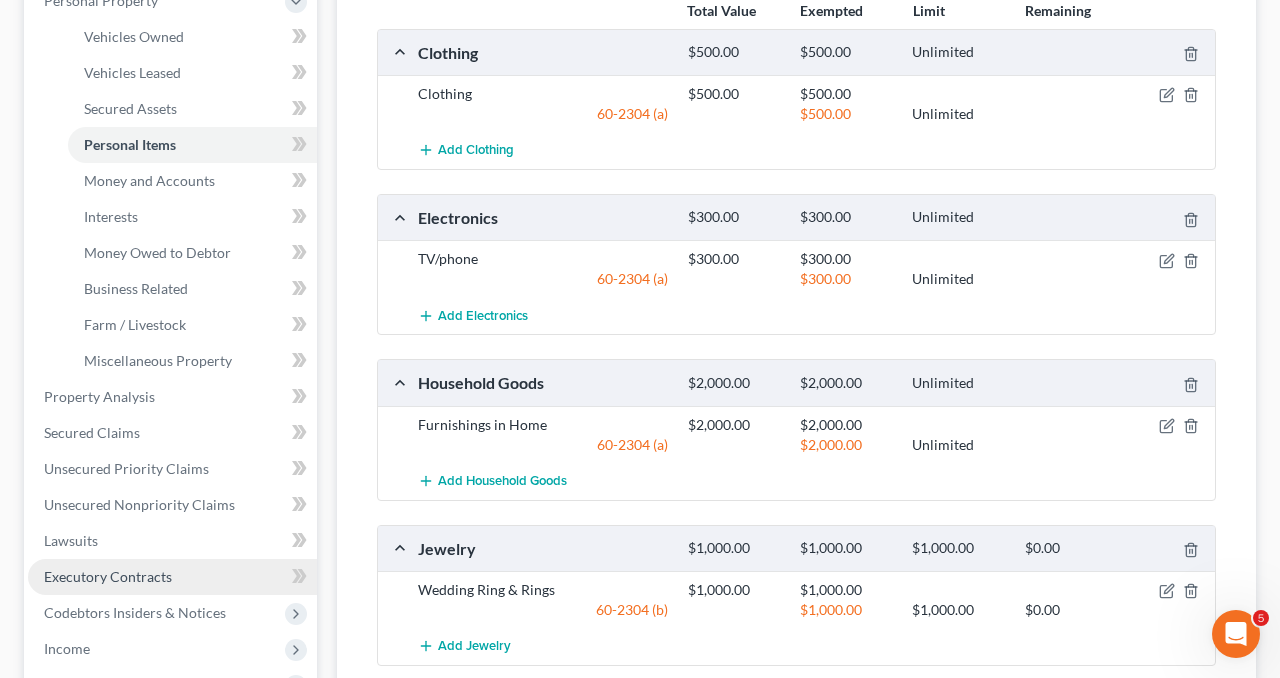 scroll, scrollTop: 355, scrollLeft: 0, axis: vertical 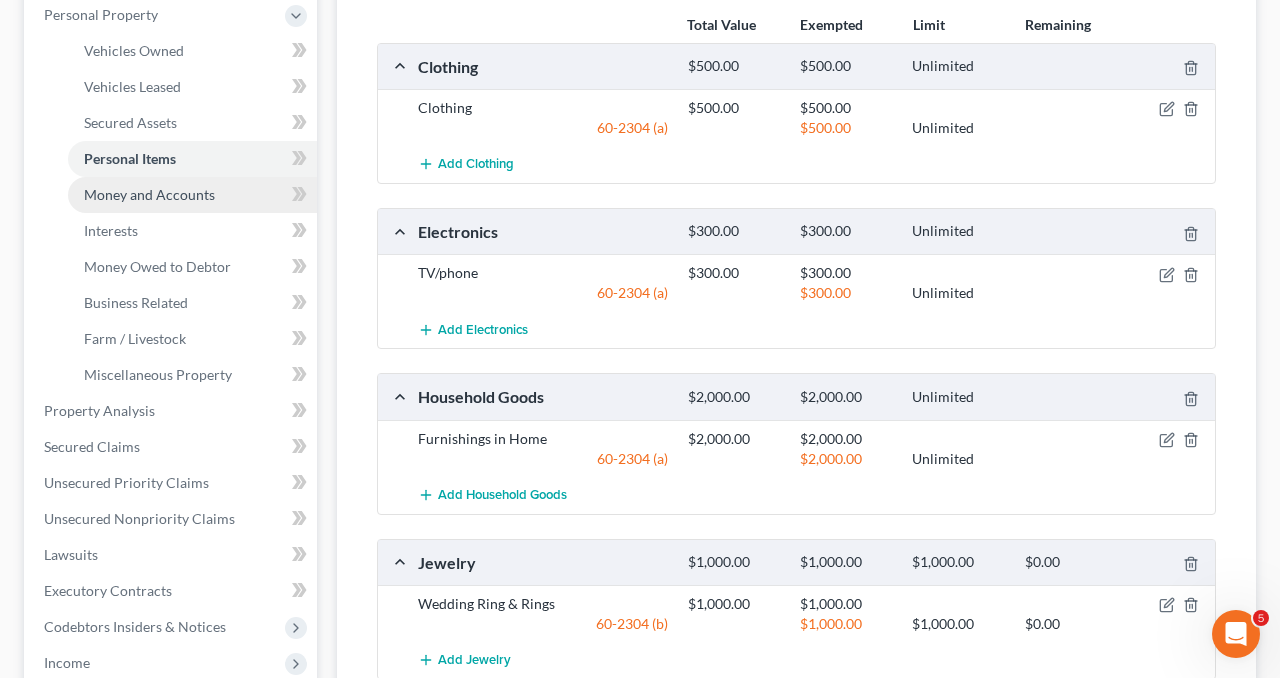 click on "Money and Accounts" at bounding box center [149, 194] 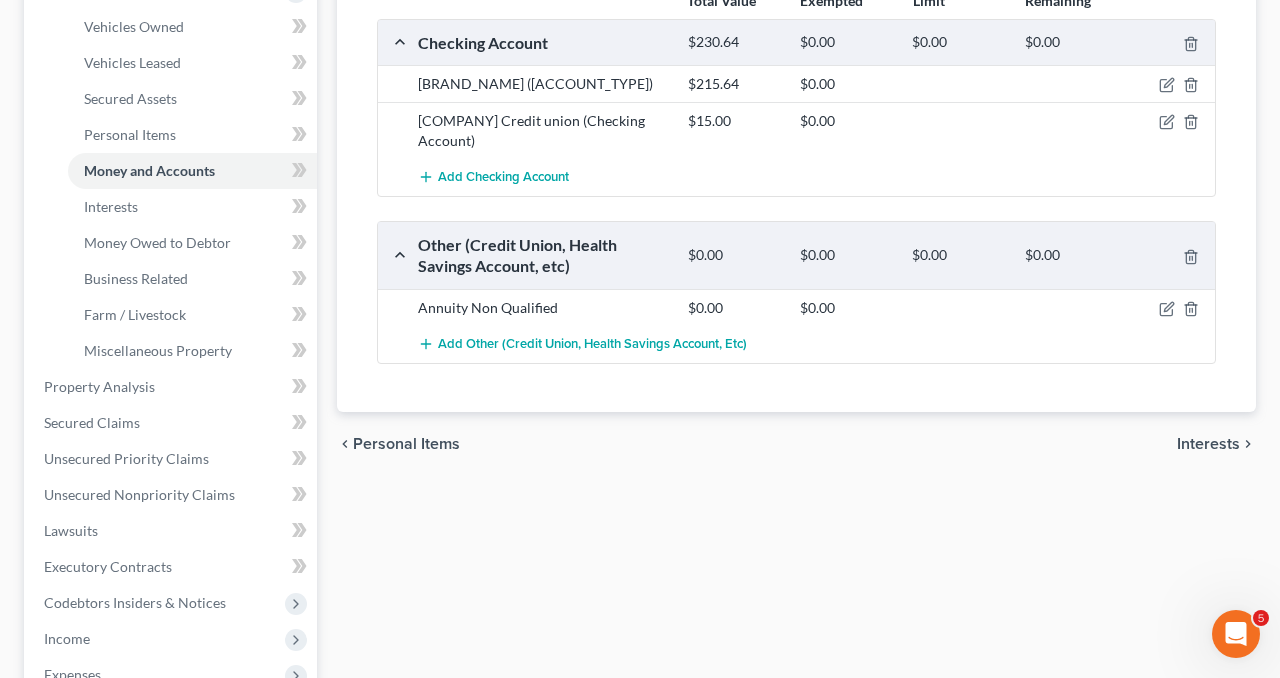 scroll, scrollTop: 384, scrollLeft: 0, axis: vertical 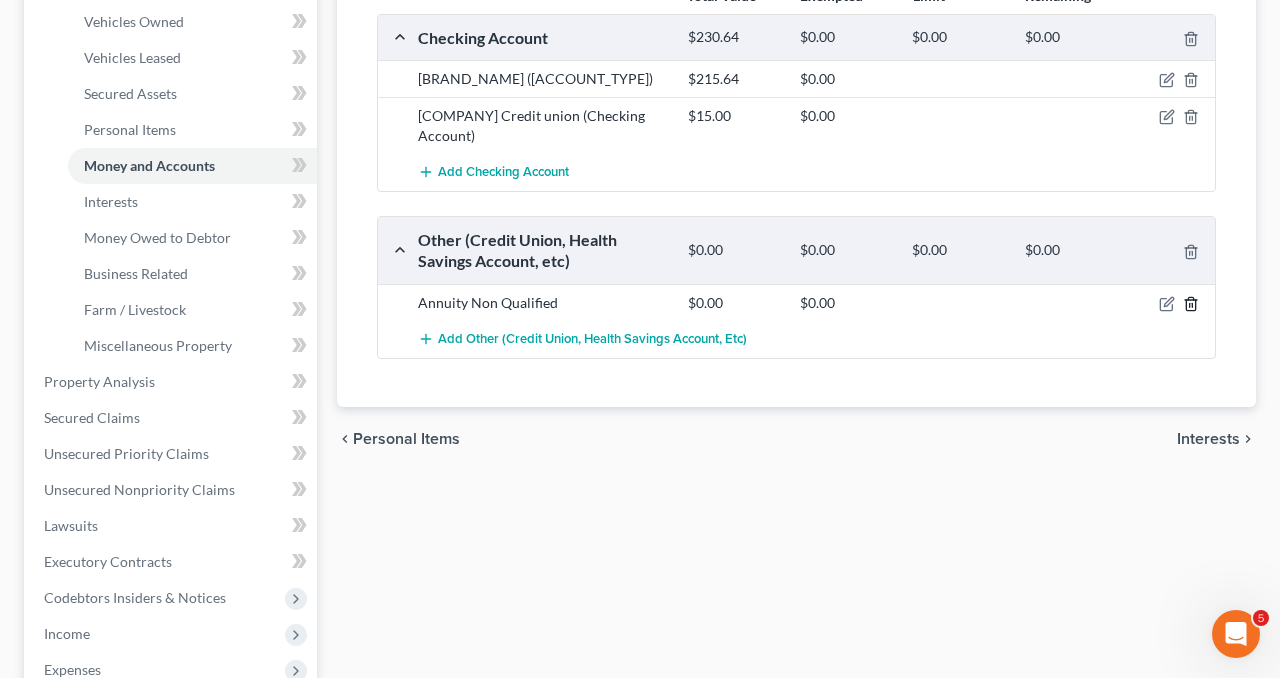 click 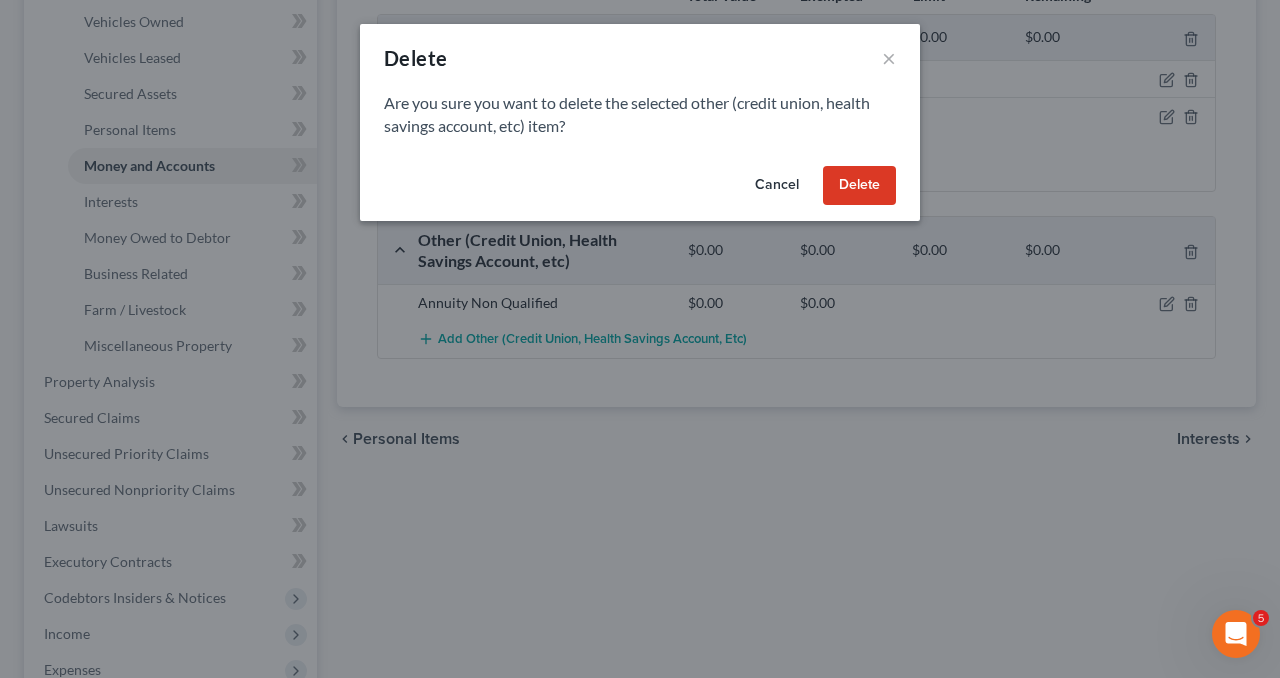 click on "Delete" at bounding box center [859, 186] 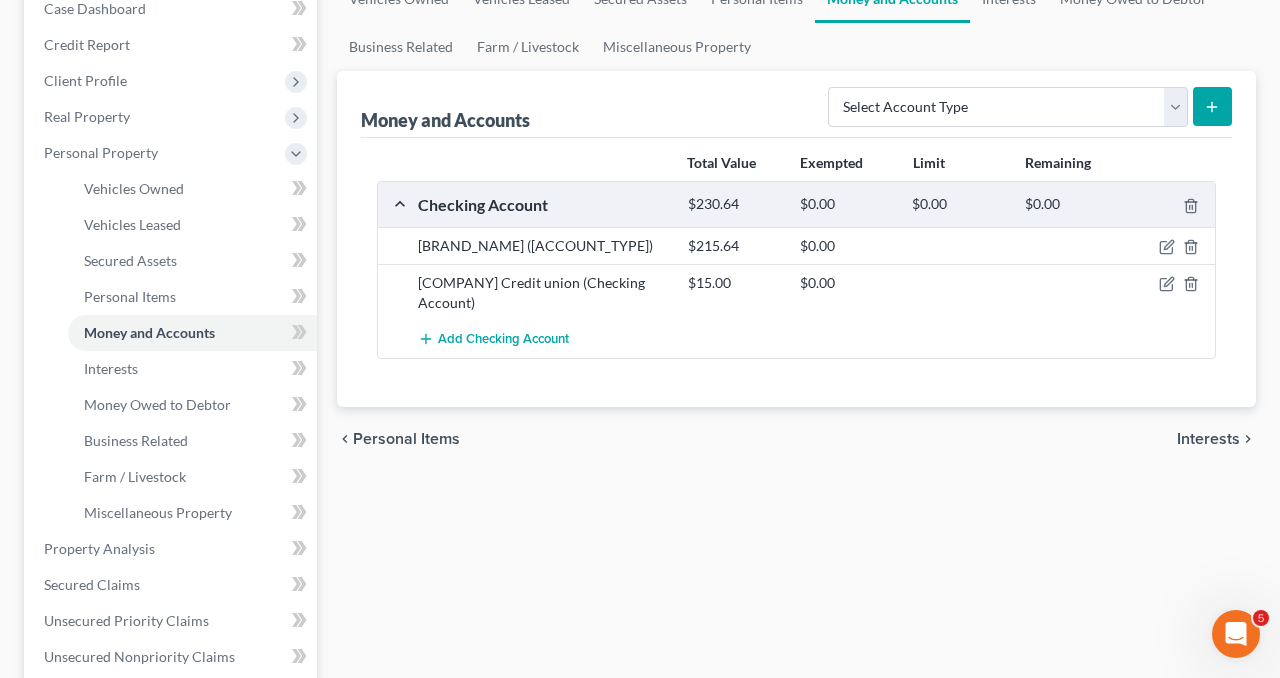 scroll, scrollTop: 216, scrollLeft: 0, axis: vertical 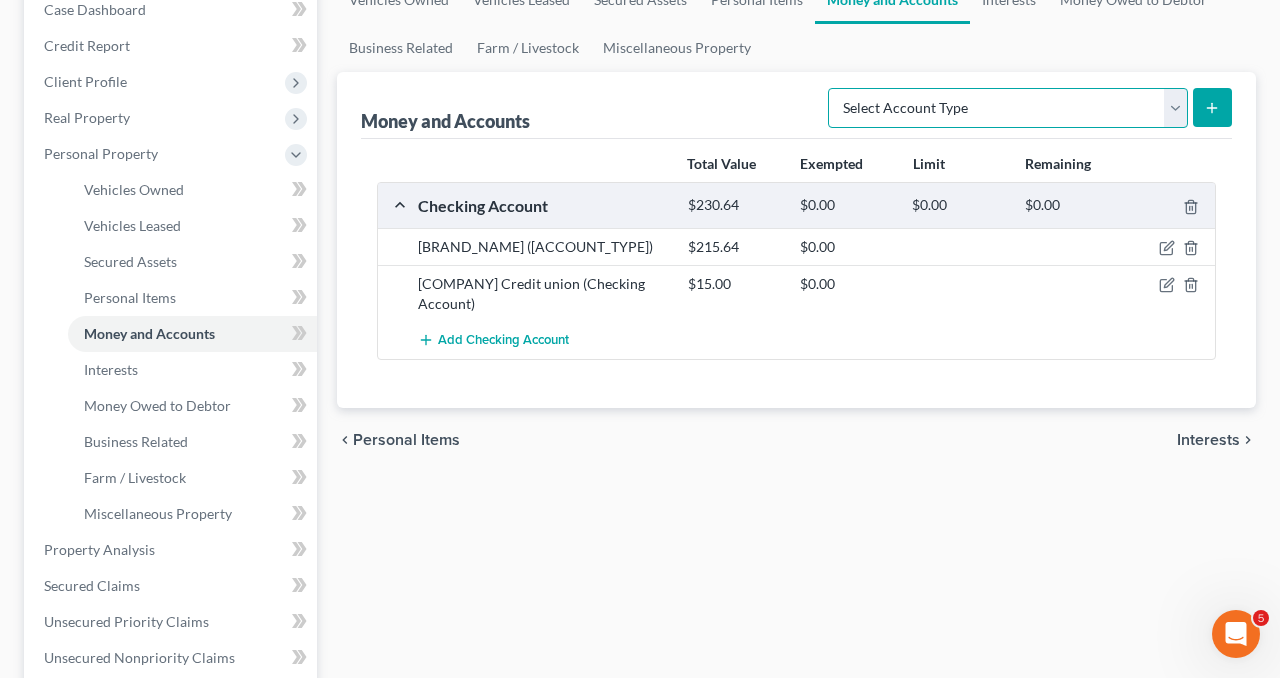 click on "Select Account Type Brokerage Cash on Hand Certificates of Deposit Checking Account Money Market Other (Credit Union, Health Savings Account, etc) Safe Deposit Box Savings Account Security Deposits or Prepayments" at bounding box center [1008, 108] 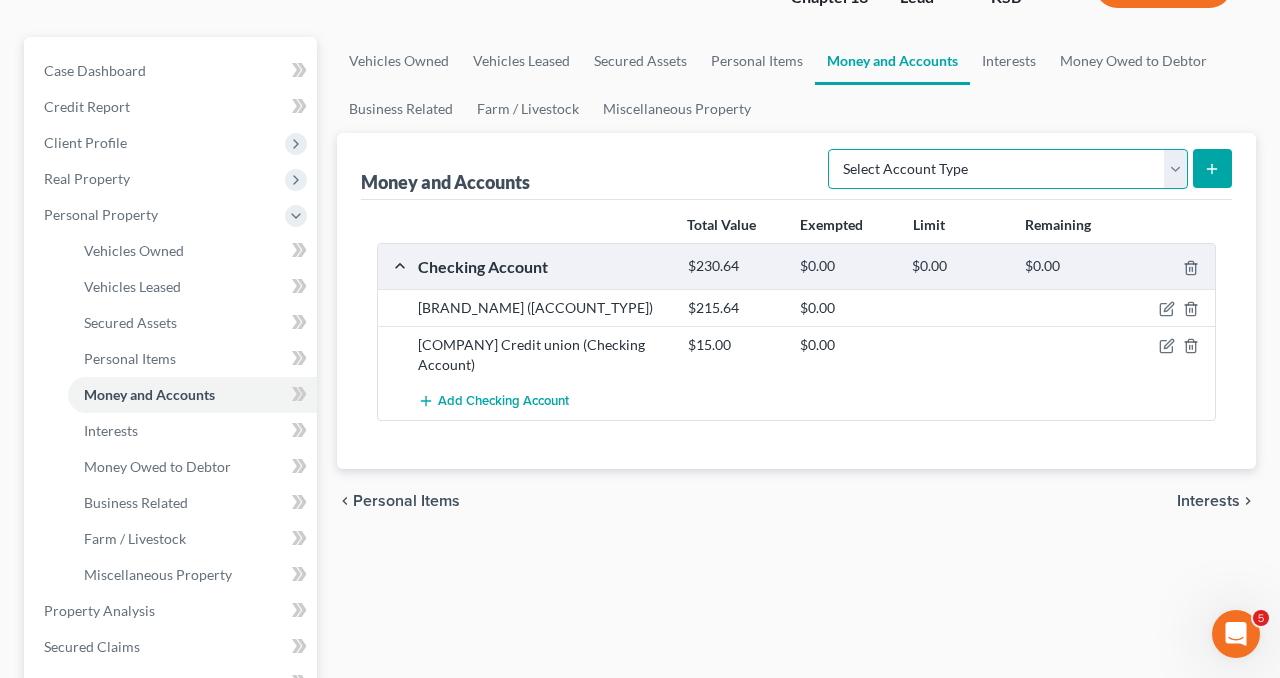 scroll, scrollTop: 151, scrollLeft: 0, axis: vertical 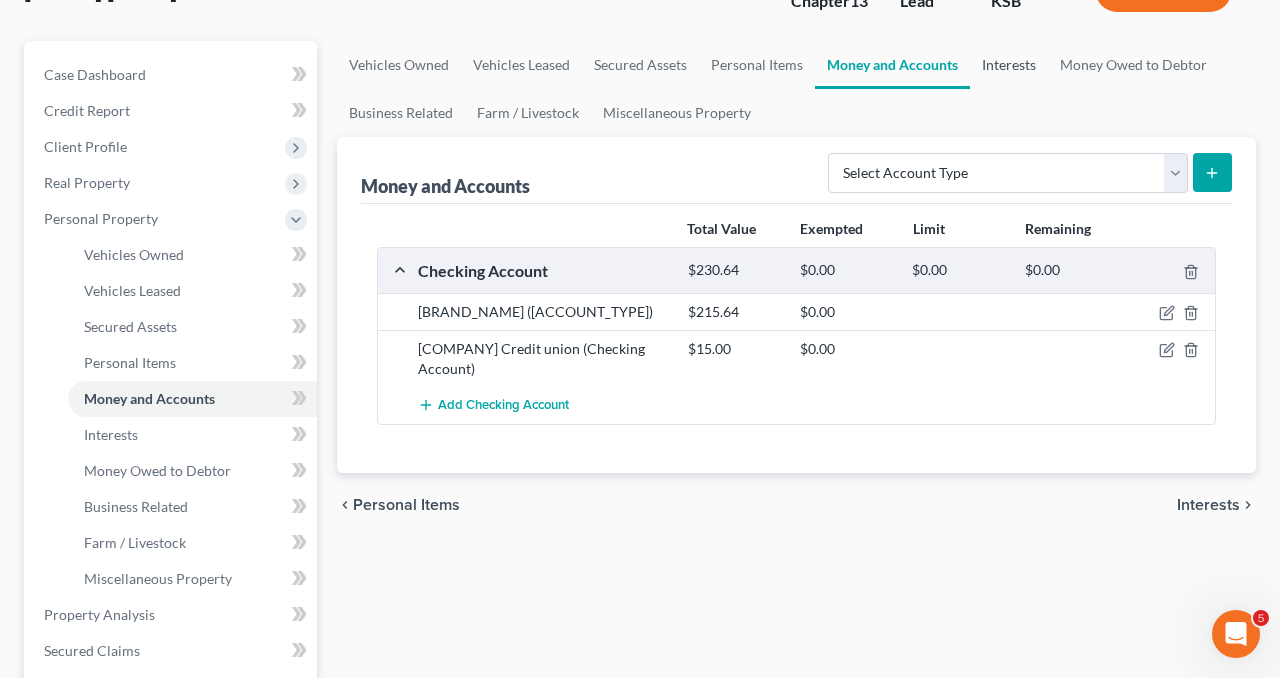 click on "Interests" at bounding box center [1009, 65] 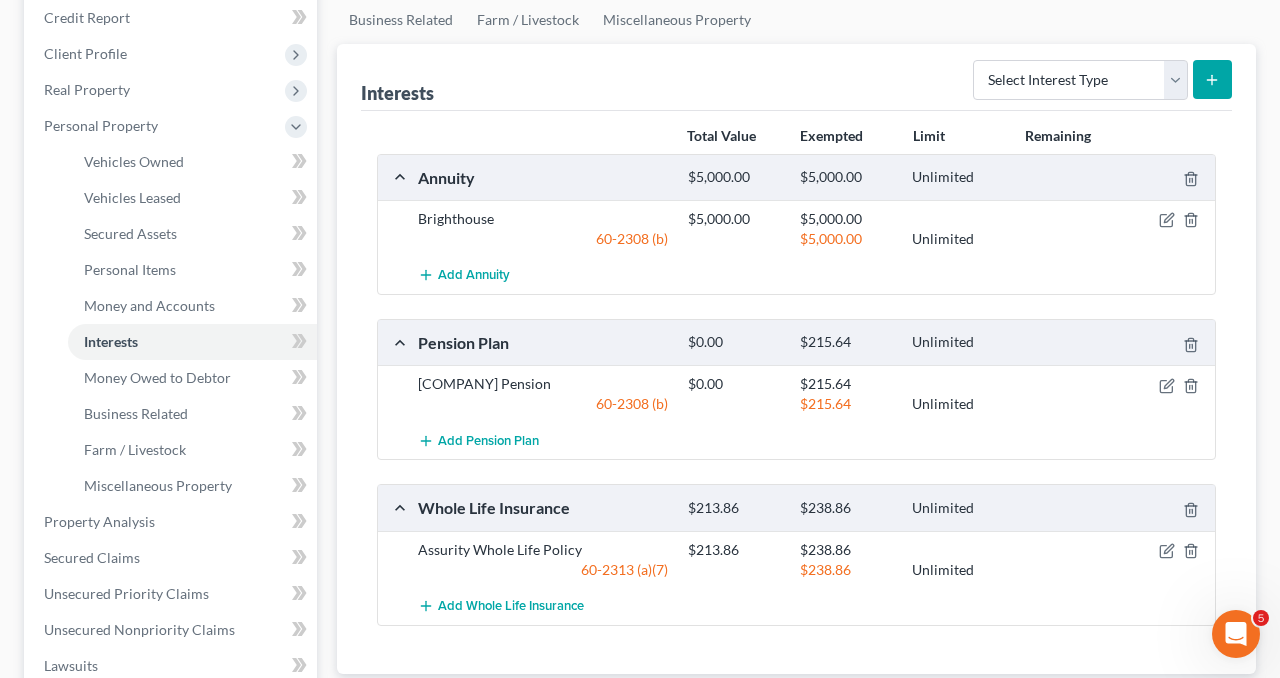 scroll, scrollTop: 247, scrollLeft: 0, axis: vertical 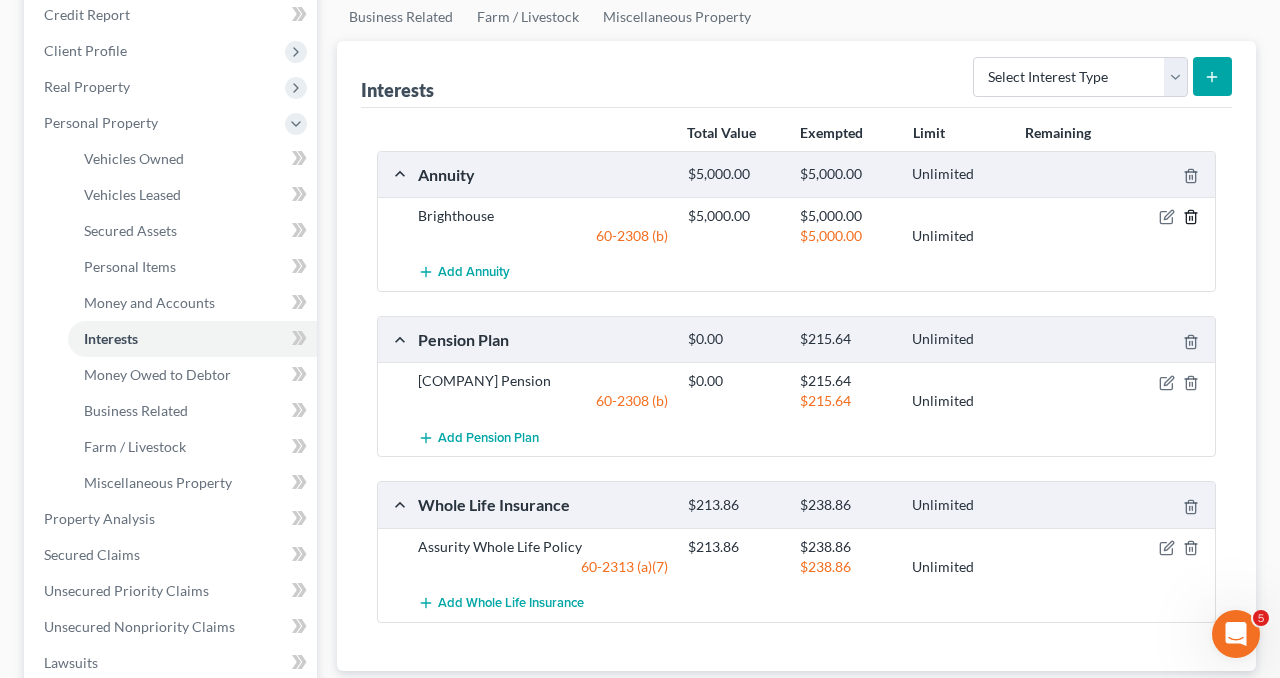 click 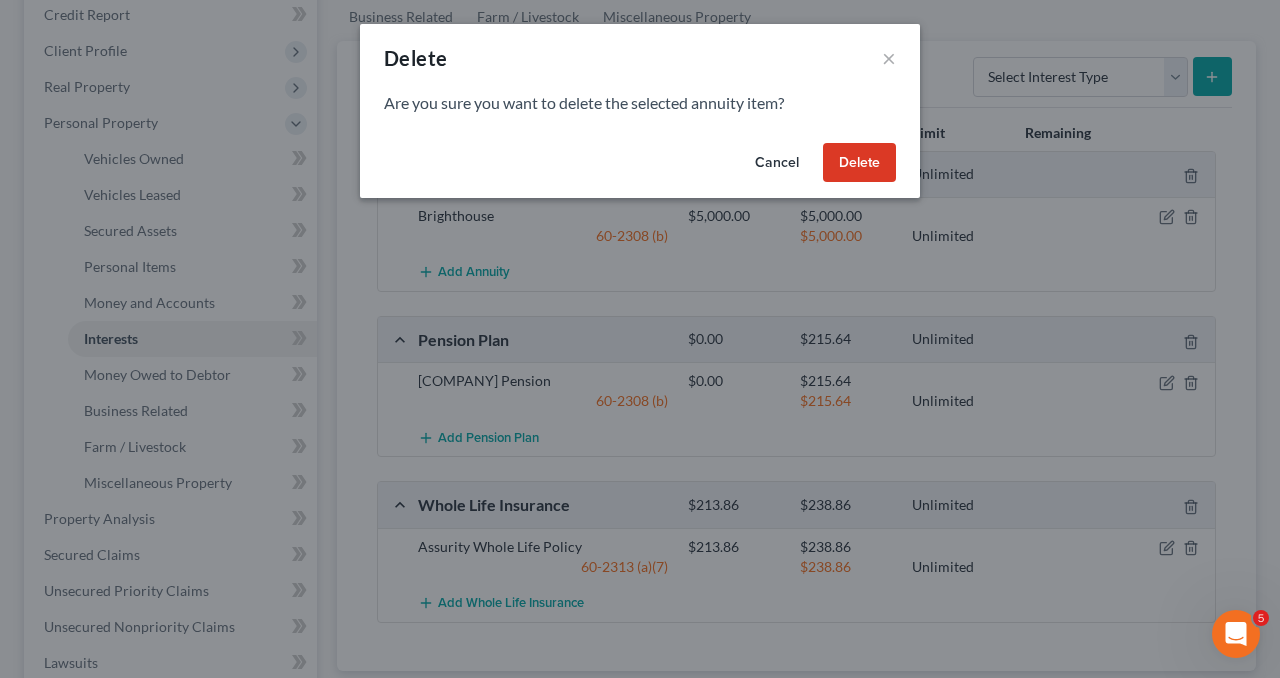 click on "Delete" at bounding box center [859, 163] 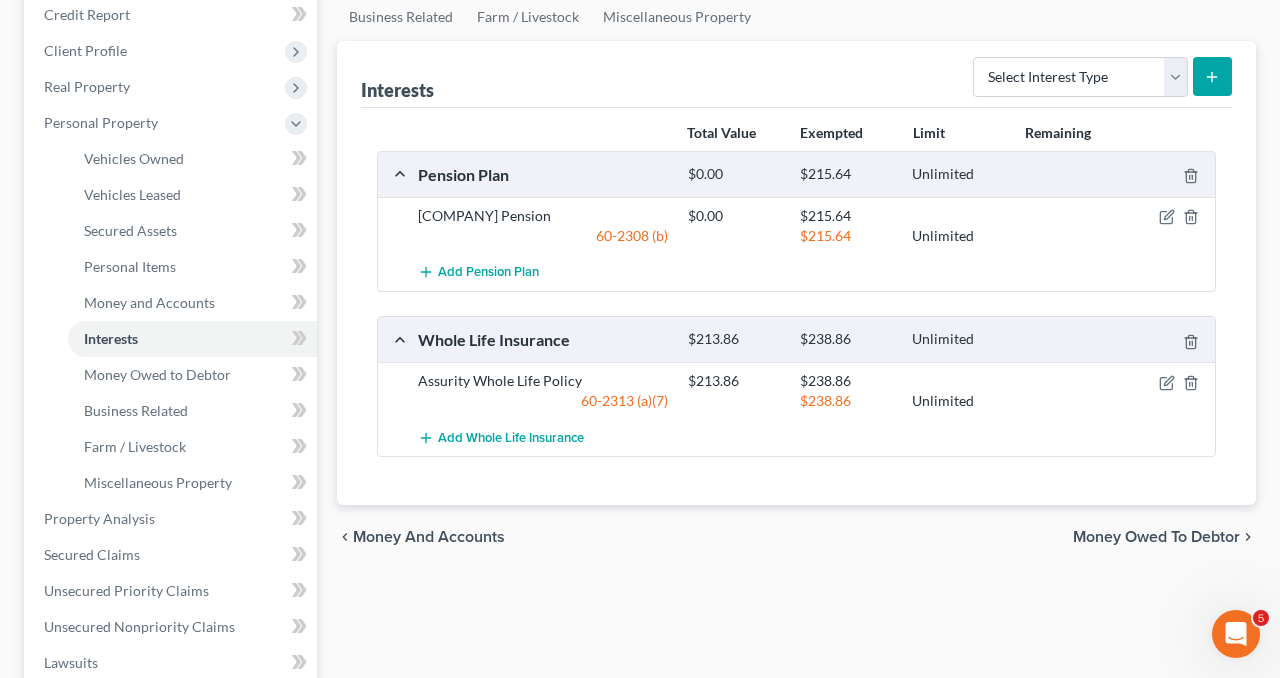 click on "$0.00 $215.64 Unlimited" at bounding box center (947, 174) 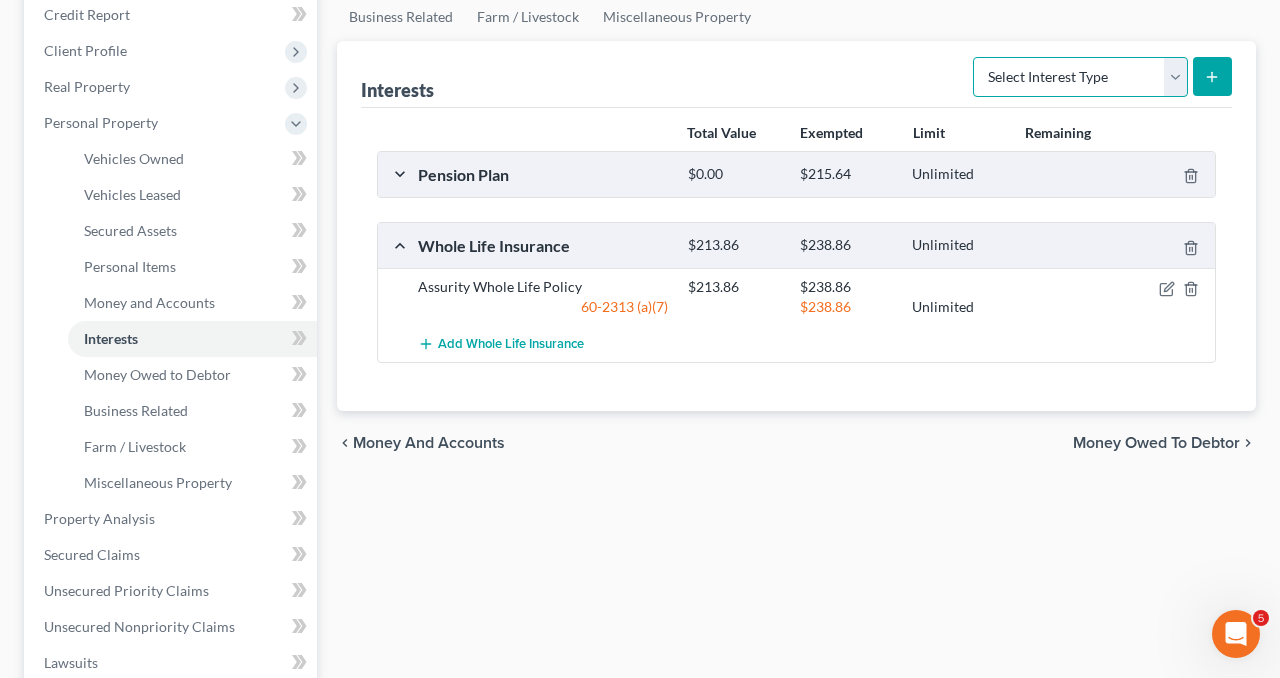 click on "Select Interest Type 401K Annuity Bond Education IRA Government Bond Government Pension Plan Incorporated Business IRA Joint Venture (Active) Joint Venture (Inactive) Keogh Mutual Fund Other Retirement Plan Partnership (Active) Partnership (Inactive) Pension Plan Stock Term Life Insurance Unincorporated Business Whole Life Insurance" at bounding box center (1080, 77) 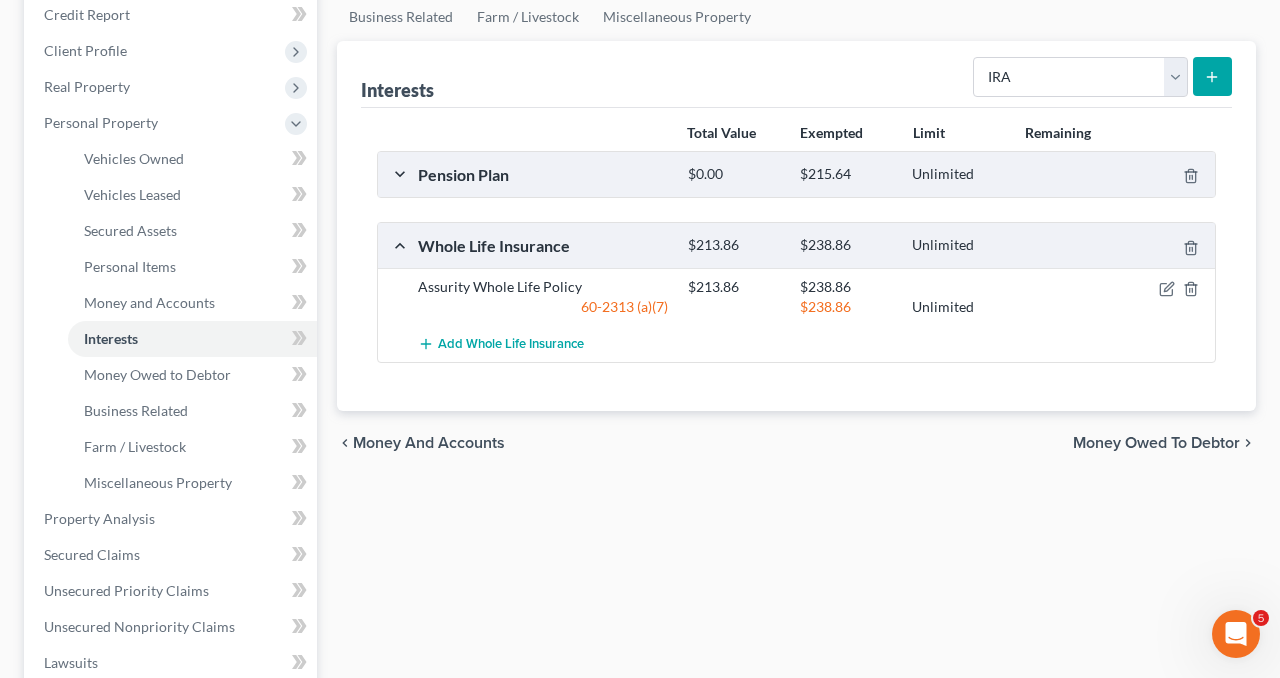 click 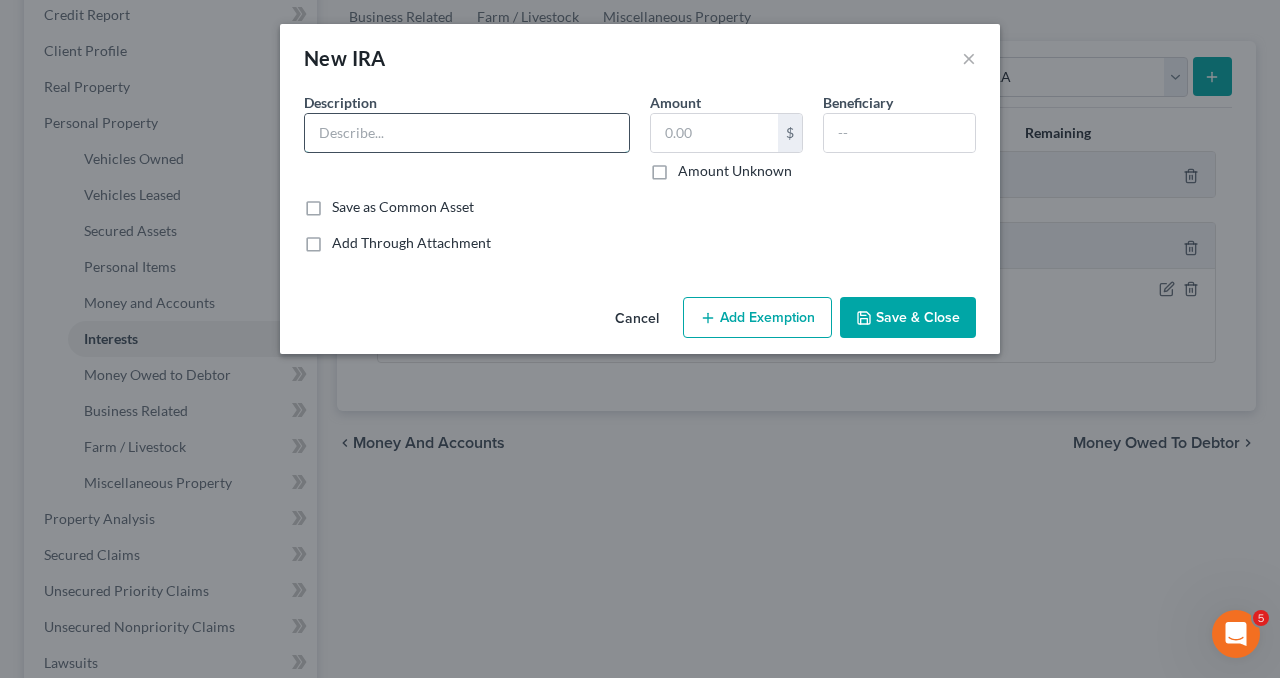 click at bounding box center (467, 133) 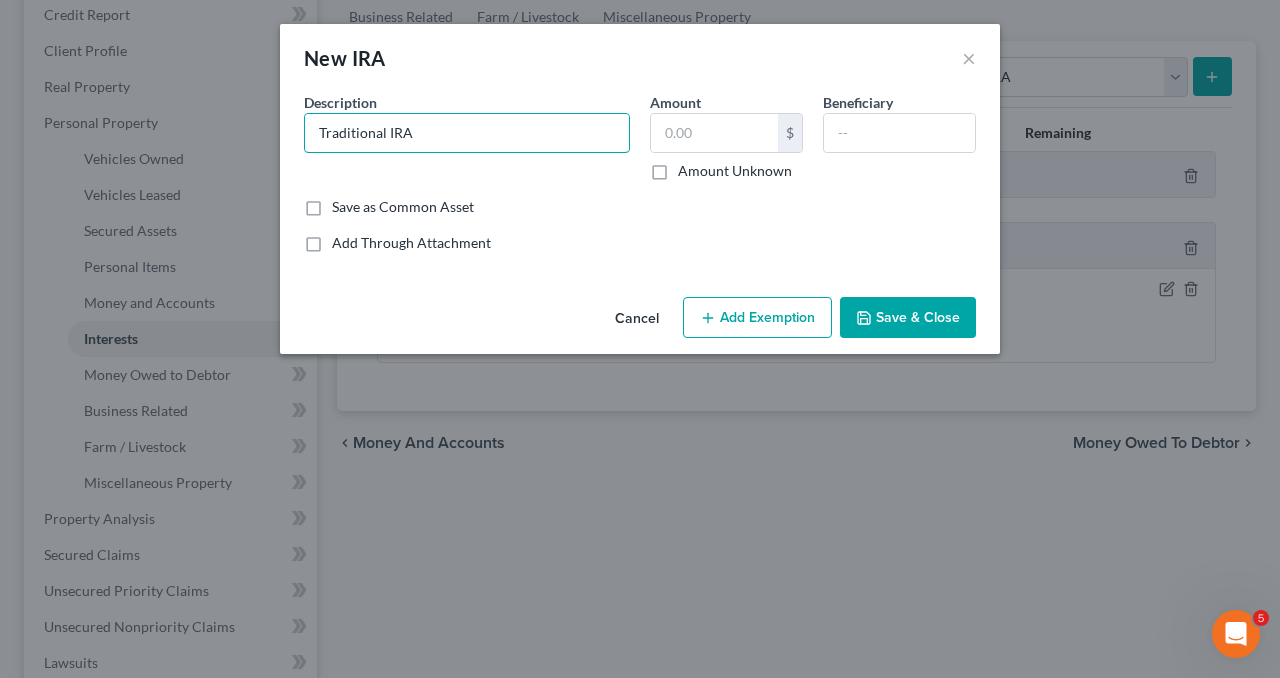 type on "Traditional IRA" 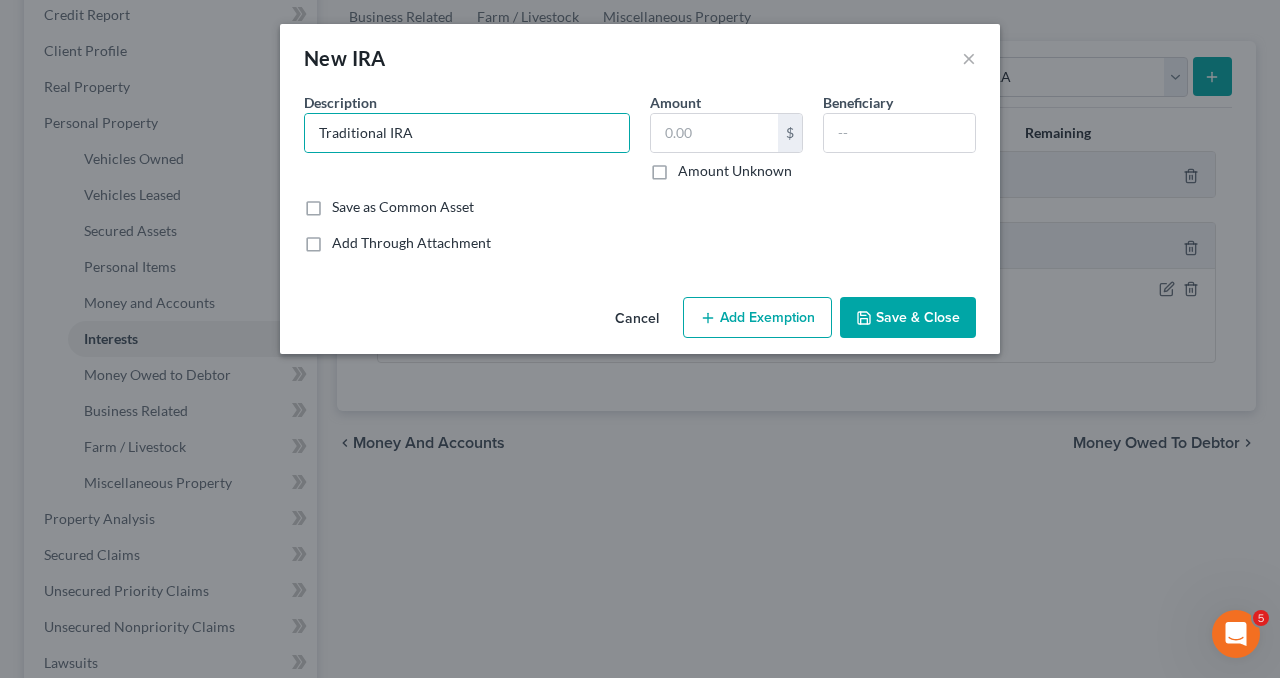 click on "Add Exemption" at bounding box center (757, 318) 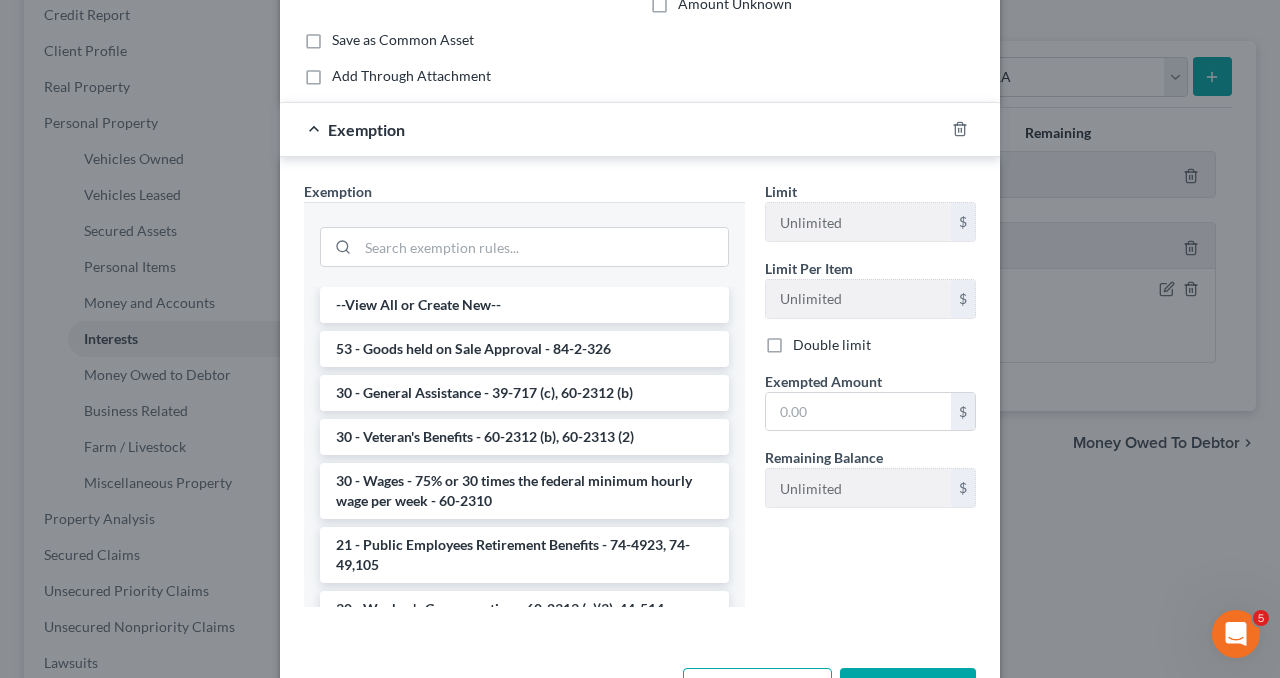 scroll, scrollTop: 171, scrollLeft: 0, axis: vertical 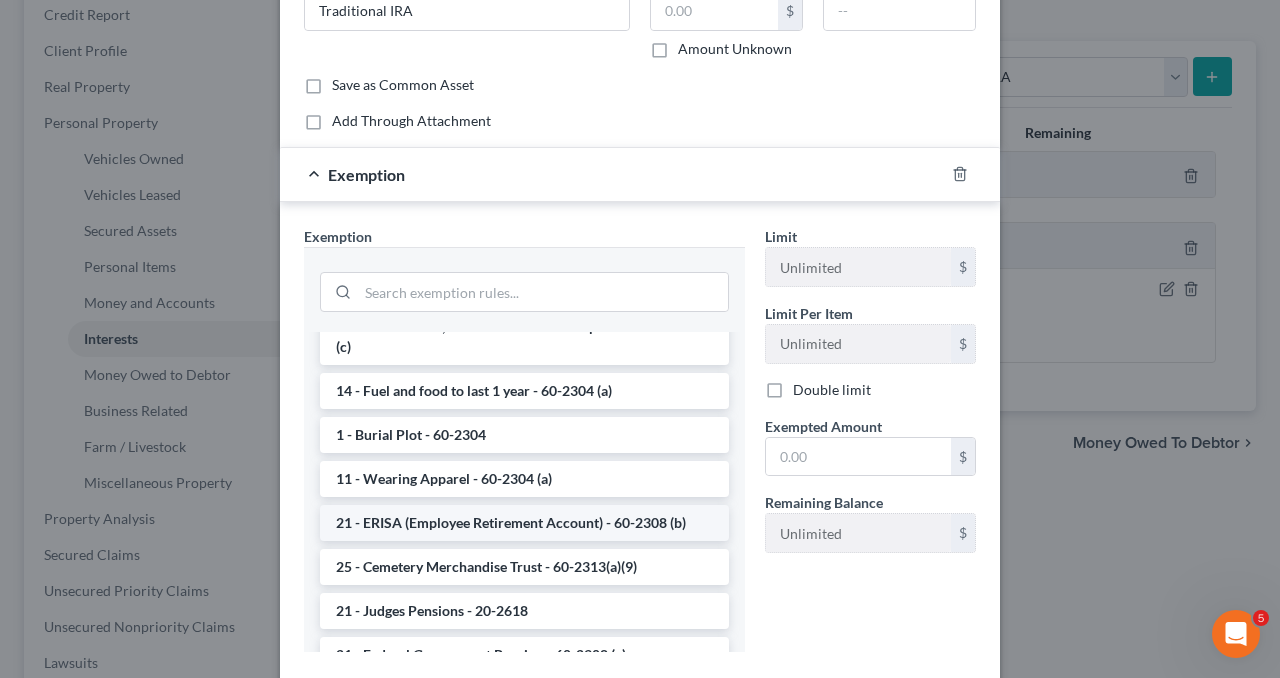 click on "21 - ERISA (Employee Retirement Account) - 60-2308 (b)" at bounding box center [524, 523] 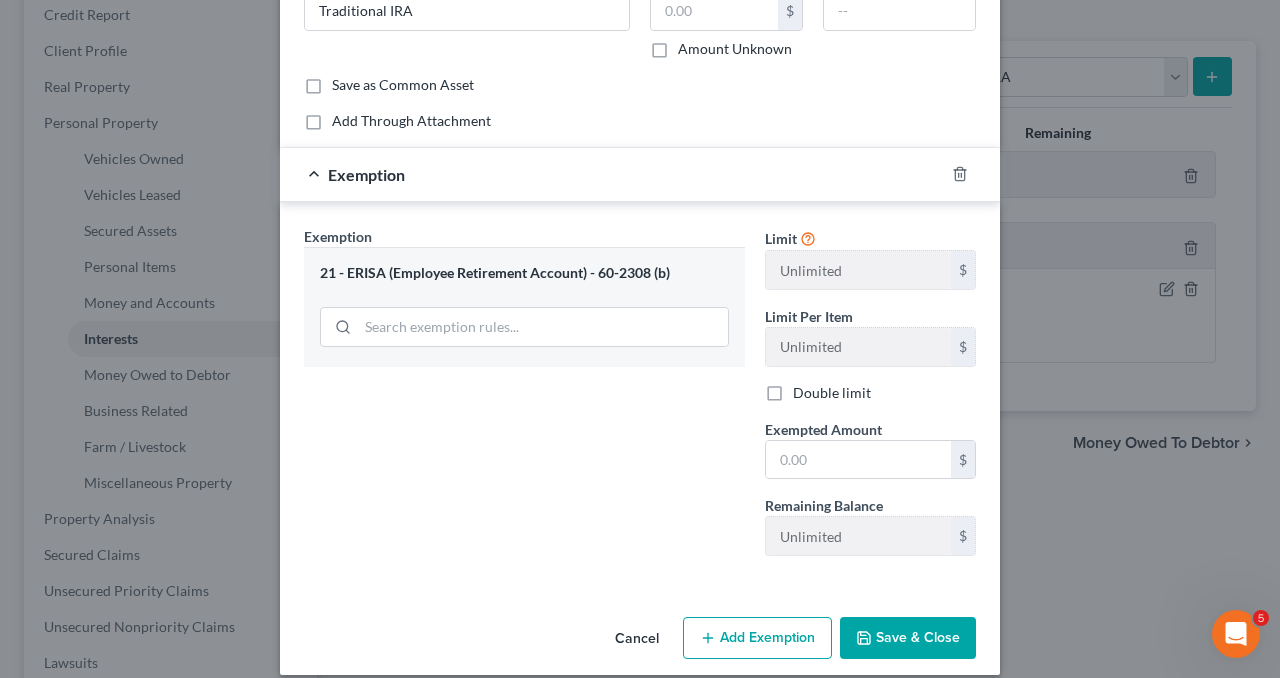 click on "Save & Close" at bounding box center (908, 638) 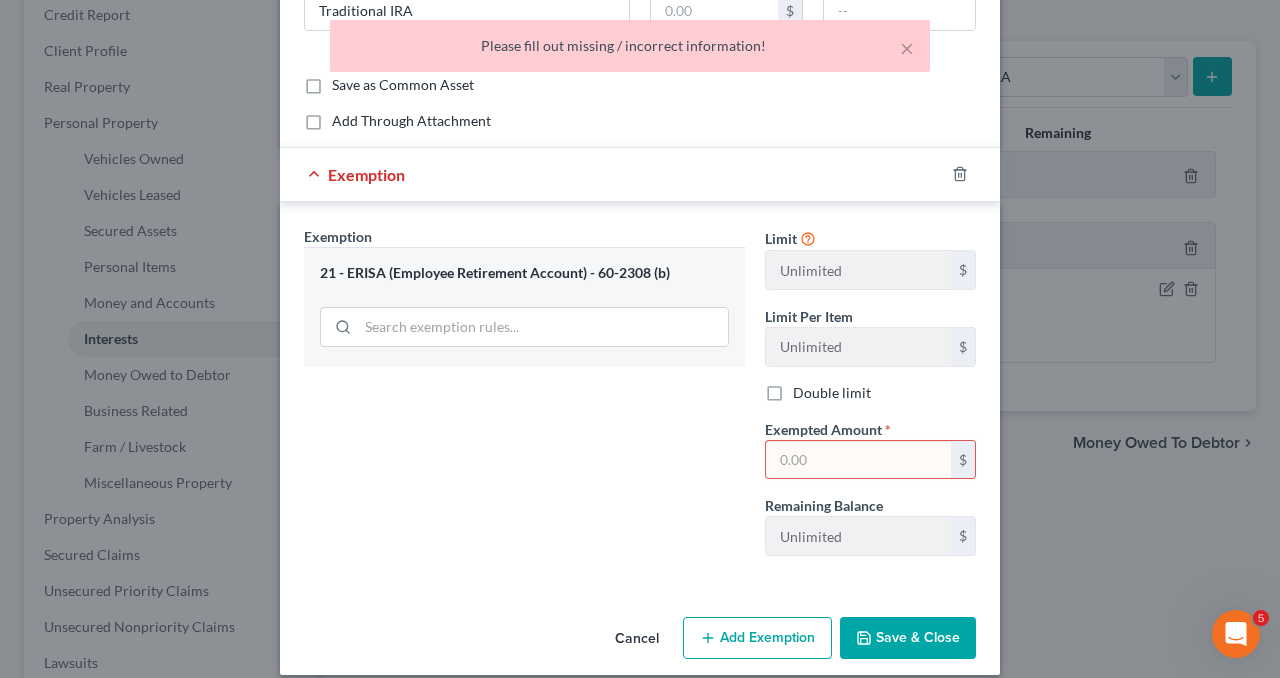 click at bounding box center [858, 460] 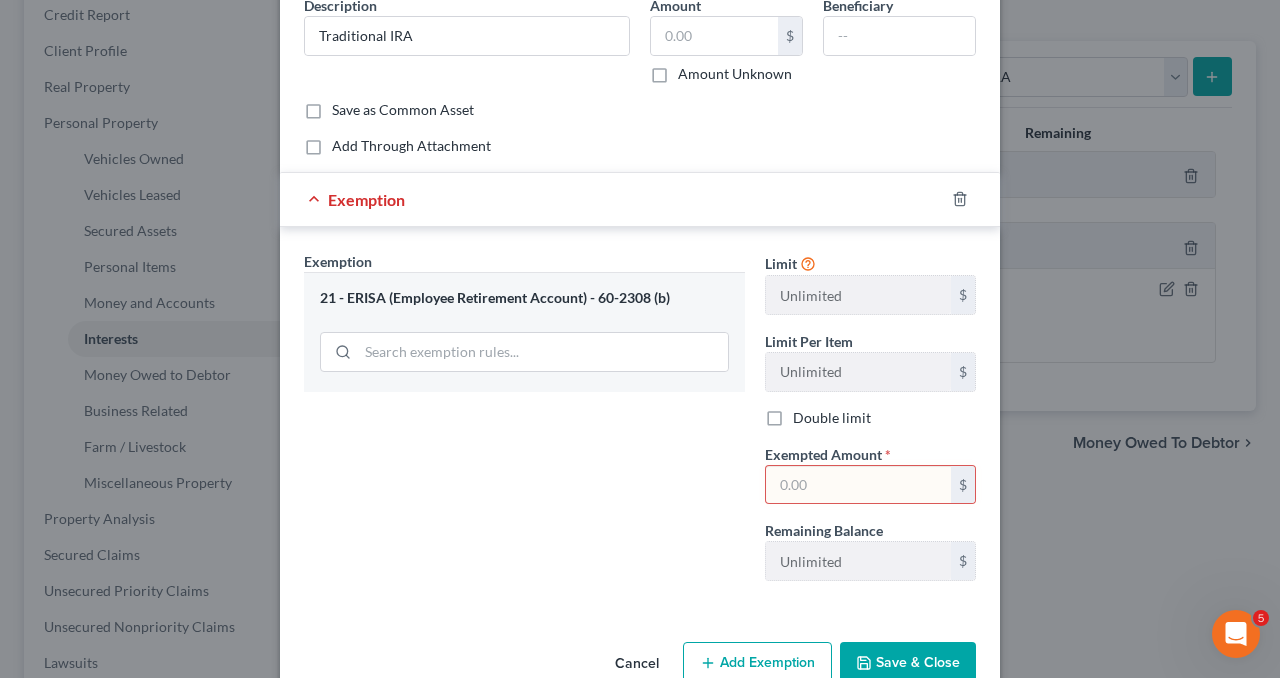scroll, scrollTop: 94, scrollLeft: 0, axis: vertical 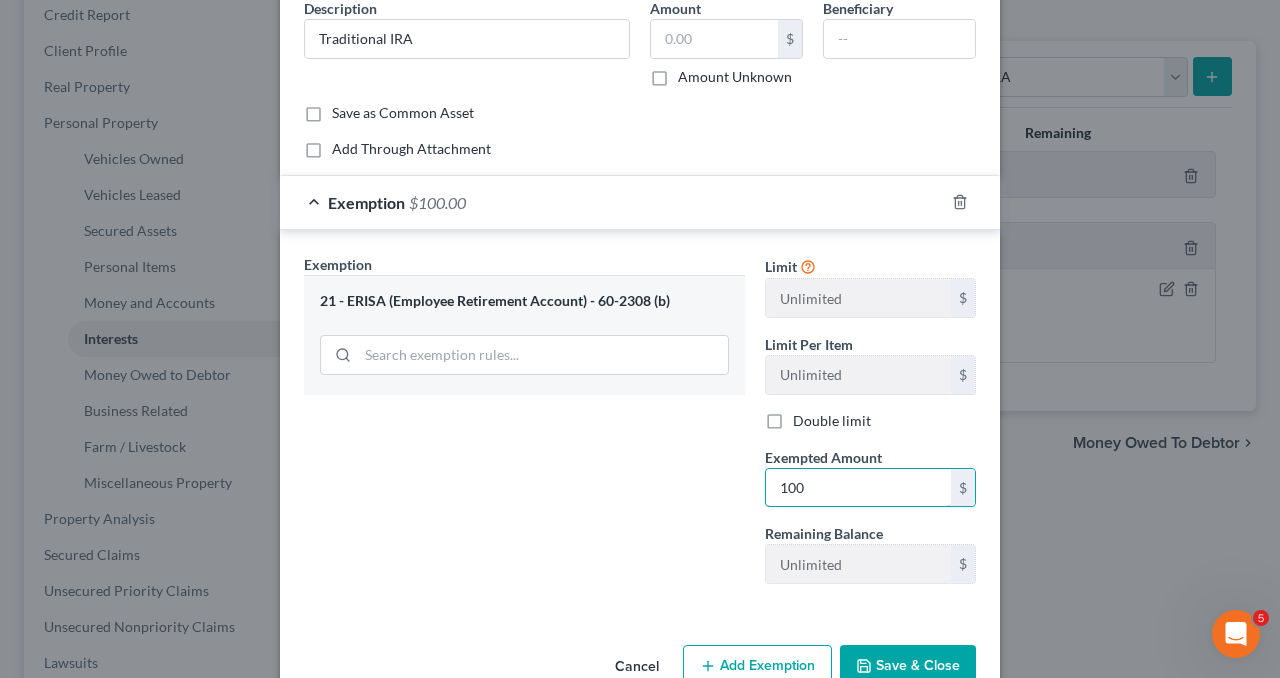 type on "100" 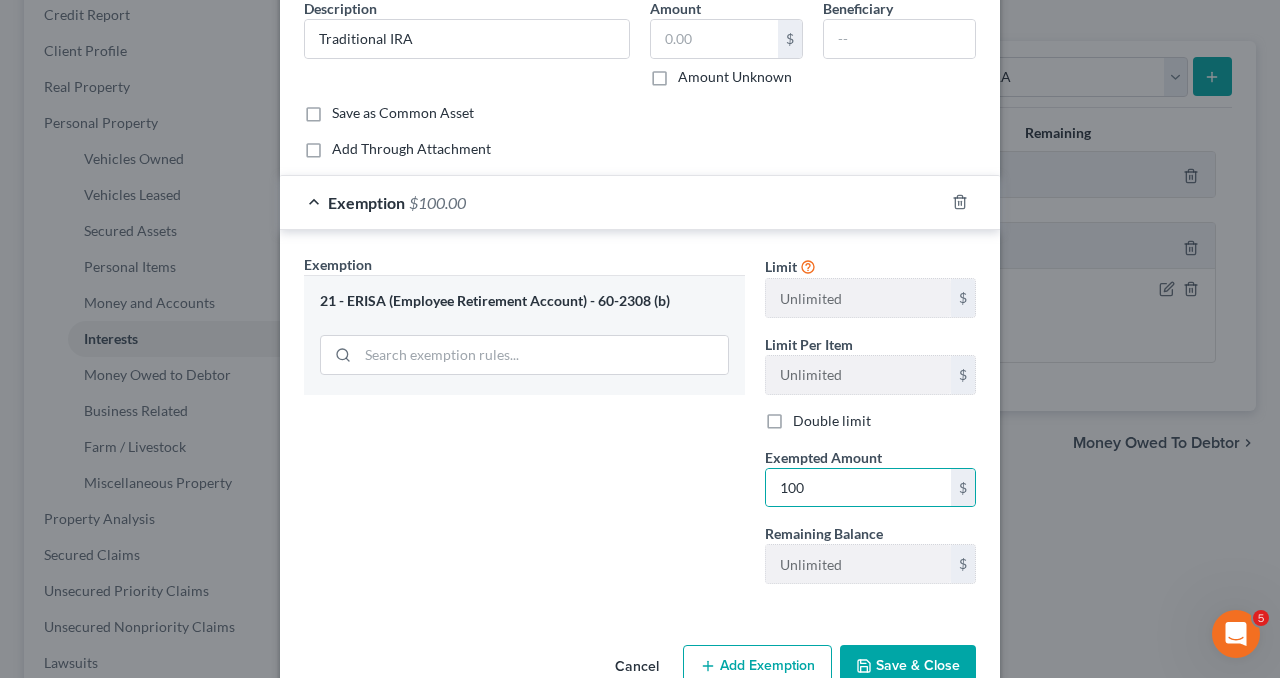 click on "Save & Close" at bounding box center [908, 666] 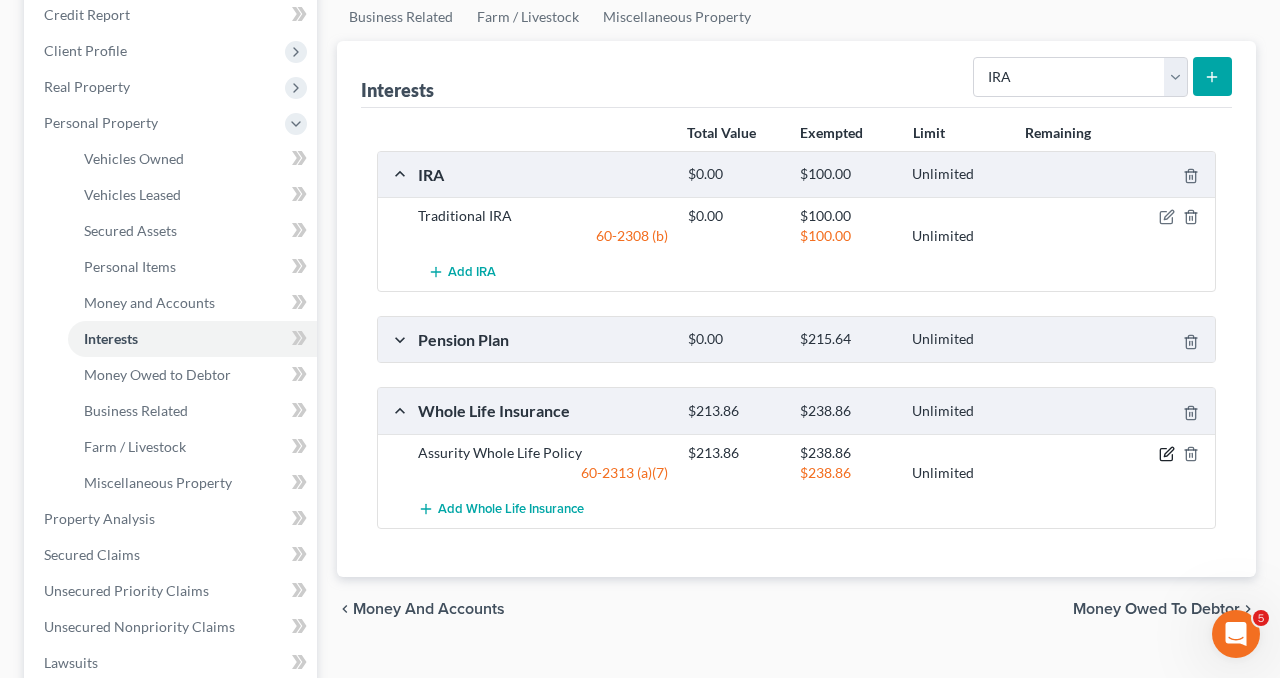 click 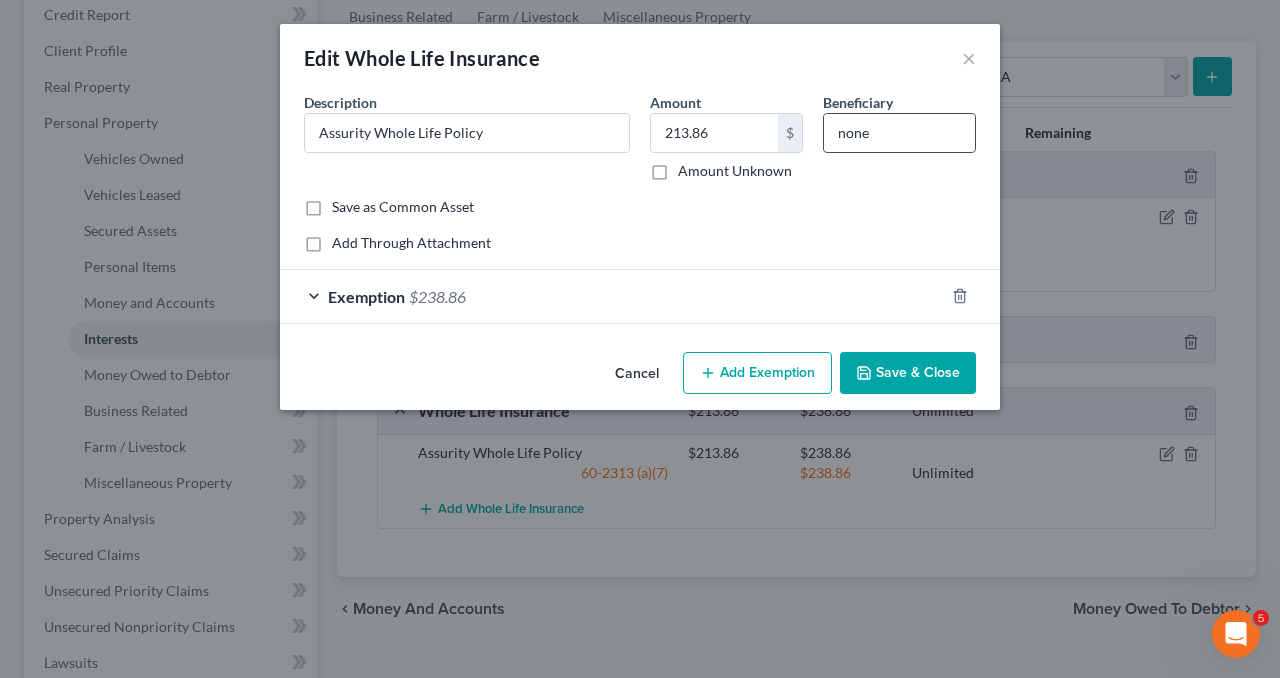 click on "none" at bounding box center [899, 133] 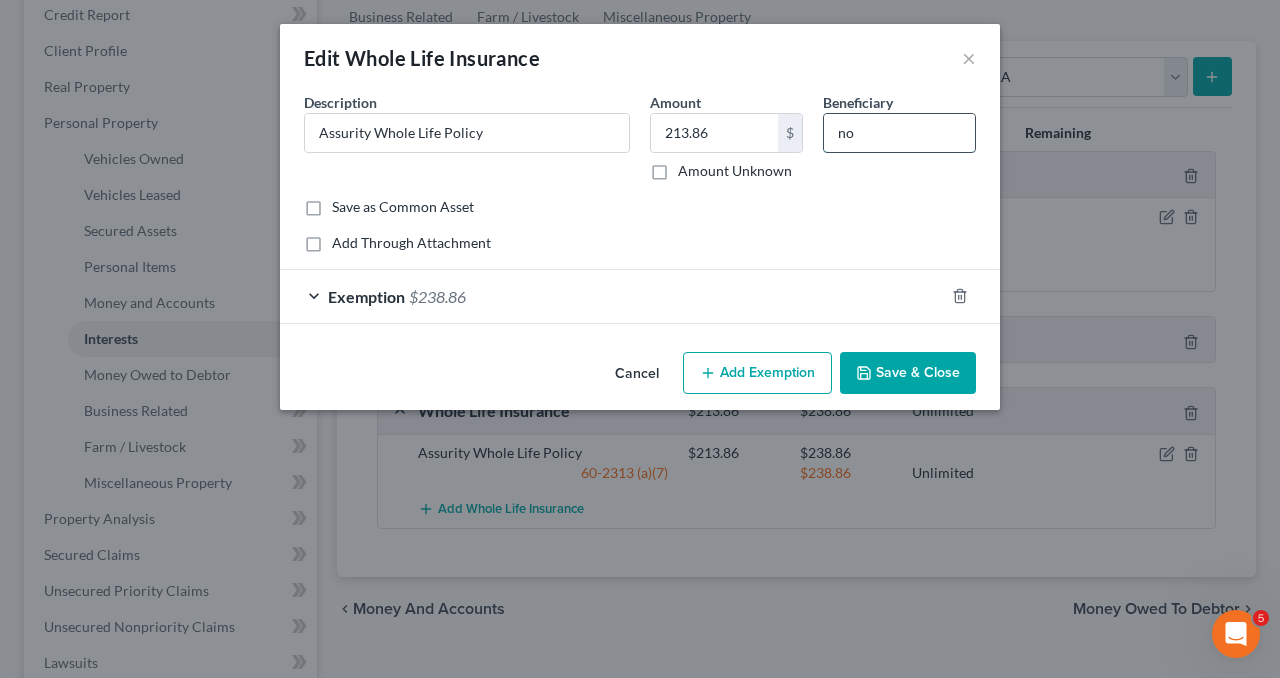 type on "n" 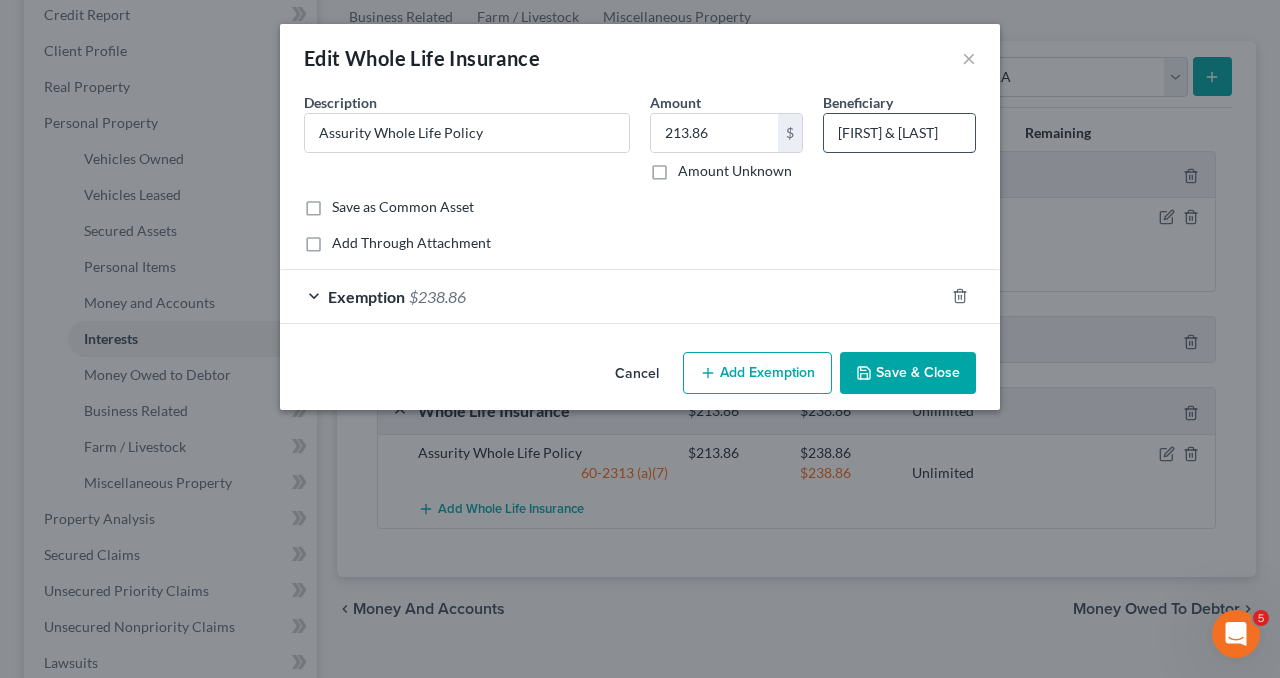 scroll, scrollTop: 0, scrollLeft: 12, axis: horizontal 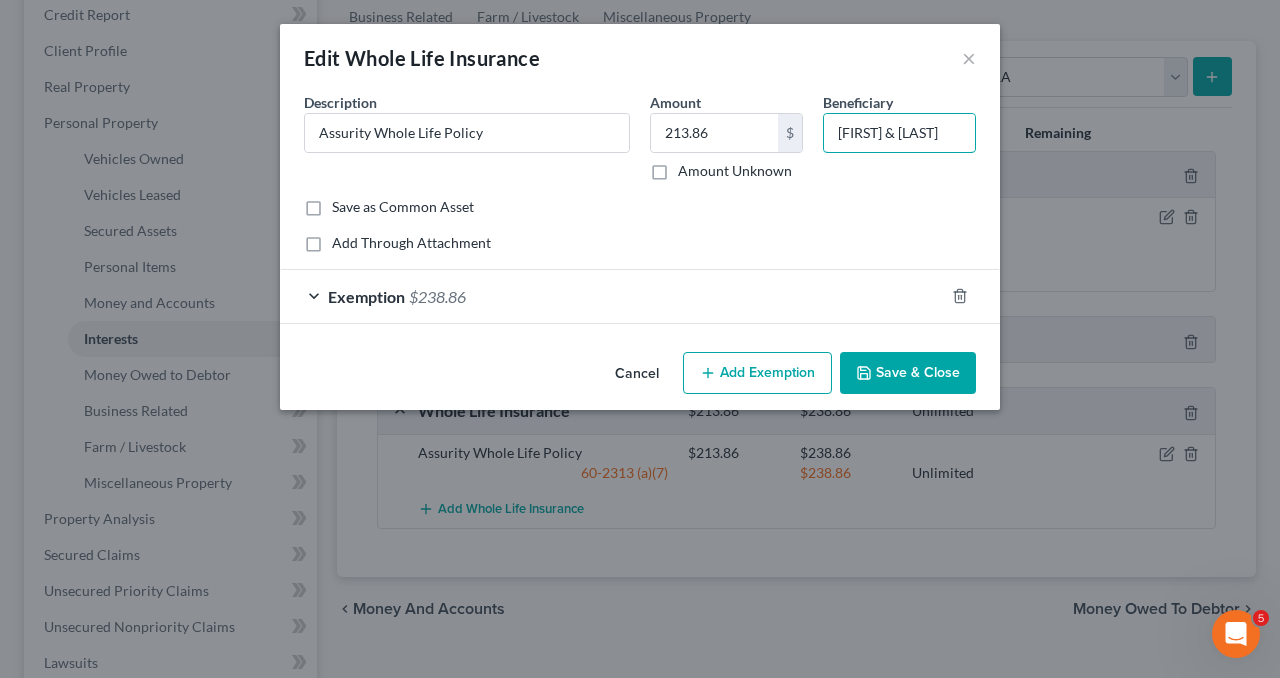 type on "[FIRST] & [LAST]" 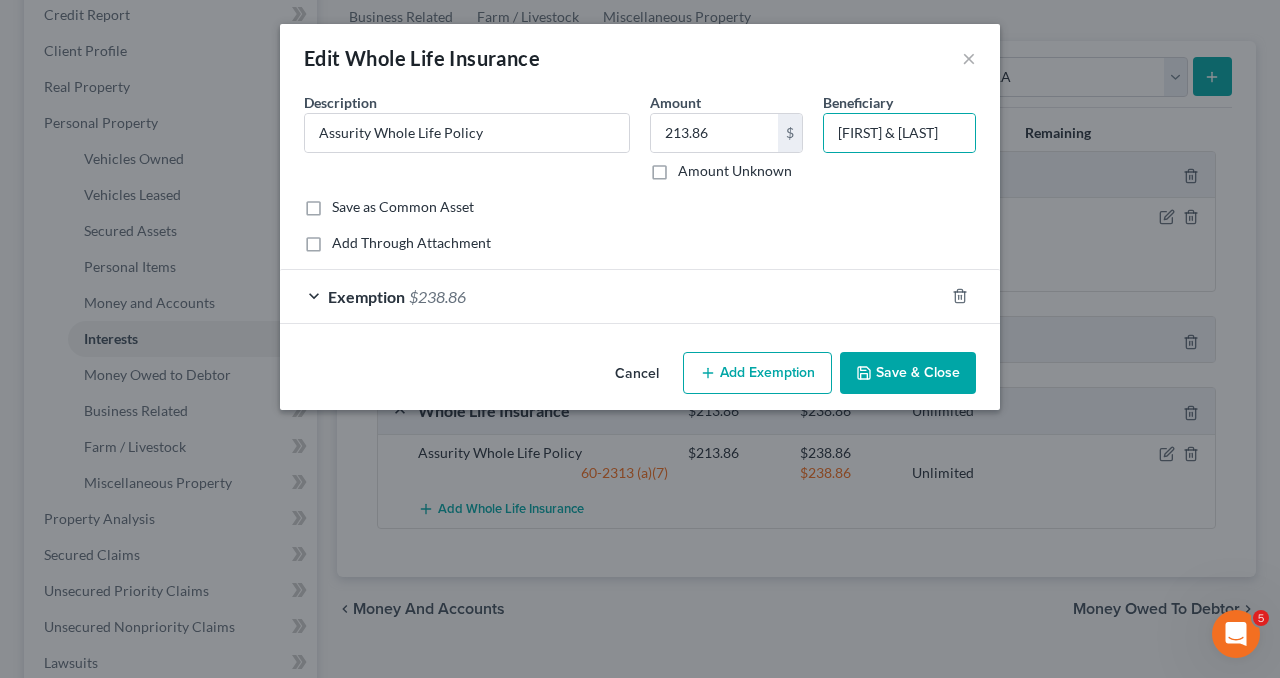 click on "Save & Close" at bounding box center (908, 373) 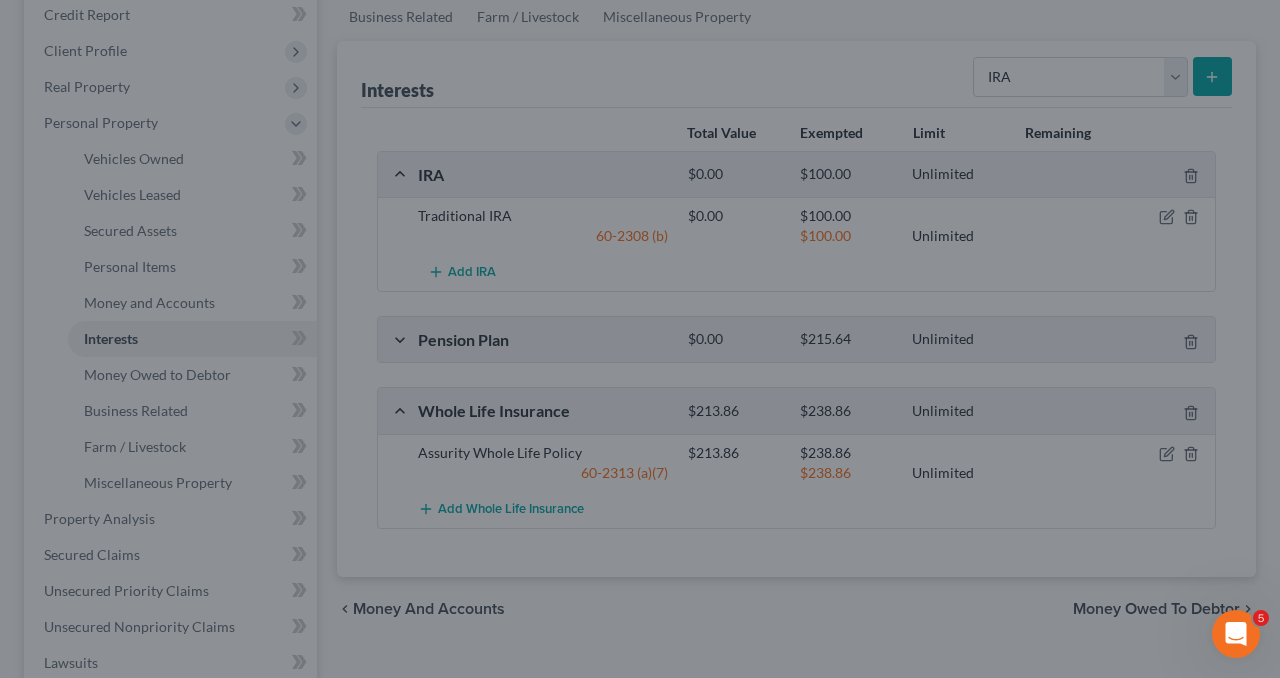 scroll, scrollTop: 0, scrollLeft: 0, axis: both 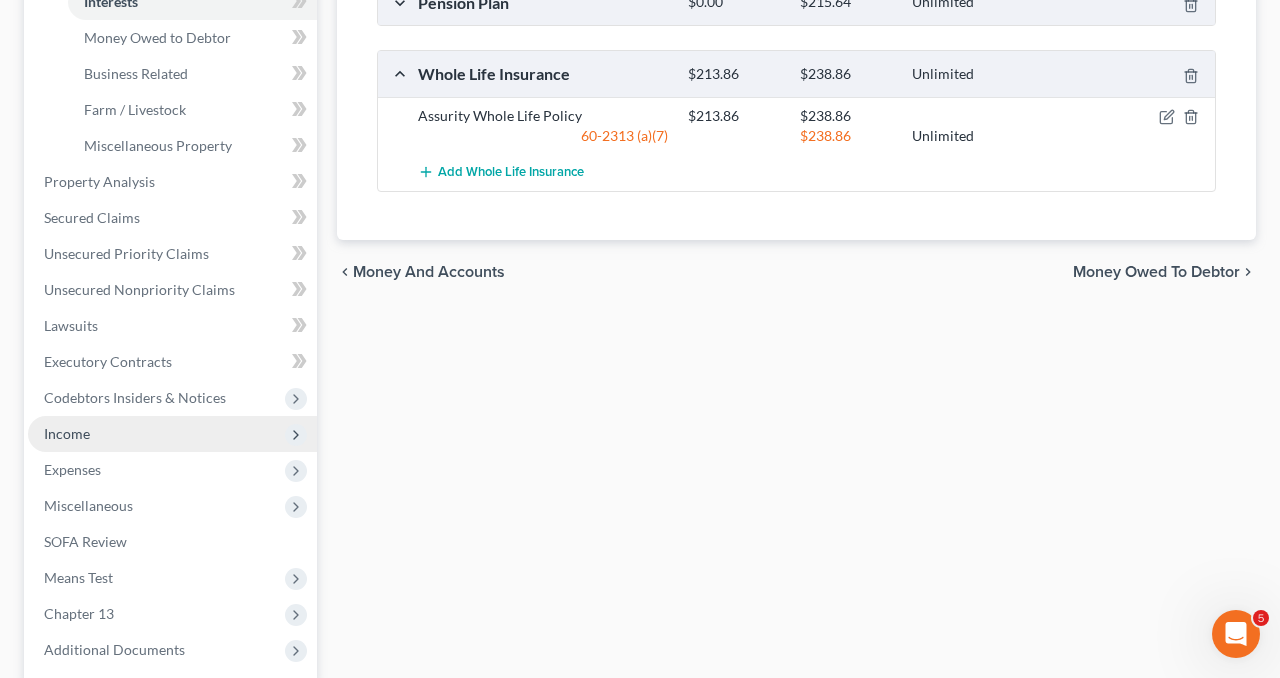 click on "Income" at bounding box center [172, 434] 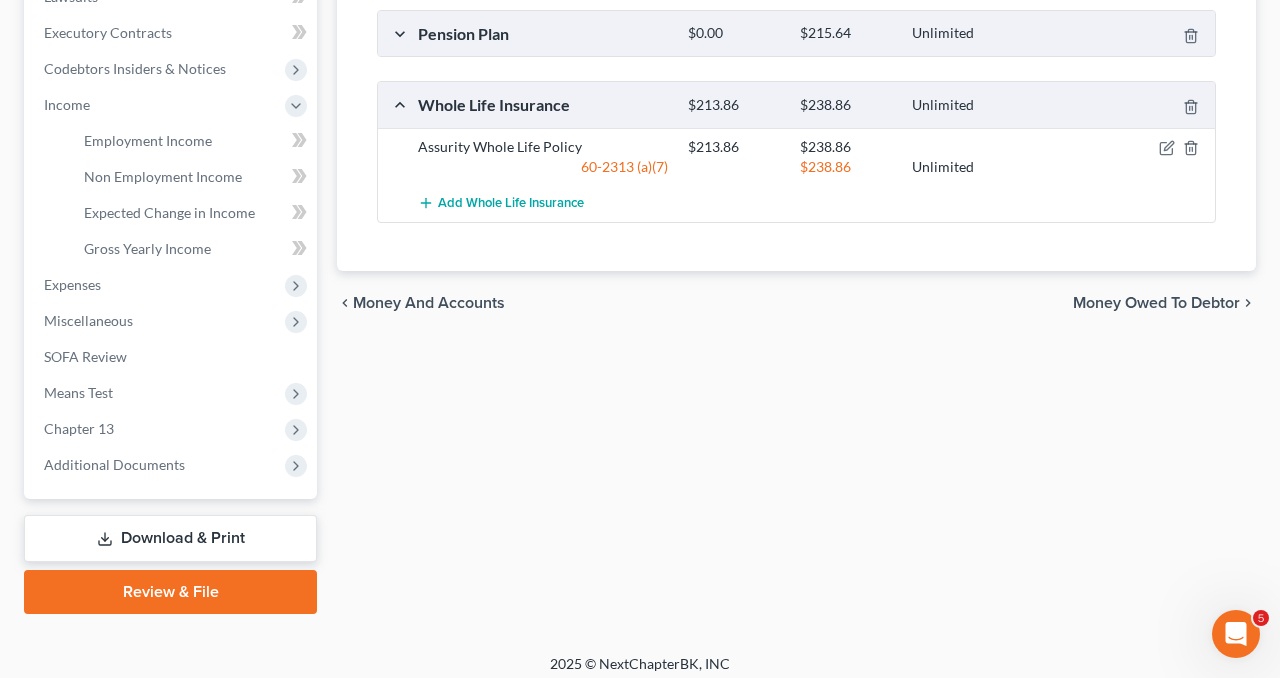 scroll, scrollTop: 544, scrollLeft: 0, axis: vertical 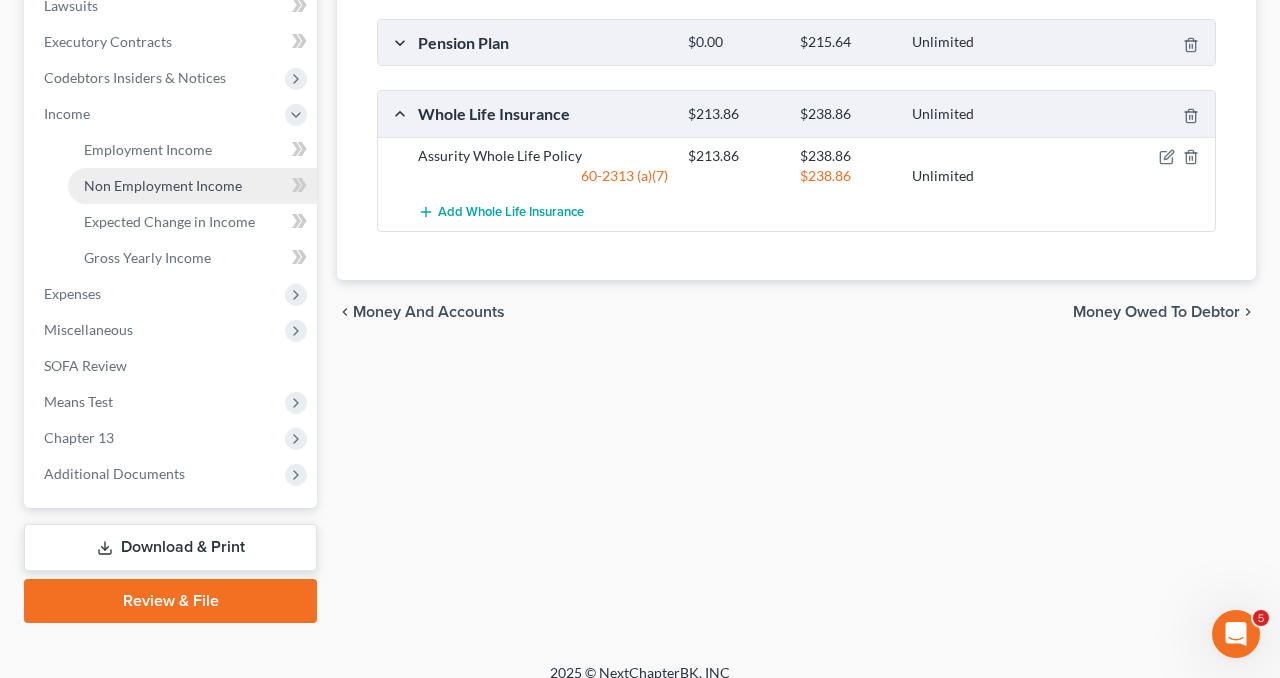 click on "Non Employment Income" at bounding box center (163, 185) 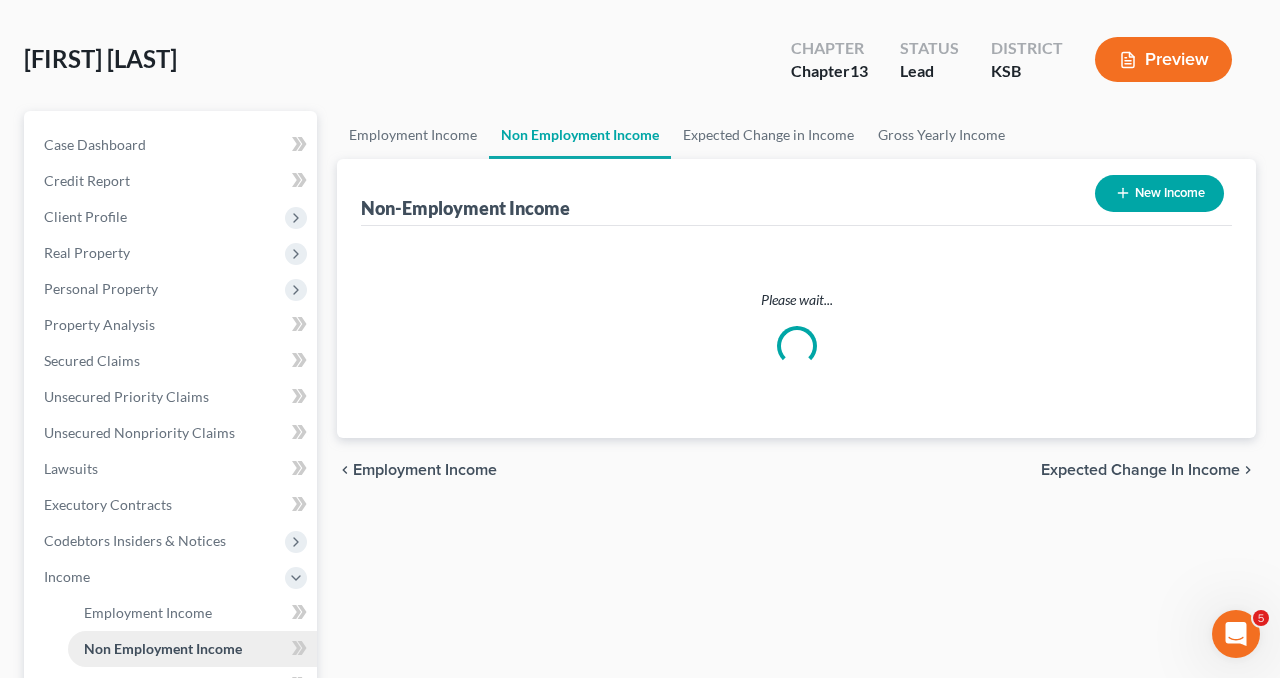 scroll, scrollTop: 0, scrollLeft: 0, axis: both 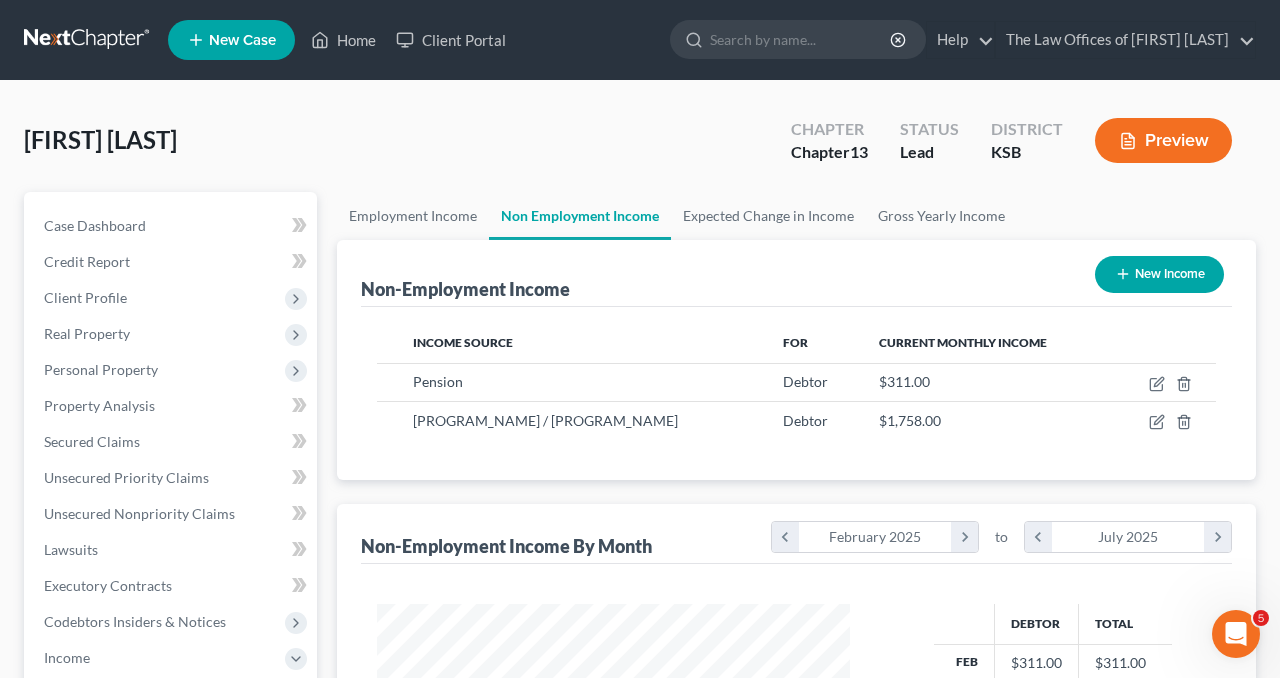 click on "New Income" at bounding box center (1159, 274) 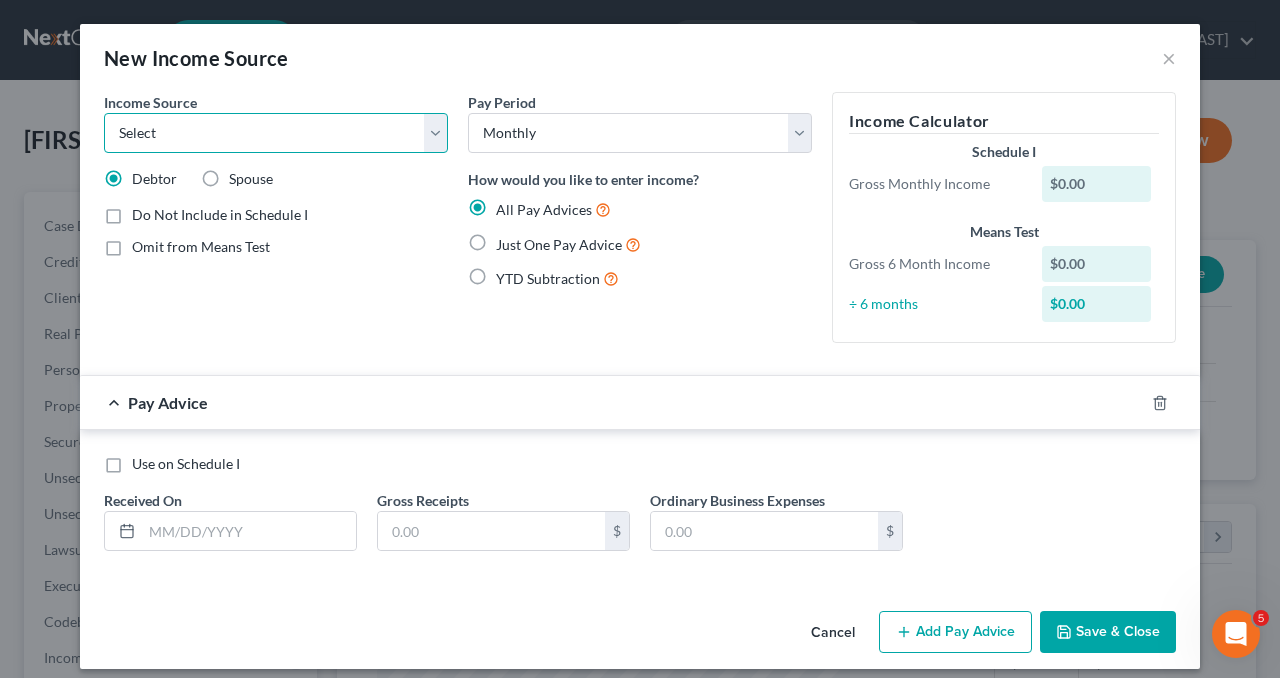 click on "Select Unemployment Disability (from employer) Pension Retirement Social Security / Social Security Disability Other Government Assistance Interests, Dividends or Royalties Child / Family Support Contributions to Household Property / Rental Business, Professional or Farm Alimony / Maintenance Payments Military Disability Benefits Other Monthly Income" at bounding box center (276, 133) 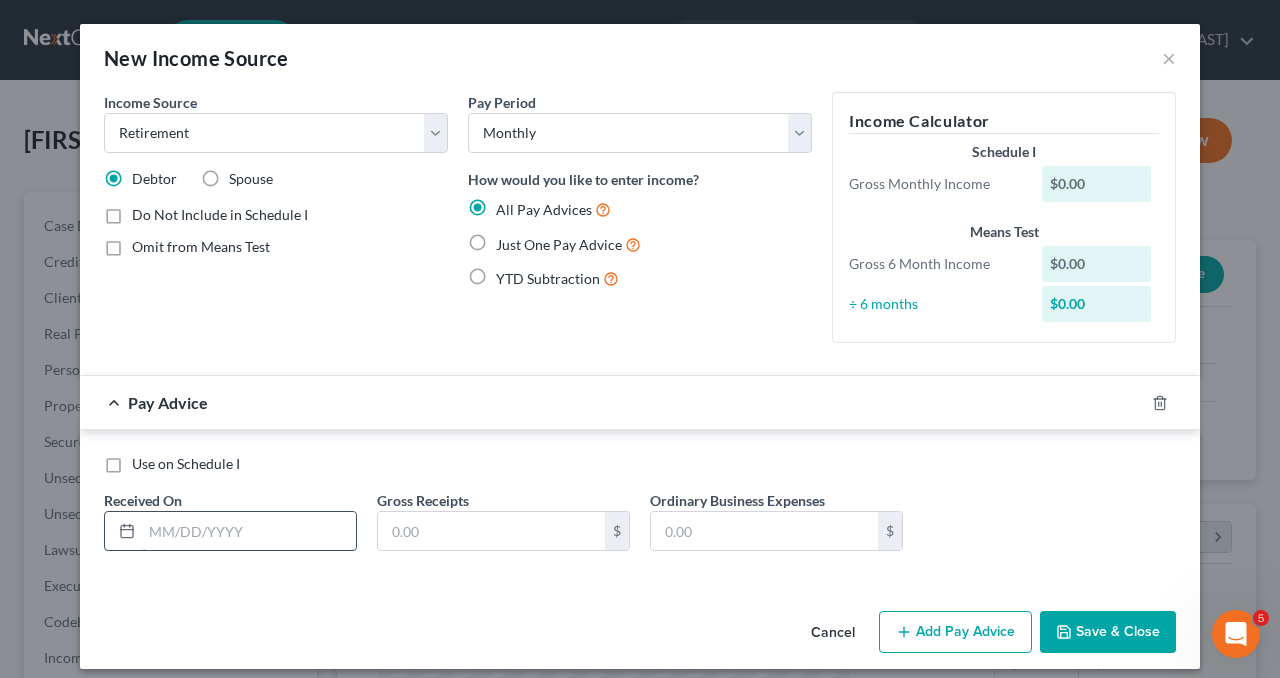 click at bounding box center (249, 531) 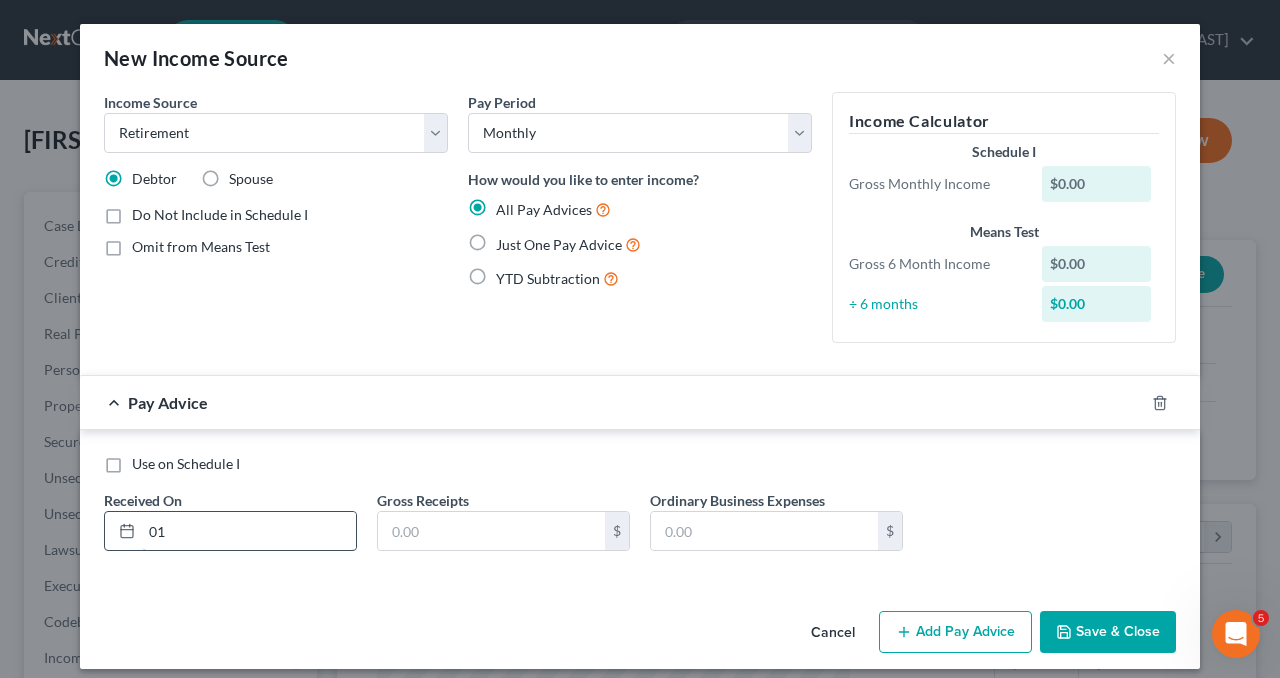 type on "0" 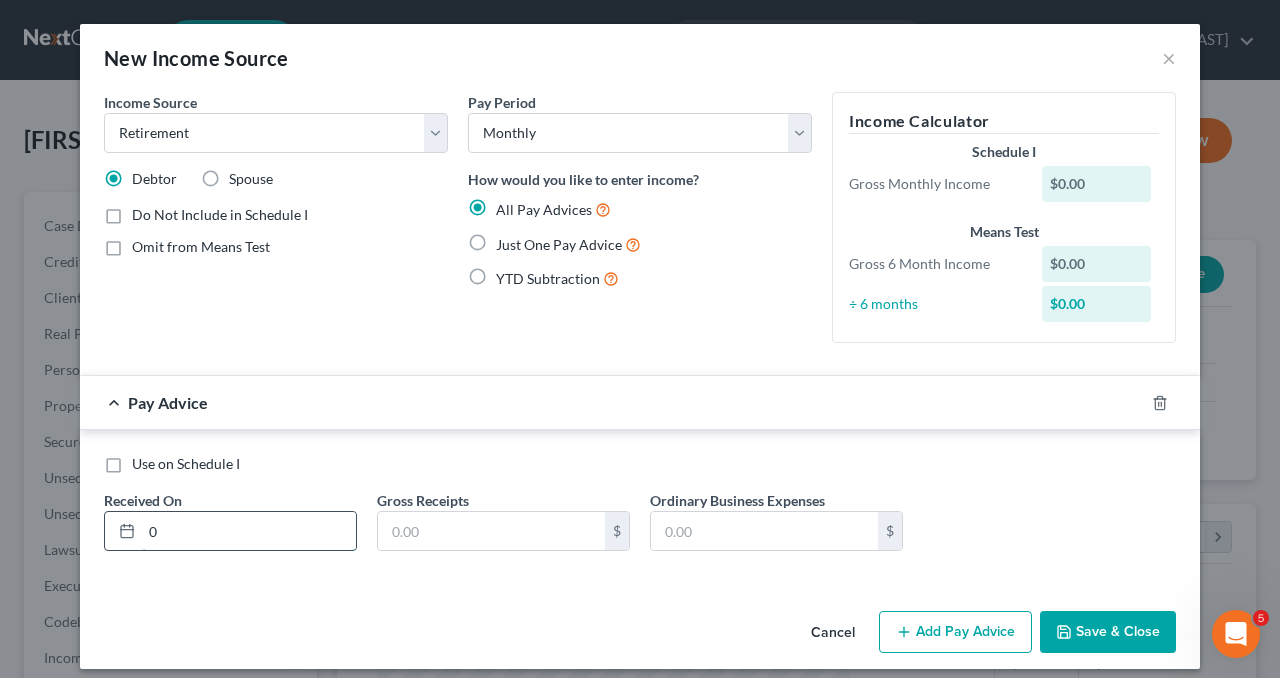 type 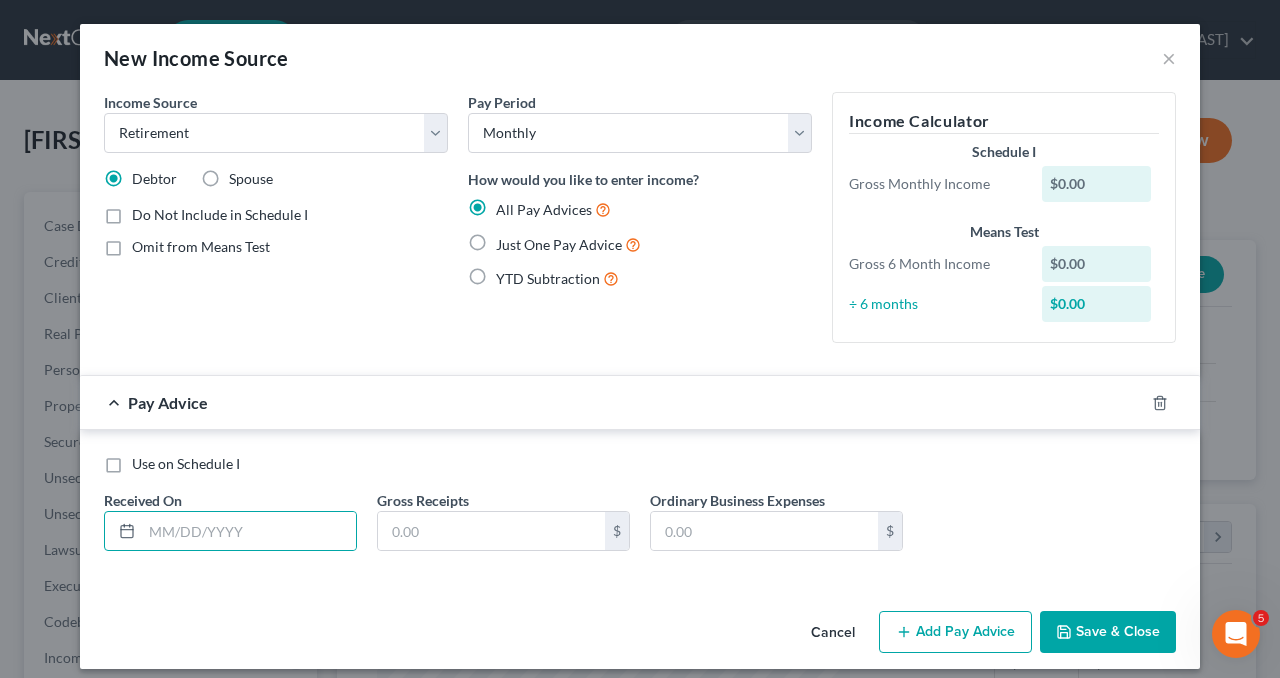 click on "Use on Schedule I" at bounding box center [186, 464] 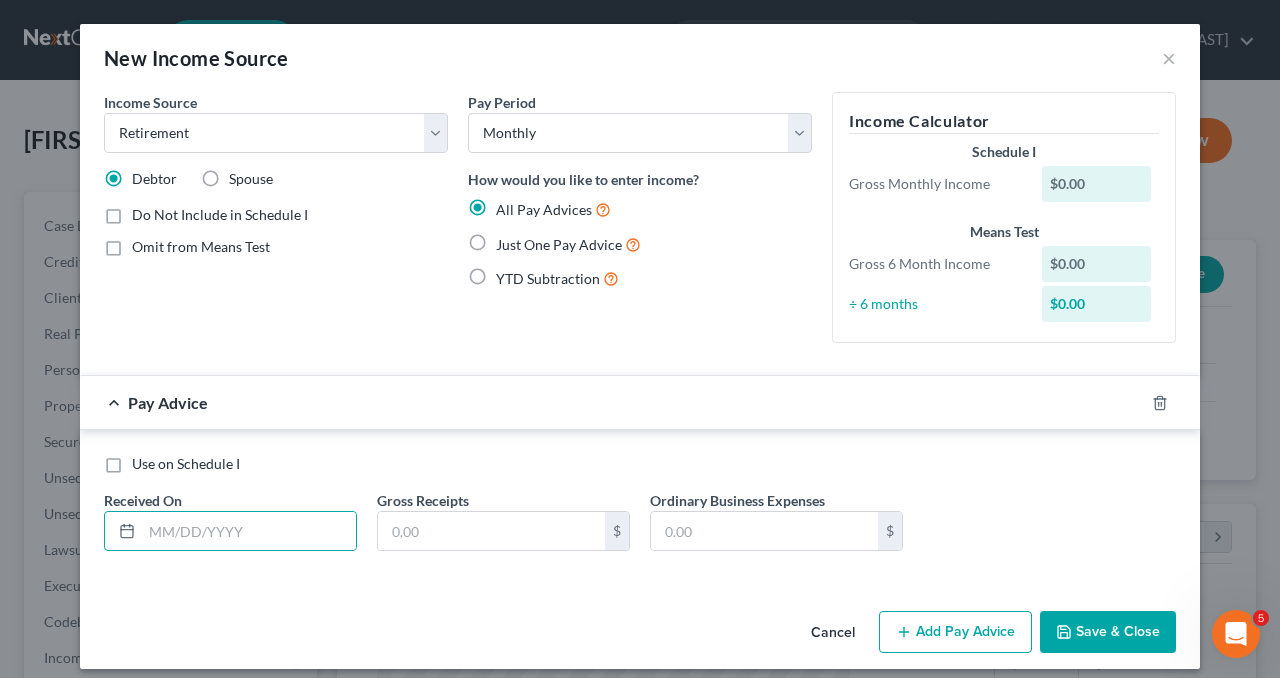 click on "Use on Schedule I" at bounding box center (146, 460) 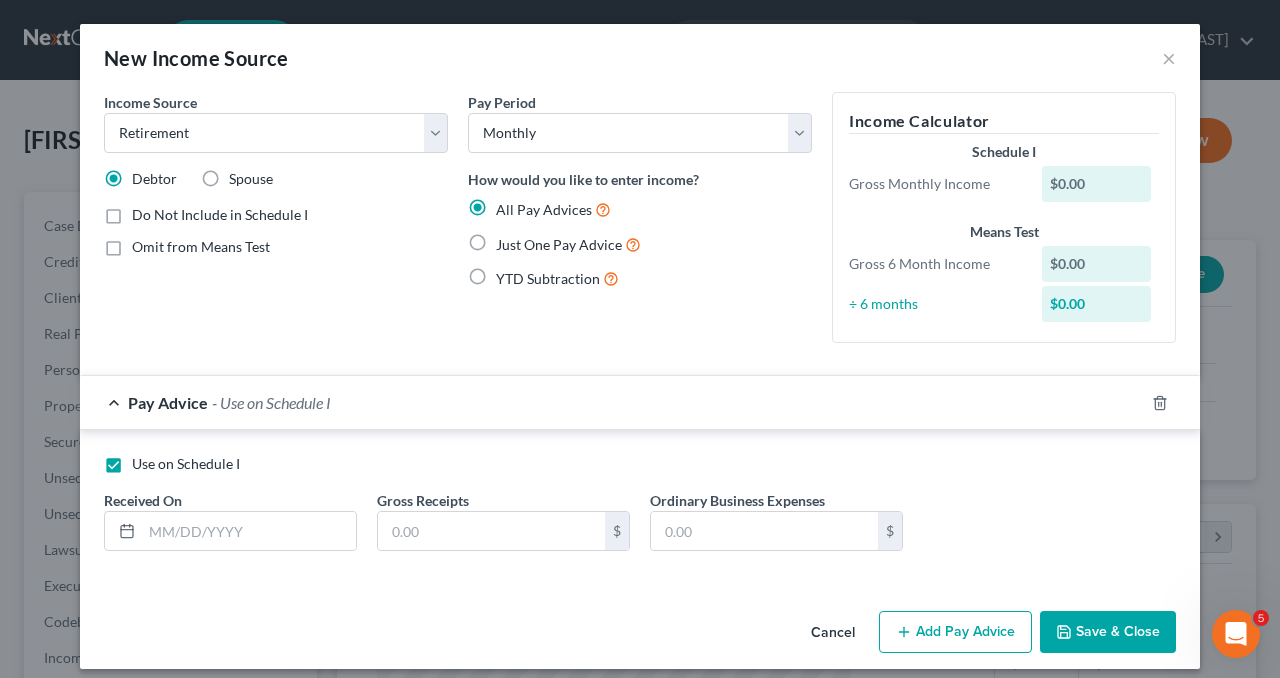 click on "Just One Pay Advice" at bounding box center (568, 244) 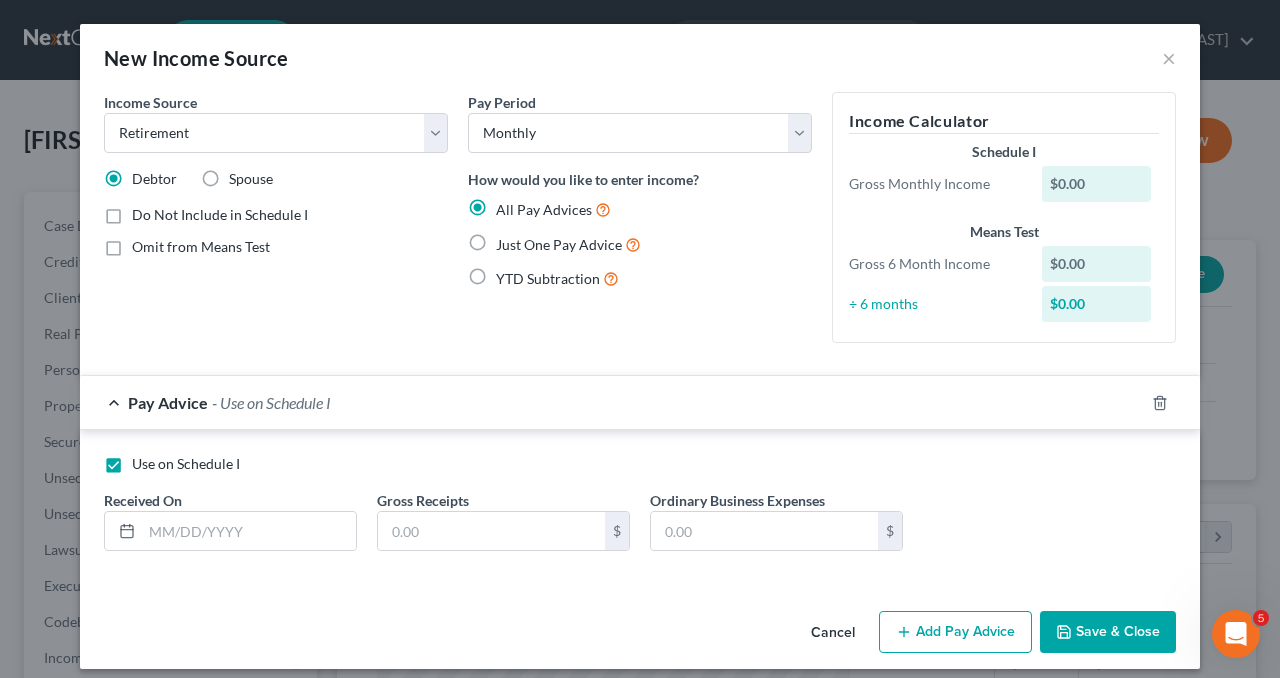click on "Just One Pay Advice" at bounding box center [510, 239] 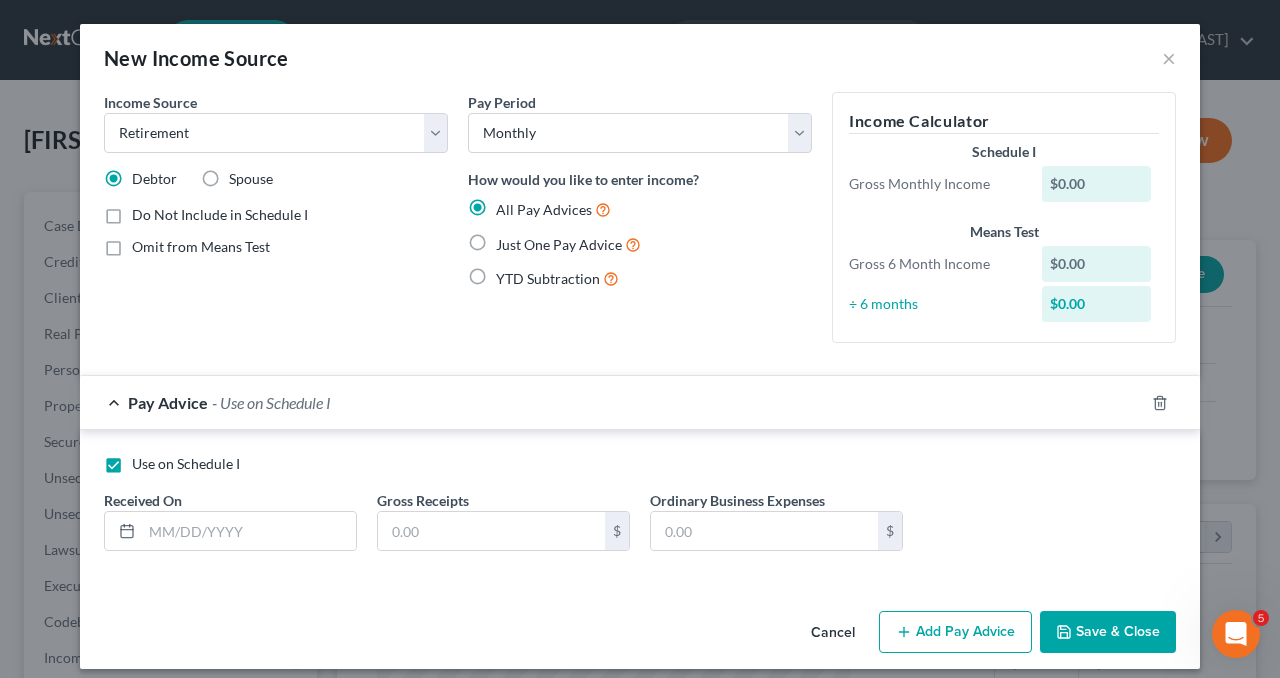 radio on "true" 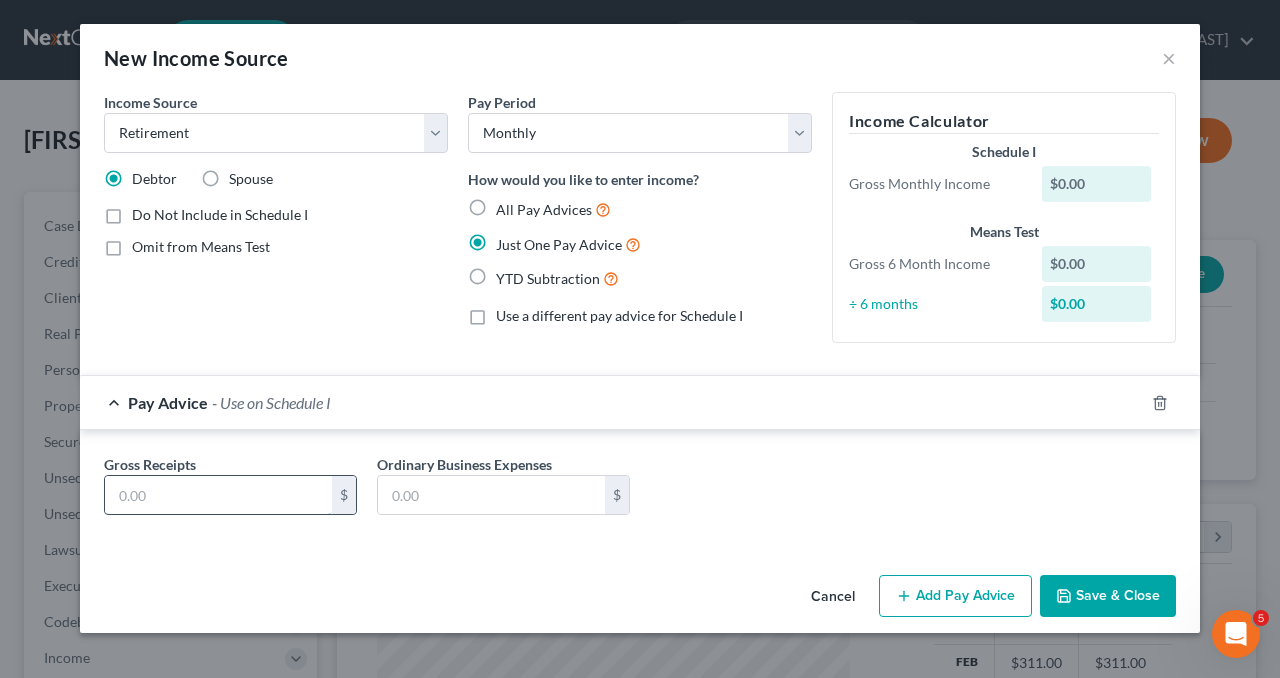 click at bounding box center [218, 495] 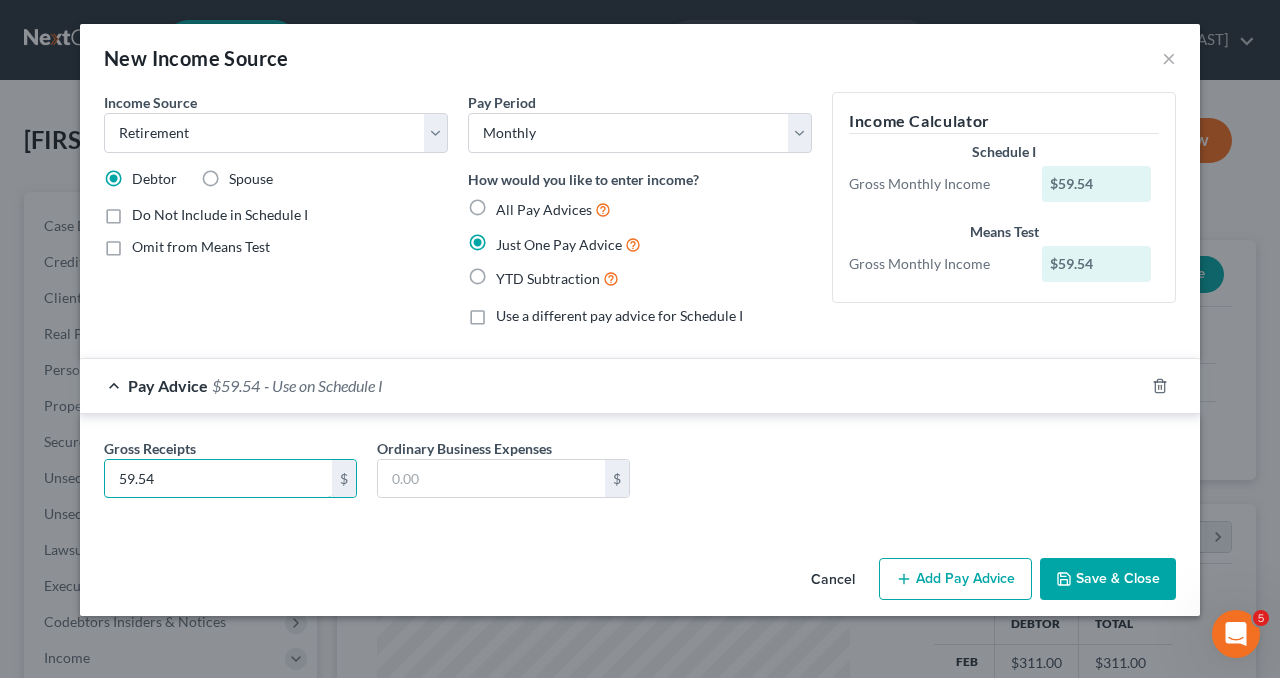 type on "59.54" 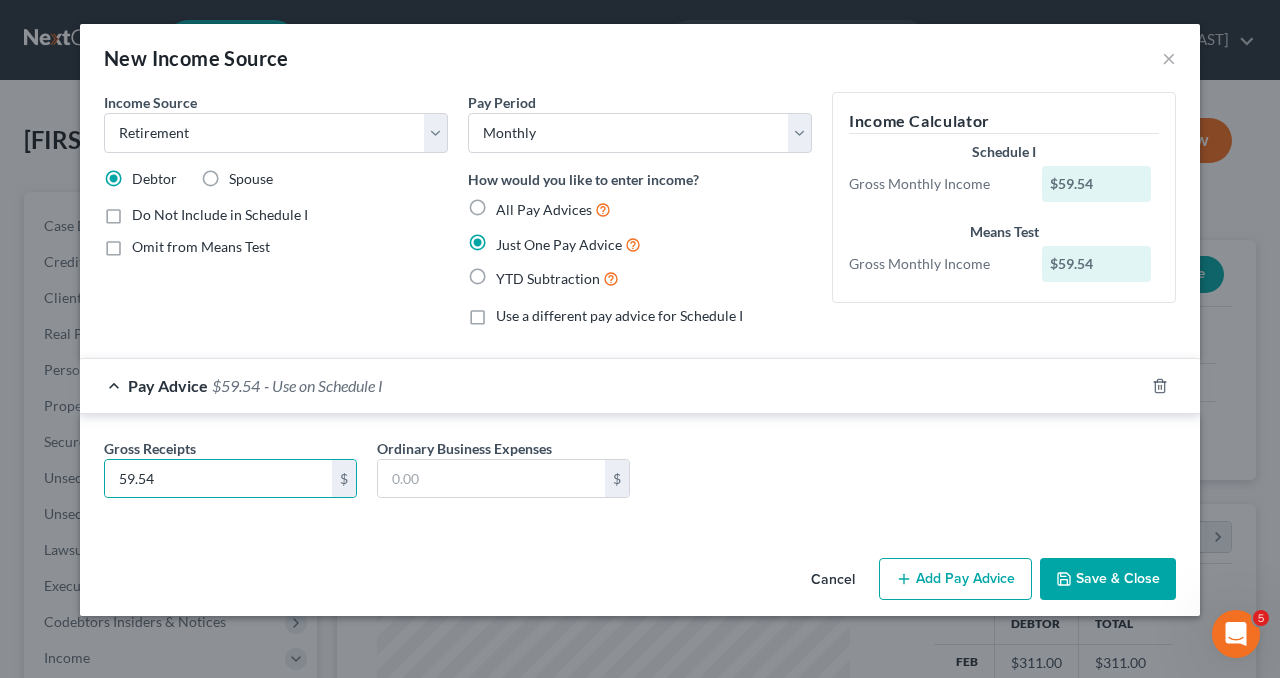 click on "Save & Close" at bounding box center [1108, 579] 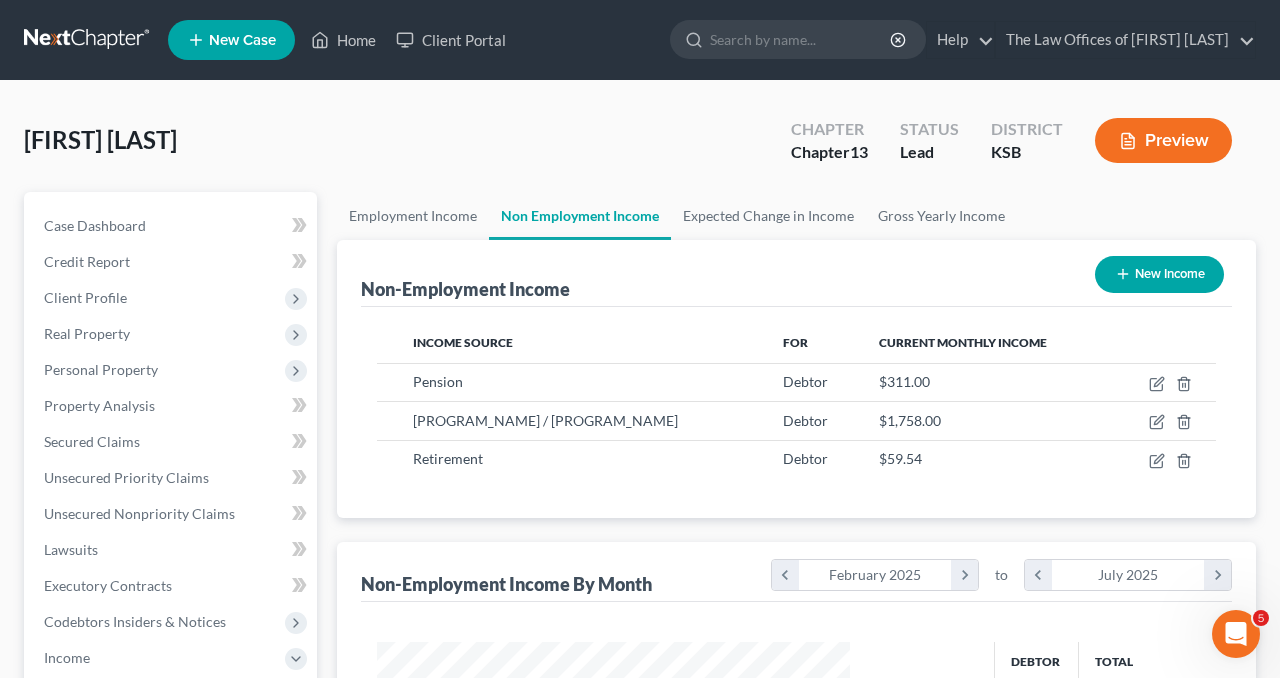 click on "New Income" at bounding box center [1159, 274] 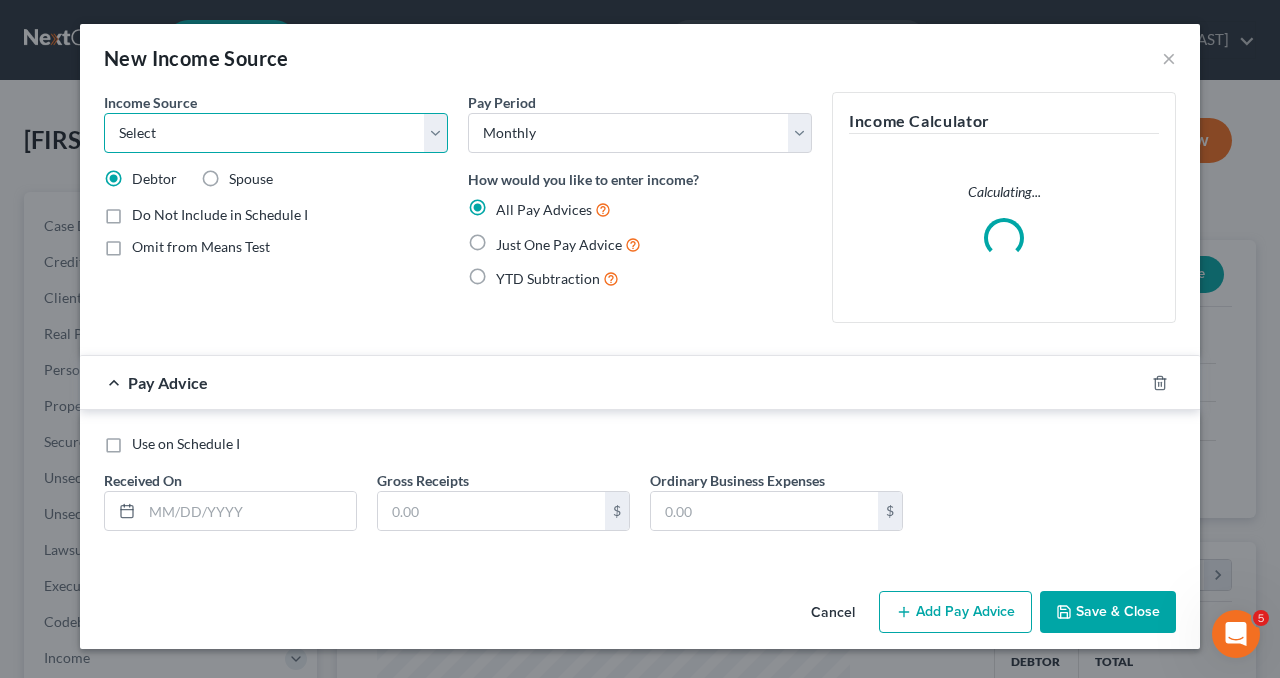 click on "Select Unemployment Disability (from employer) Pension Retirement Social Security / Social Security Disability Other Government Assistance Interests, Dividends or Royalties Child / Family Support Contributions to Household Property / Rental Business, Professional or Farm Alimony / Maintenance Payments Military Disability Benefits Other Monthly Income" at bounding box center [276, 133] 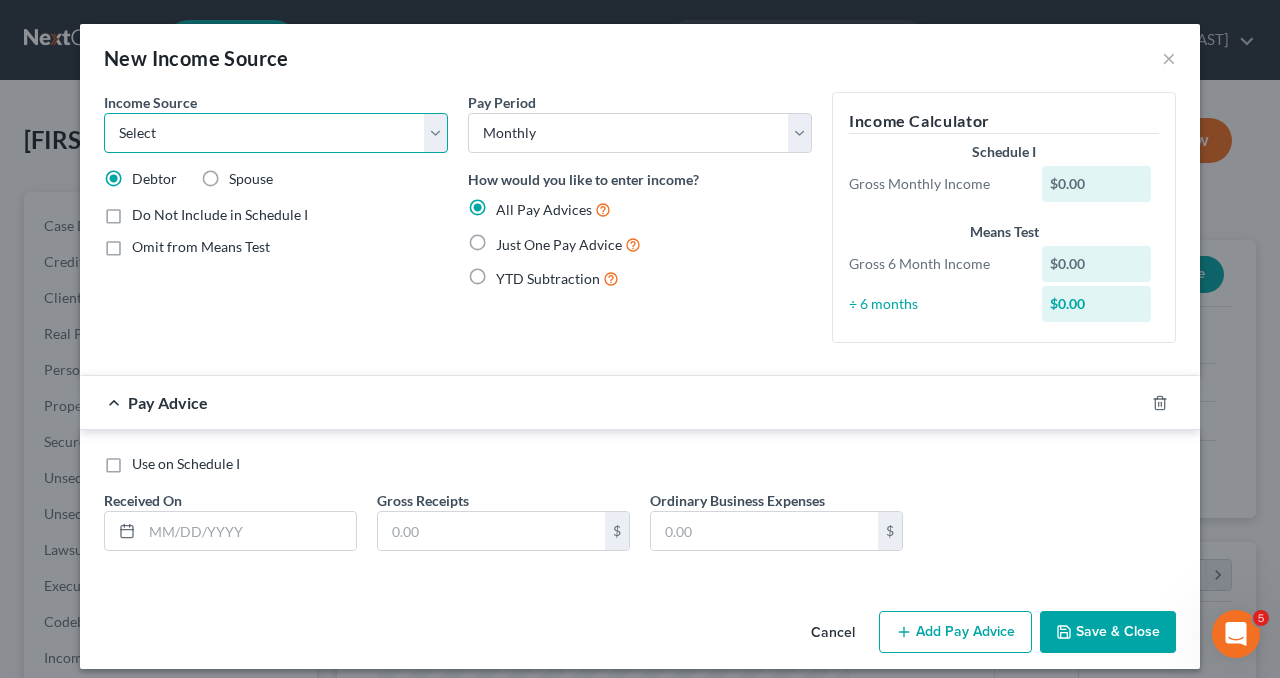 select on "3" 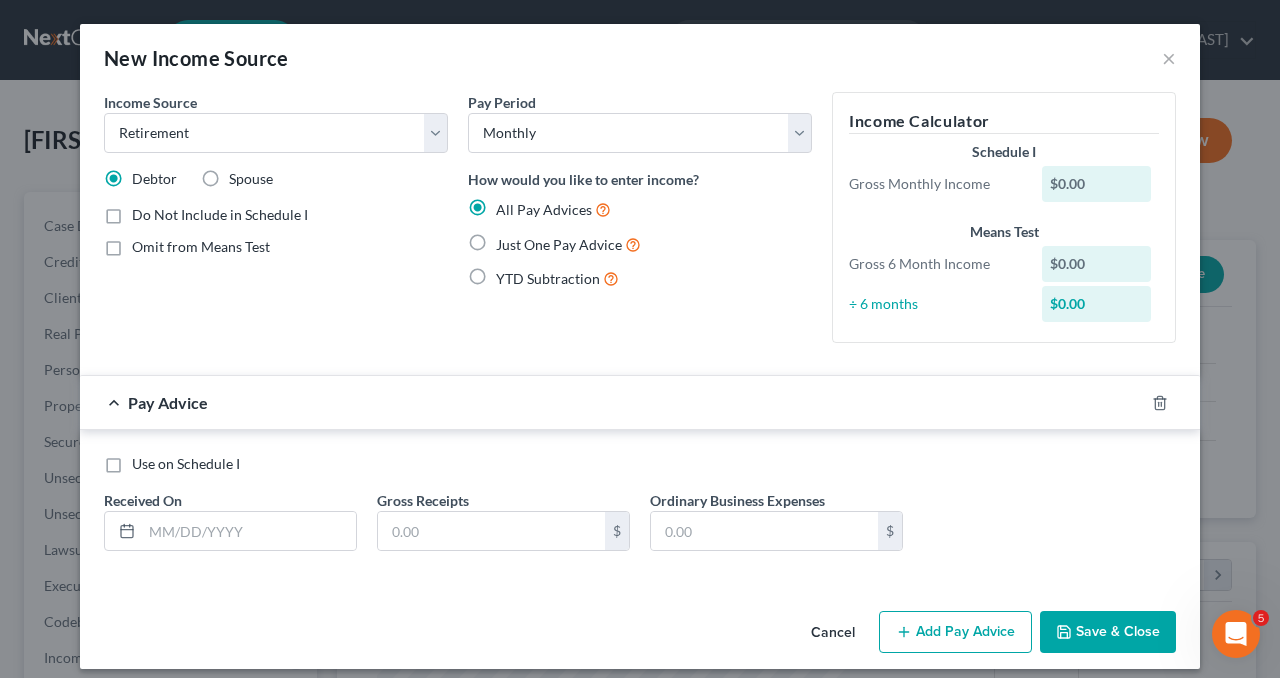 click on "Just One Pay Advice" at bounding box center [568, 244] 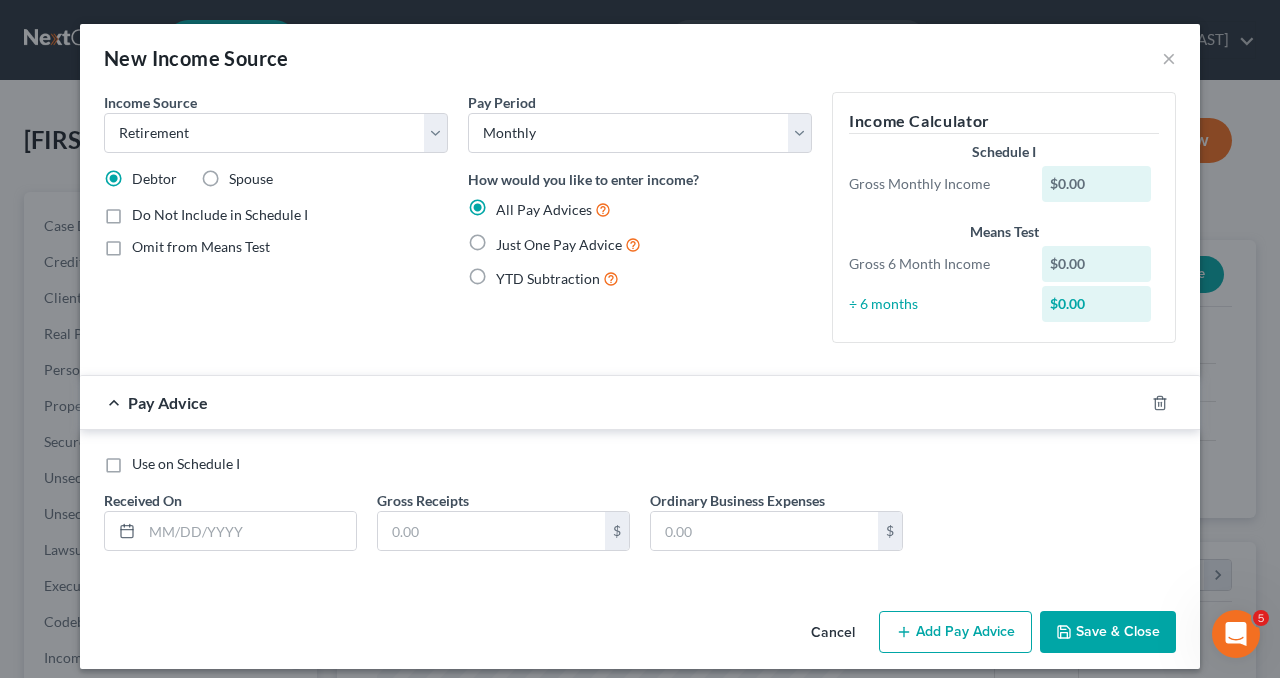 click on "Just One Pay Advice" at bounding box center (510, 239) 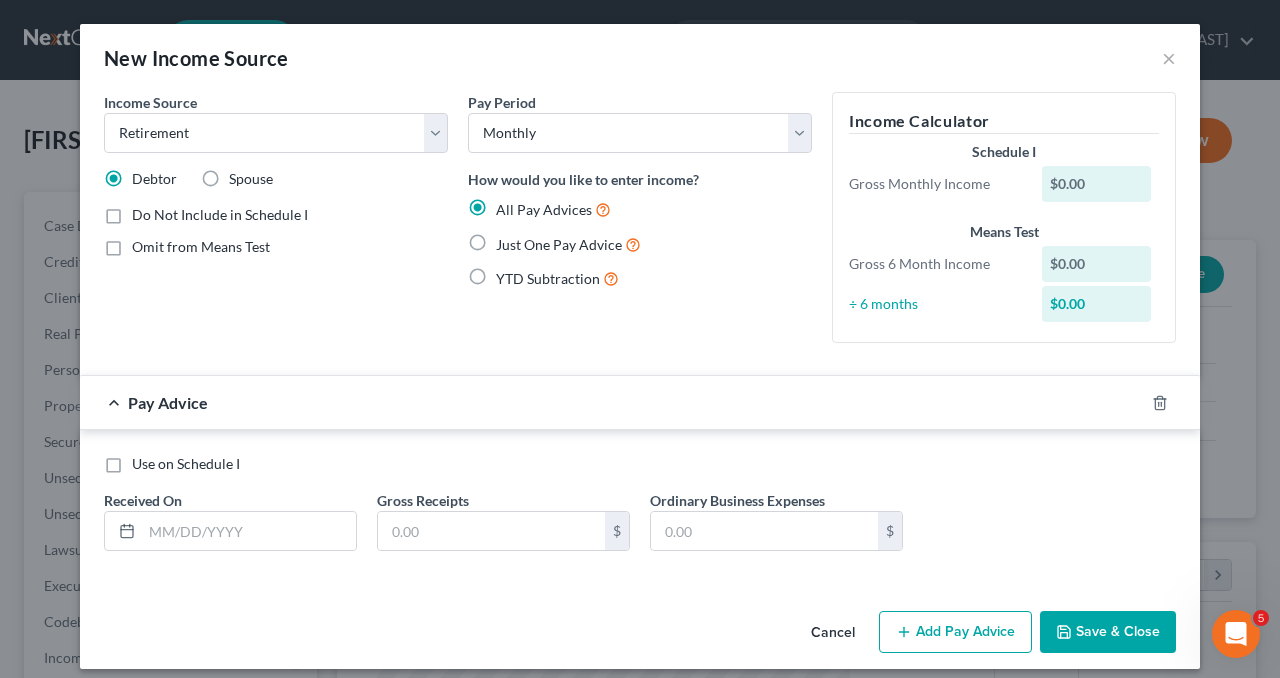 radio on "true" 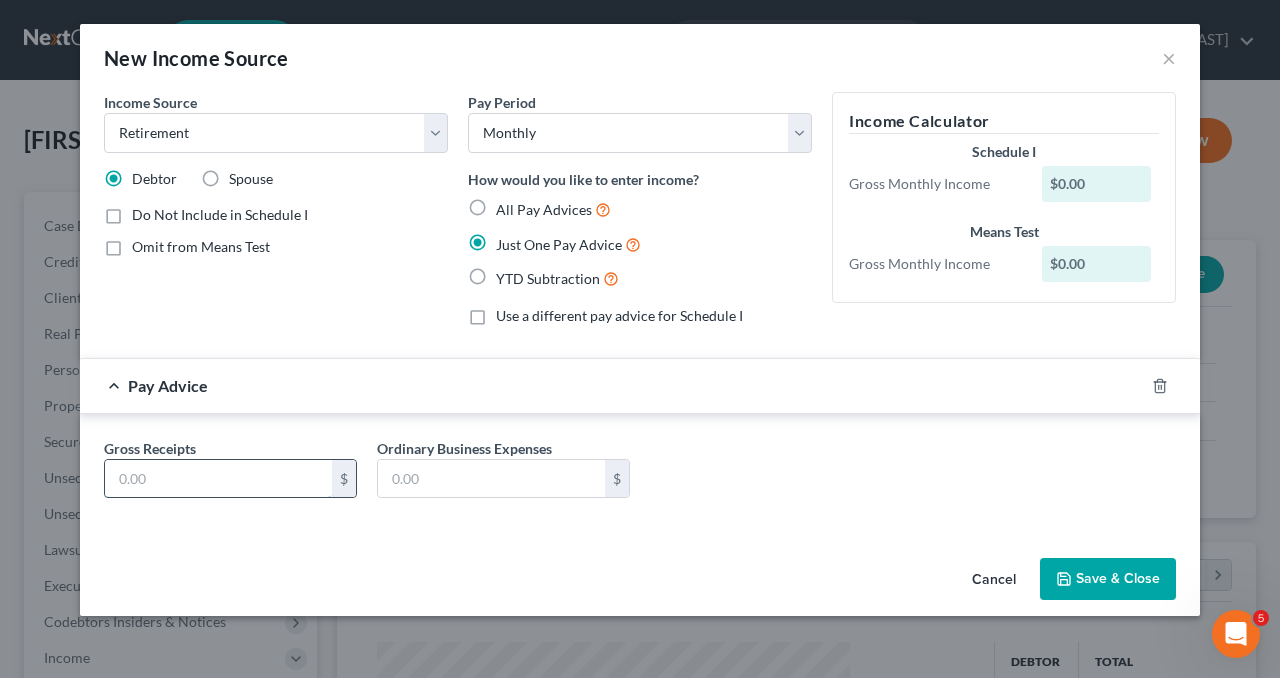 click at bounding box center (218, 479) 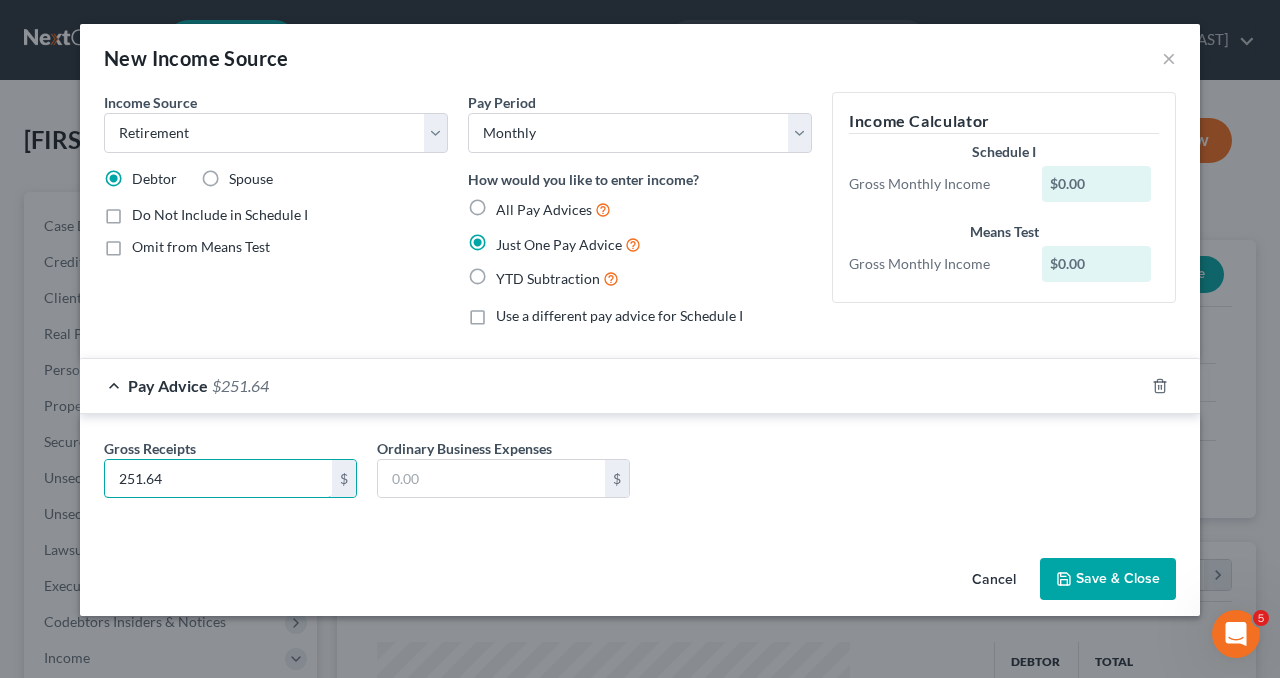 type on "251.64" 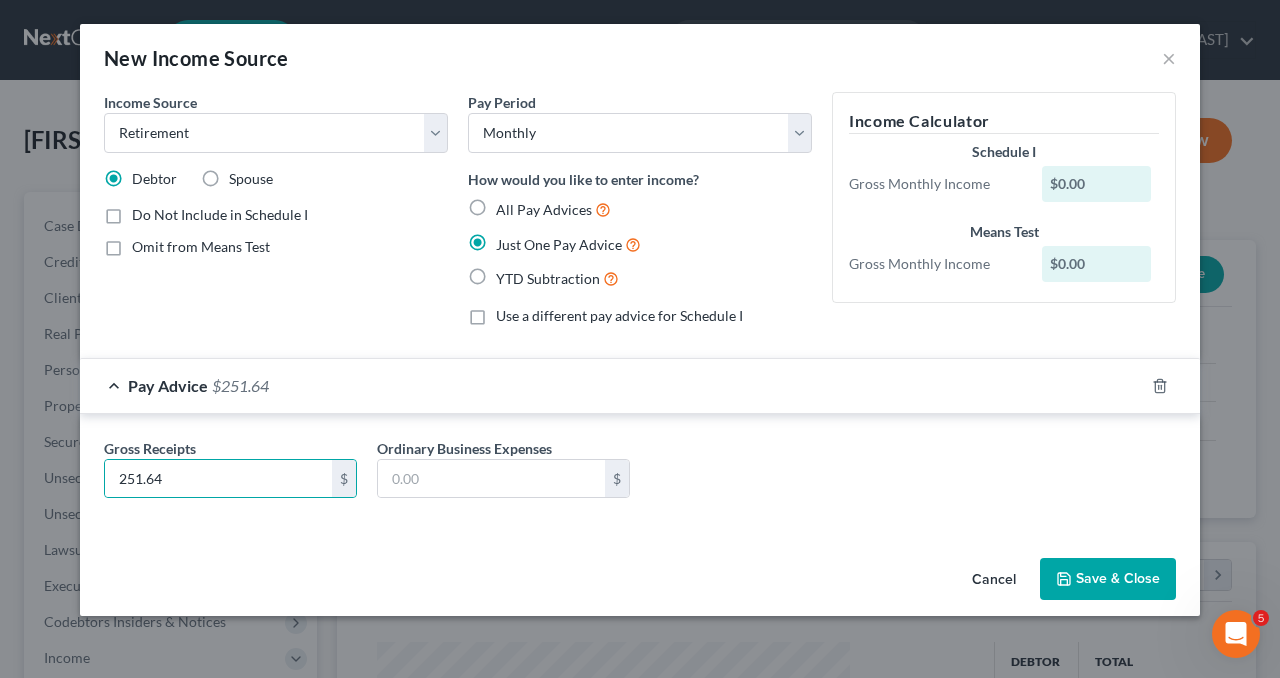 click on "Save & Close" at bounding box center [1108, 579] 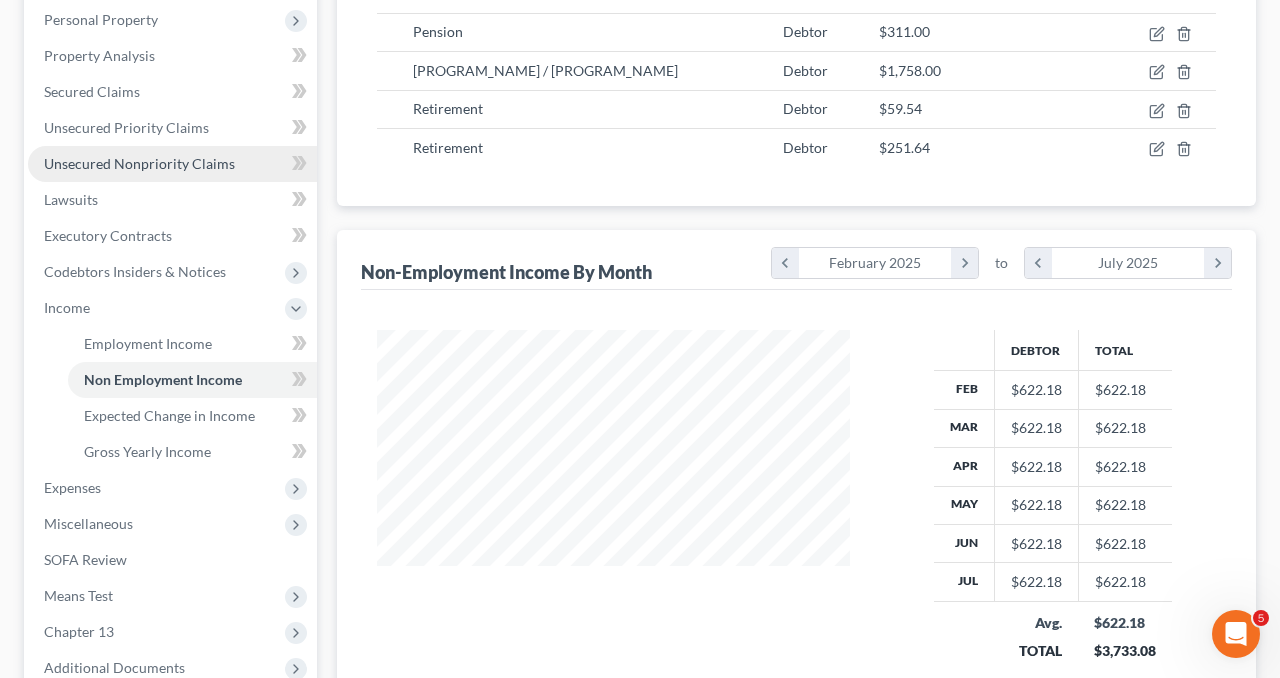 scroll, scrollTop: 349, scrollLeft: 0, axis: vertical 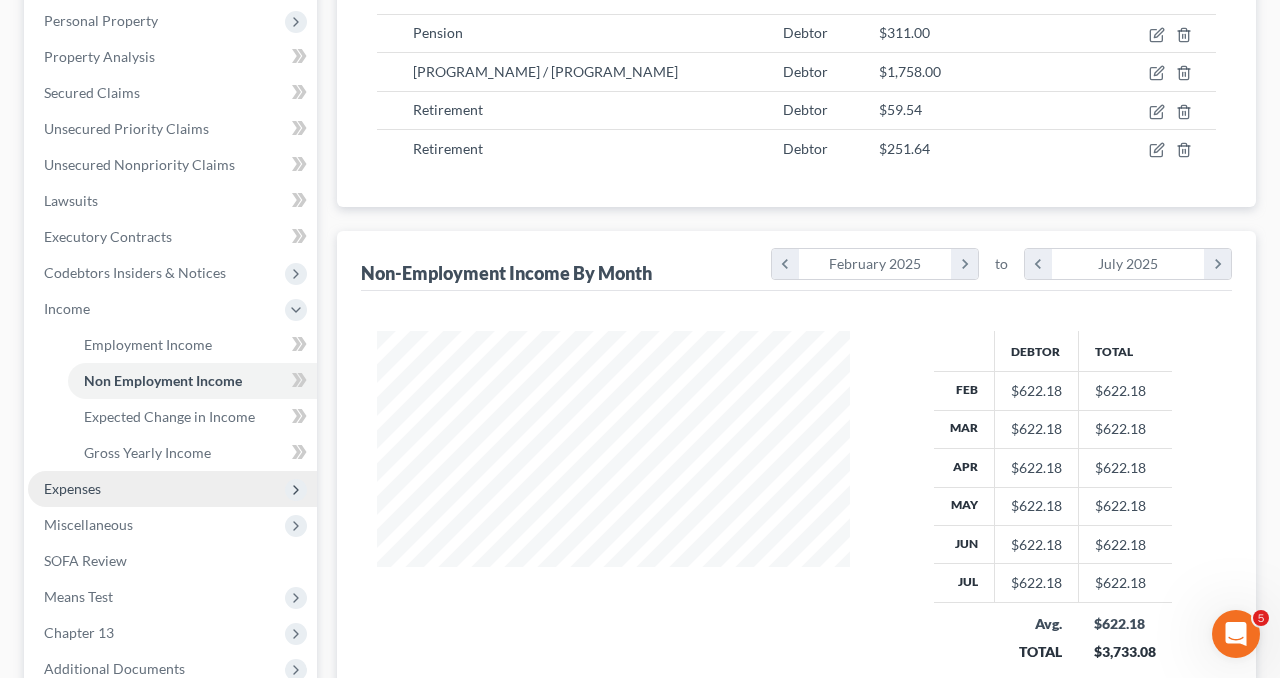 click on "Expenses" at bounding box center [172, 489] 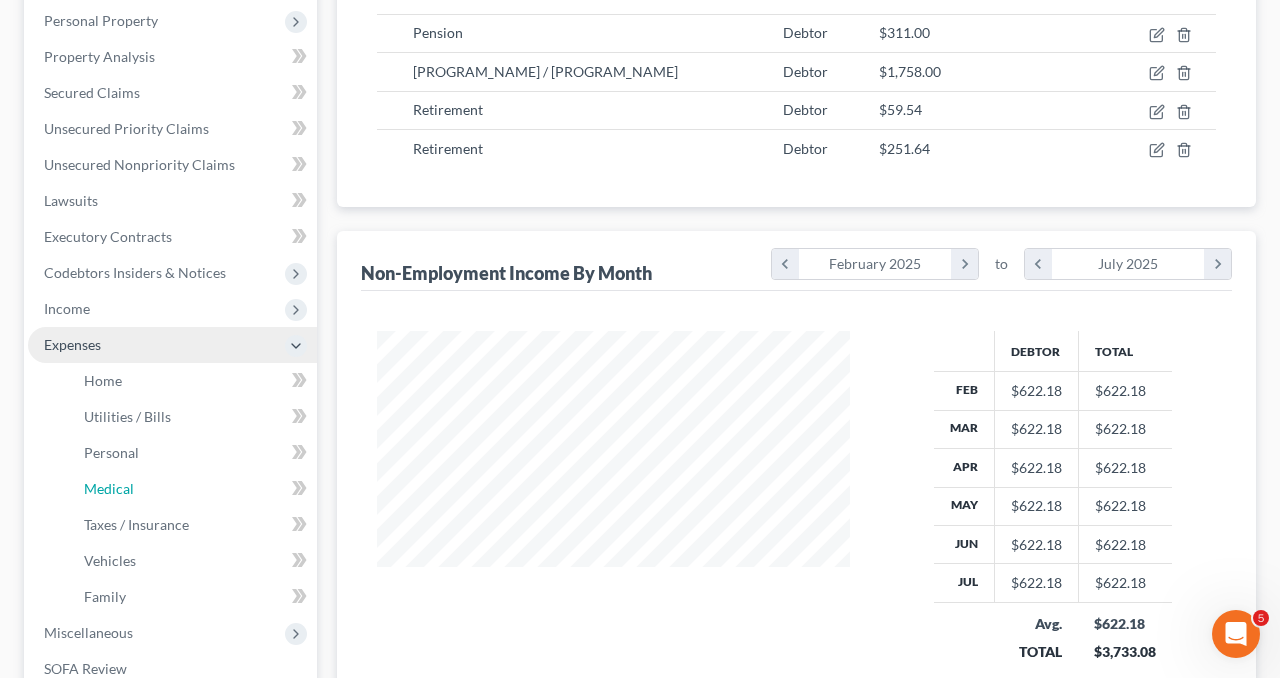 click on "Medical" at bounding box center (109, 488) 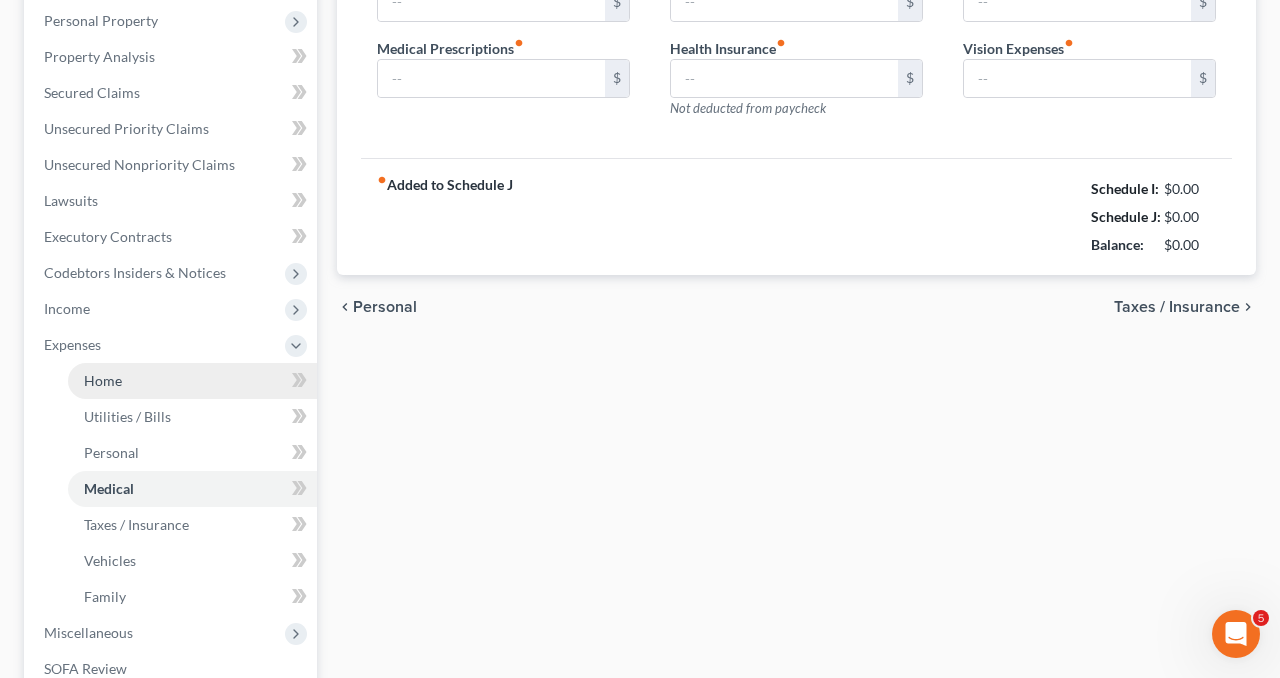 type on "50.00" 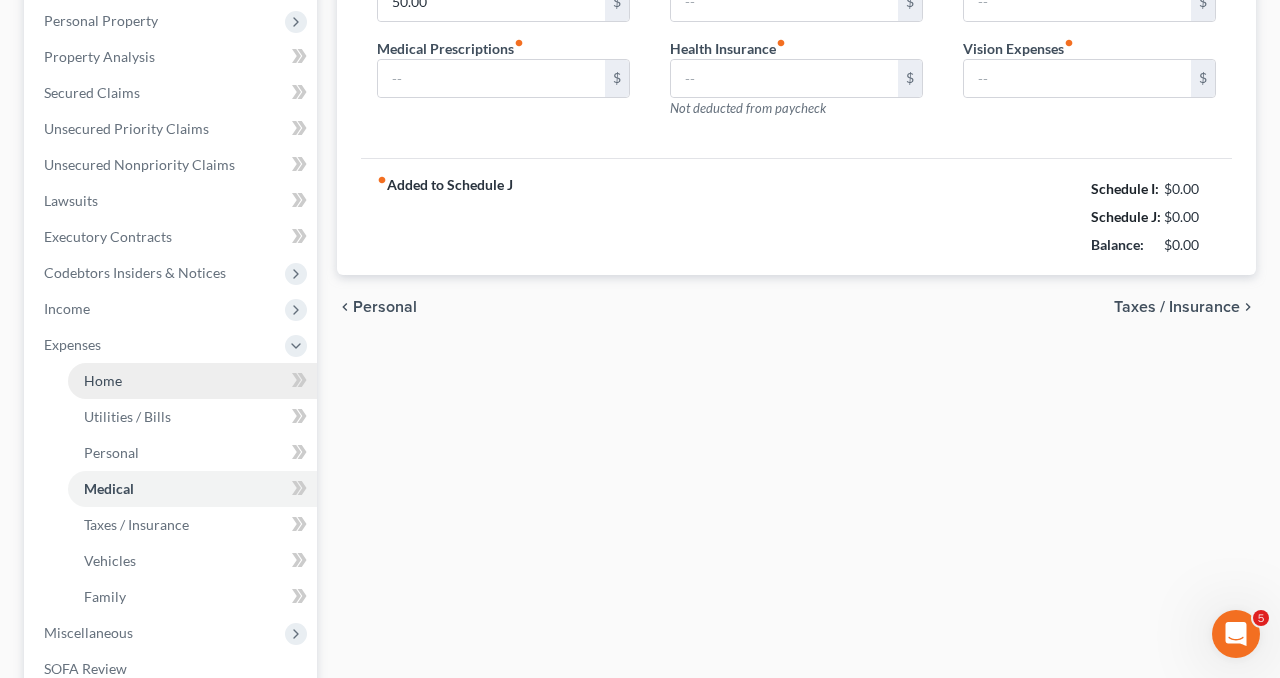 type on "0.00" 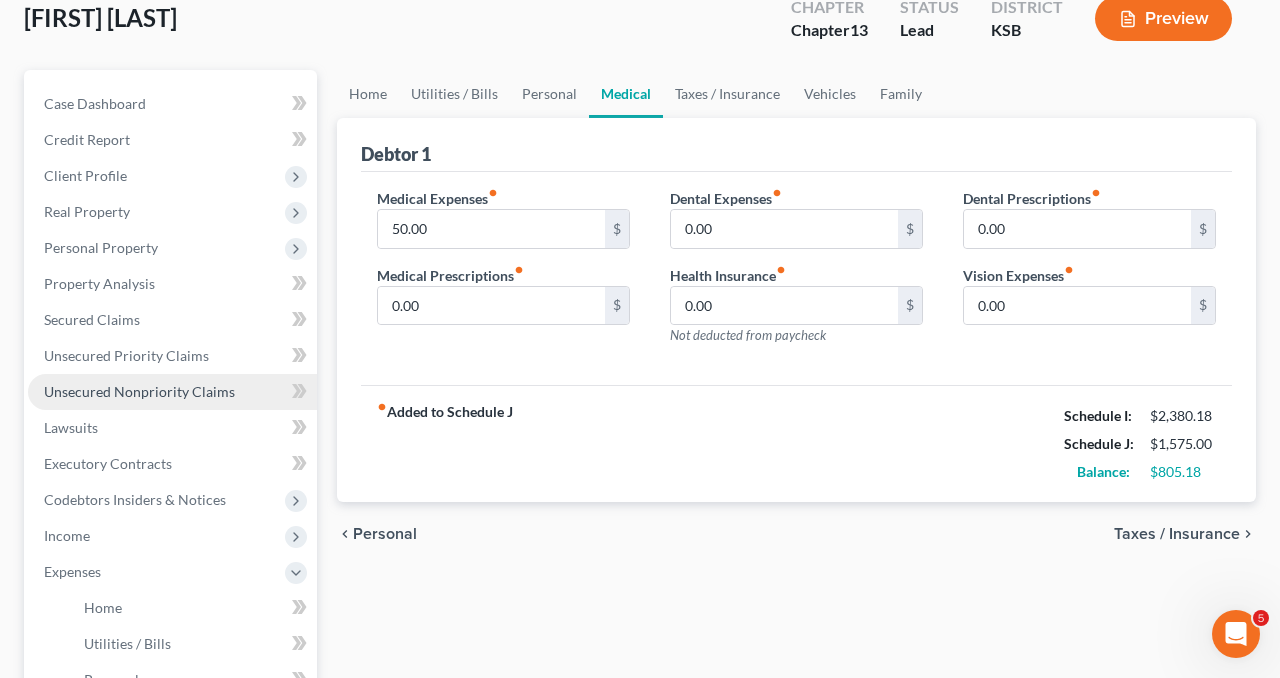 scroll, scrollTop: 155, scrollLeft: 0, axis: vertical 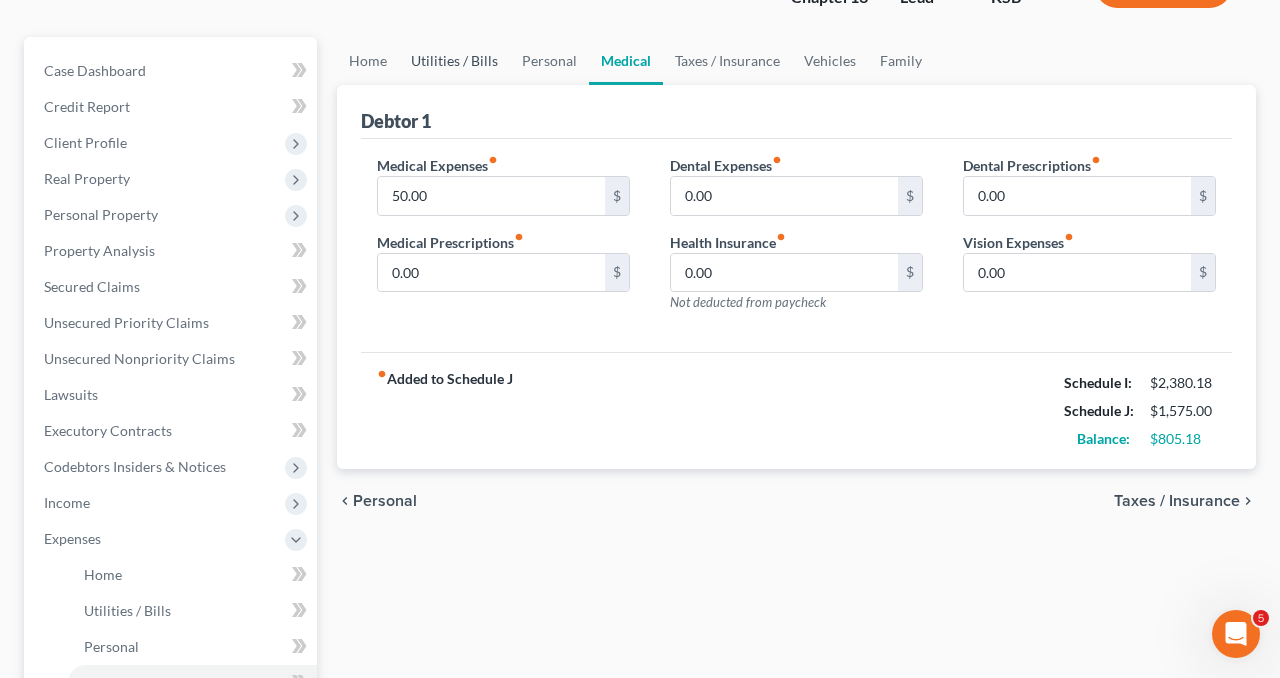 click on "Utilities / Bills" at bounding box center [454, 61] 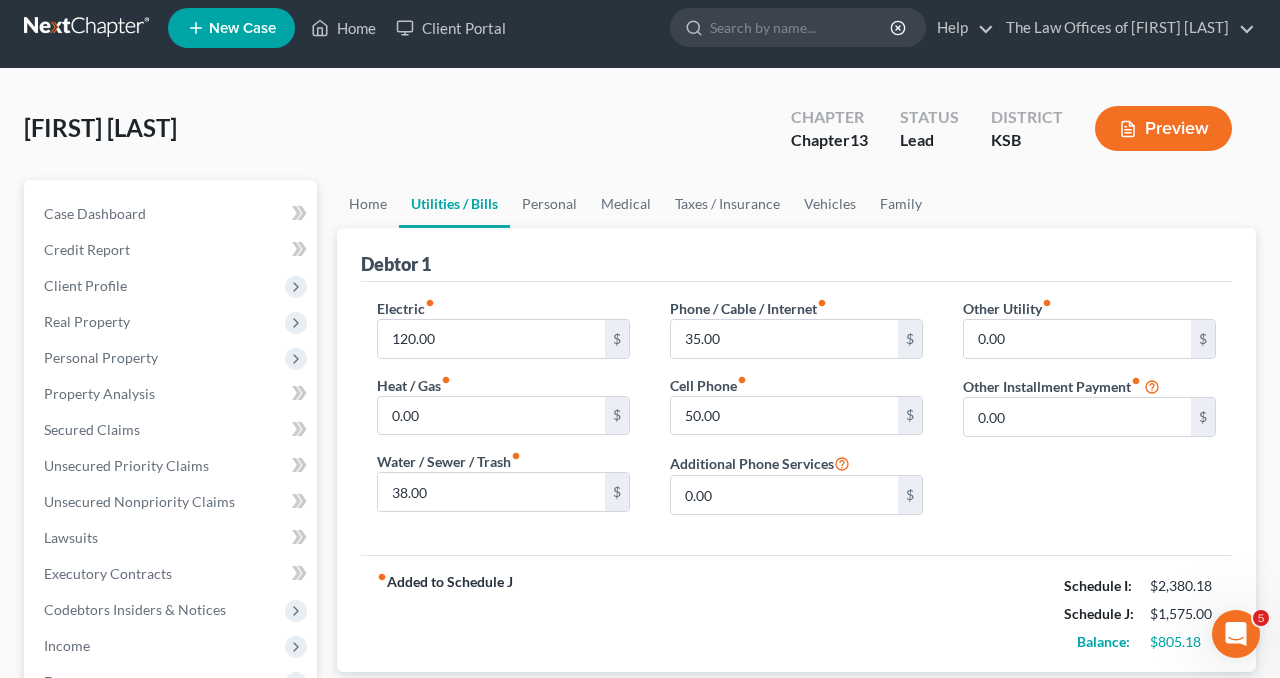 scroll, scrollTop: 0, scrollLeft: 0, axis: both 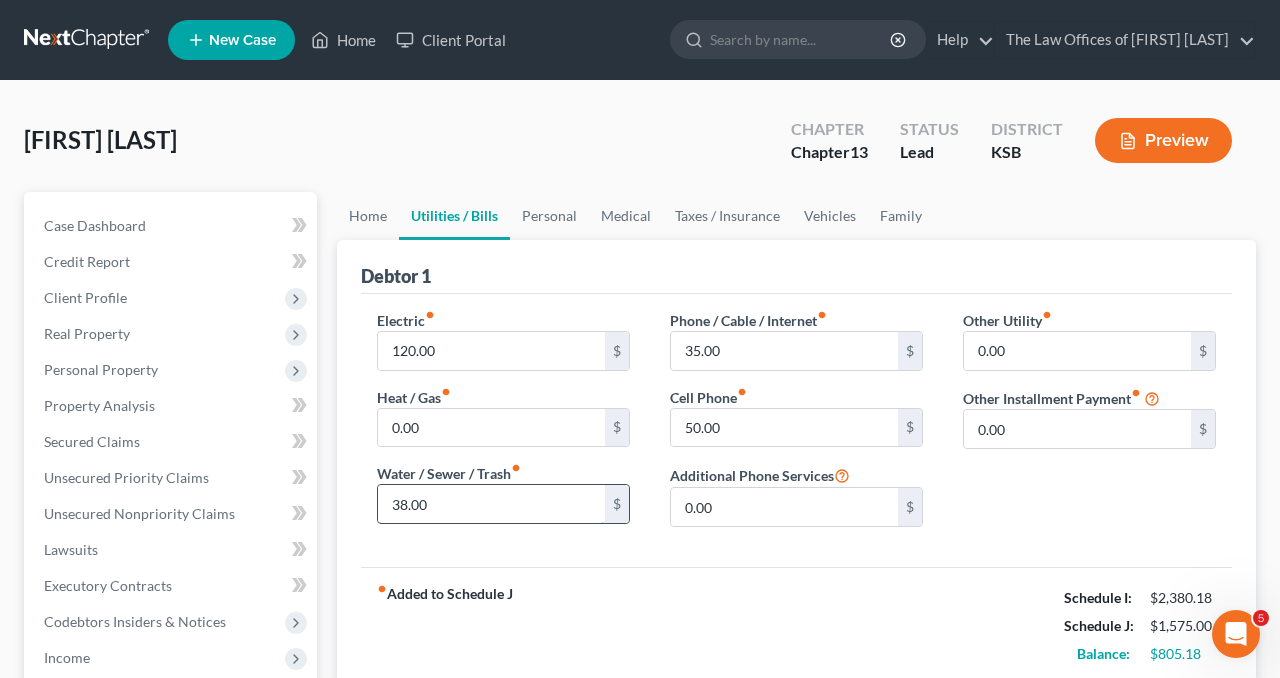 click on "38.00" at bounding box center (491, 504) 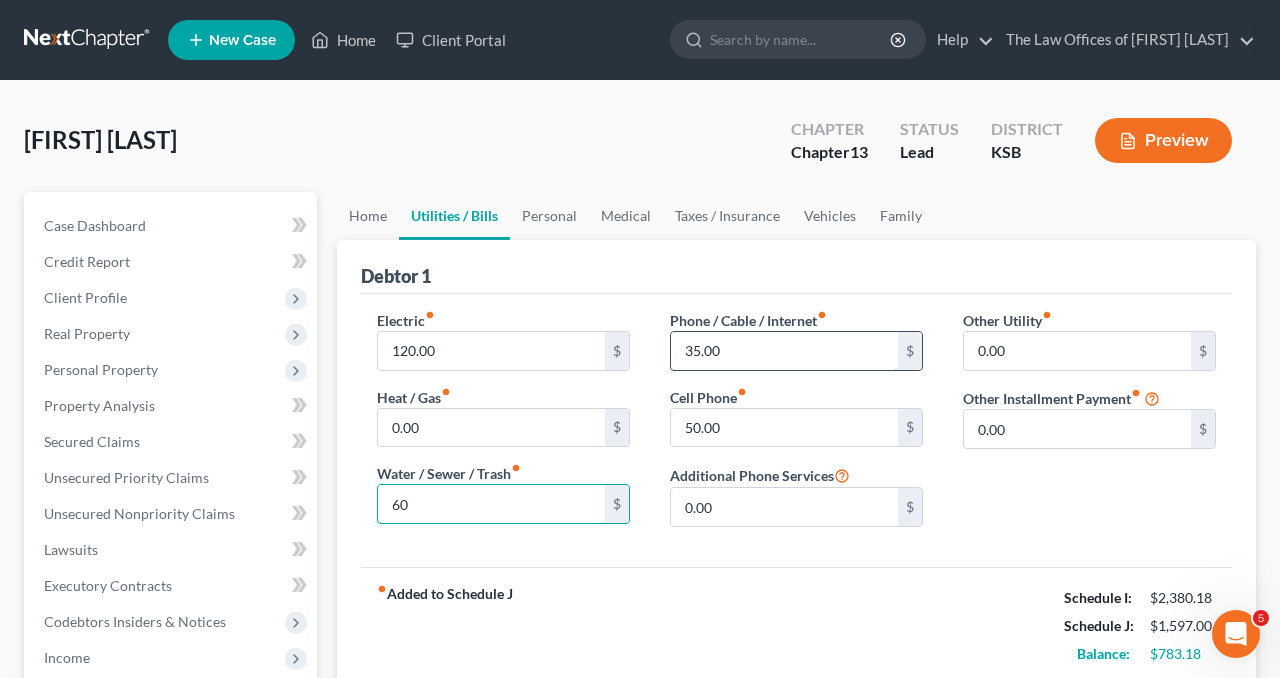type on "60" 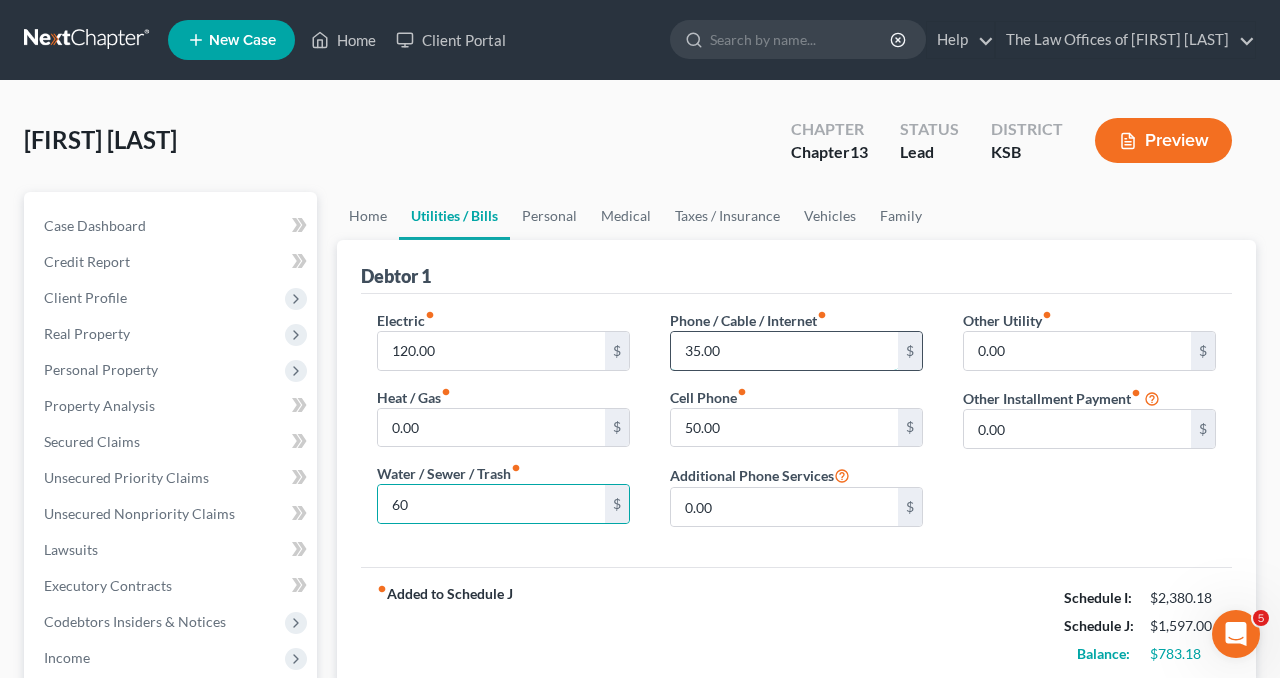click on "35.00" at bounding box center [784, 351] 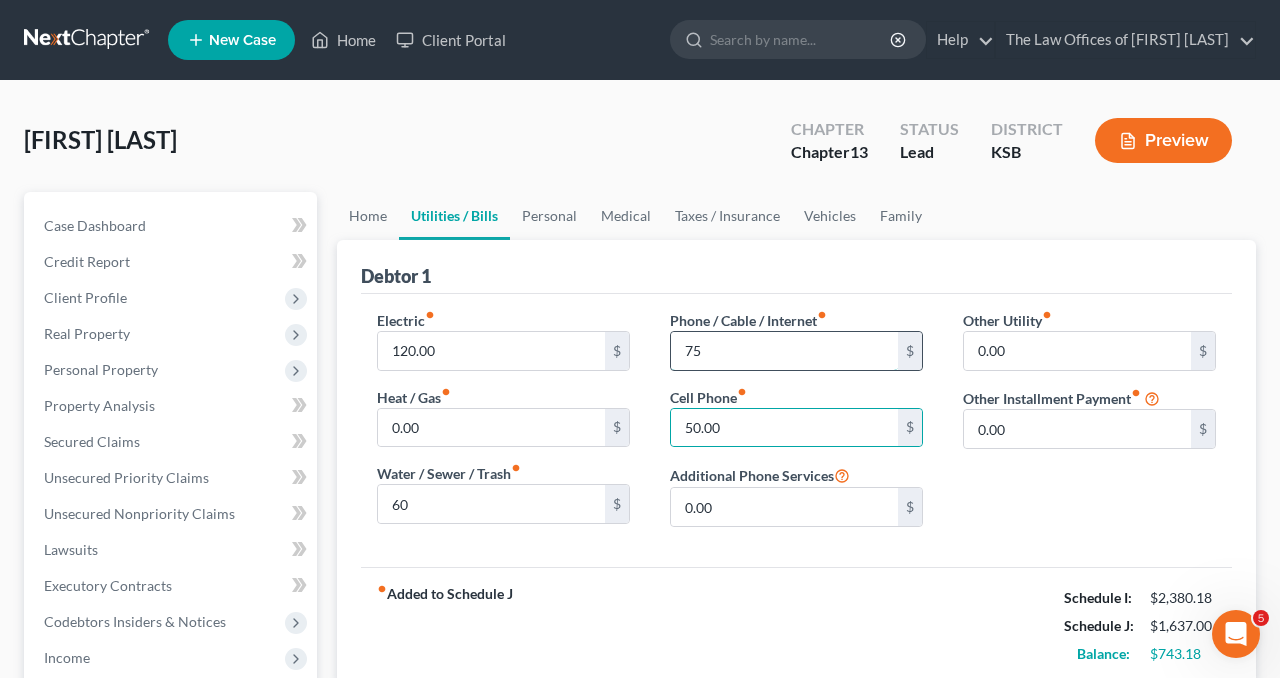 click on "75" at bounding box center (784, 351) 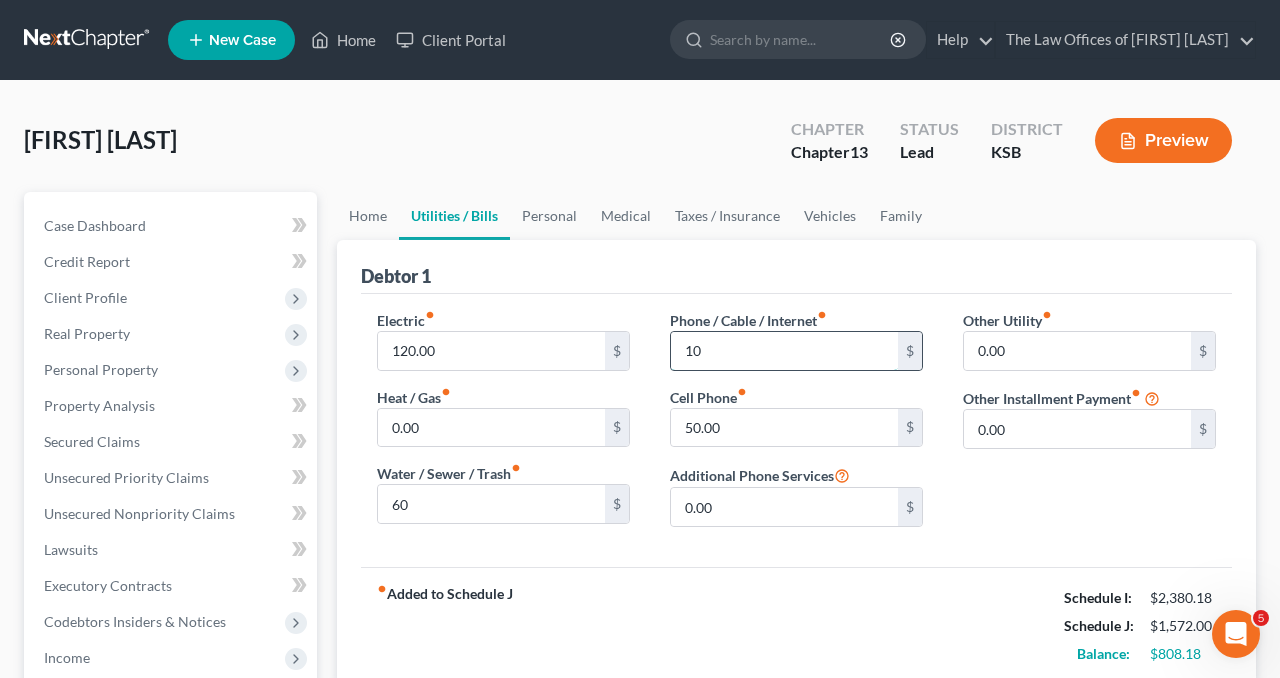 type on "105" 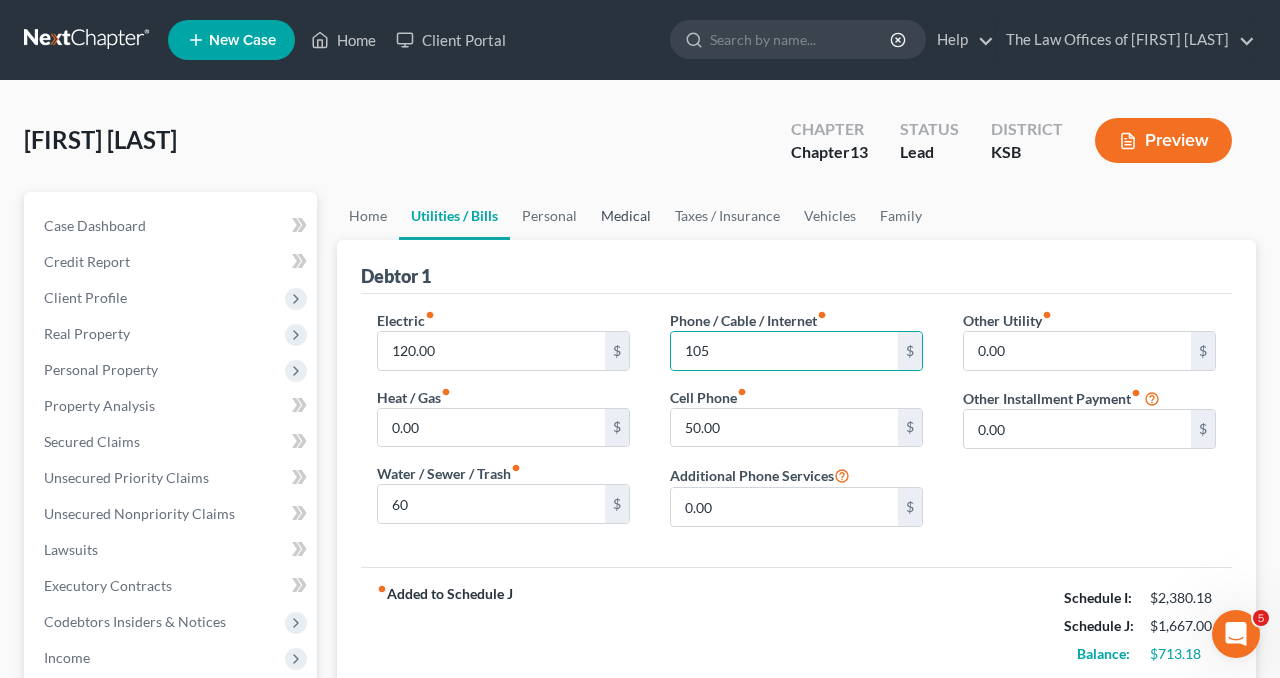 click on "Medical" at bounding box center (626, 216) 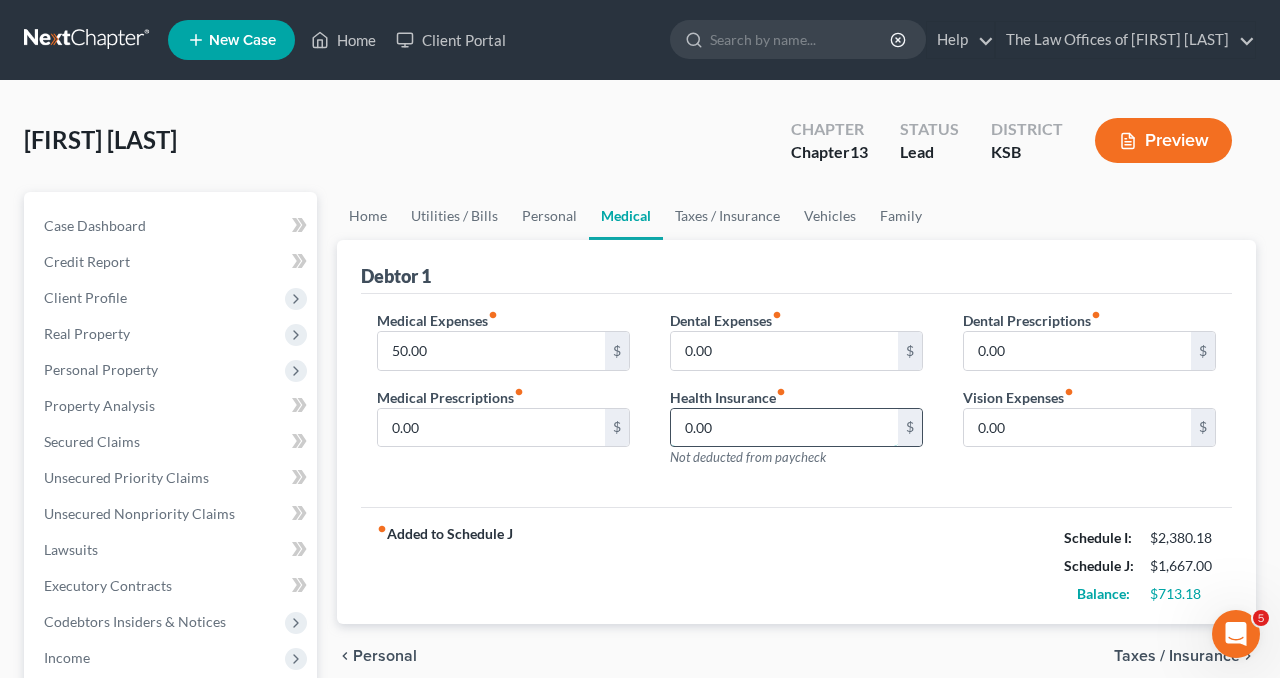 click on "0.00" at bounding box center (784, 428) 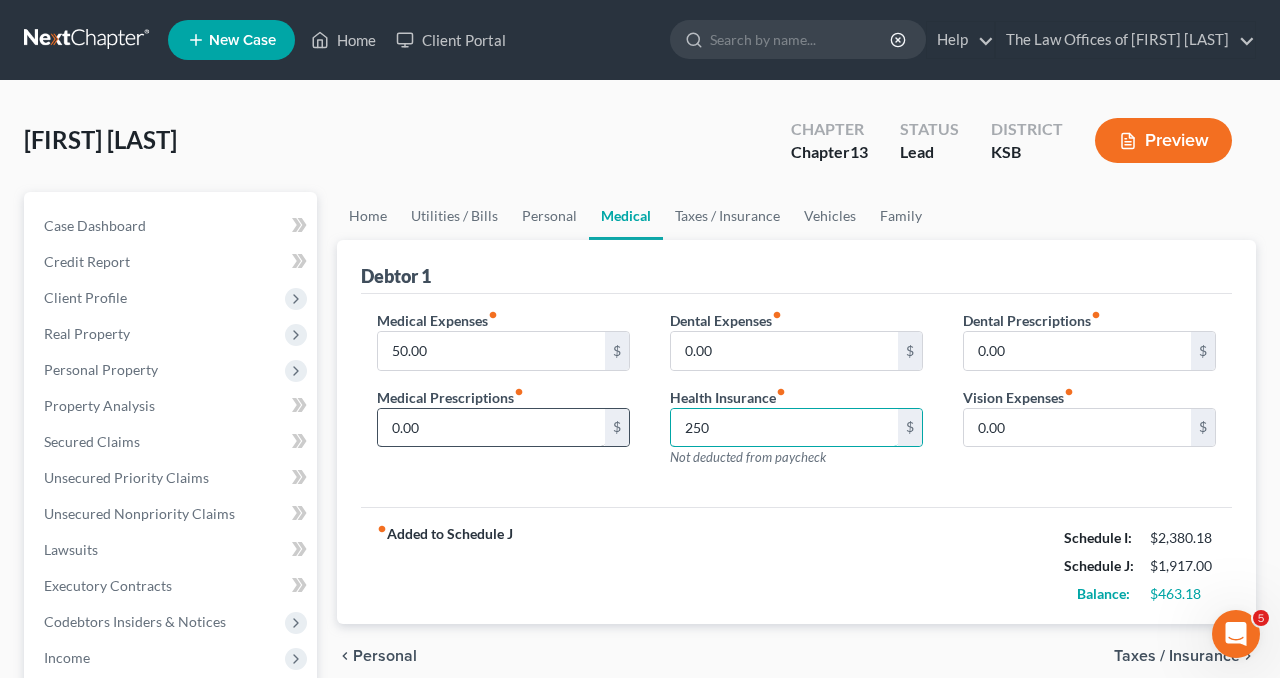 type on "250" 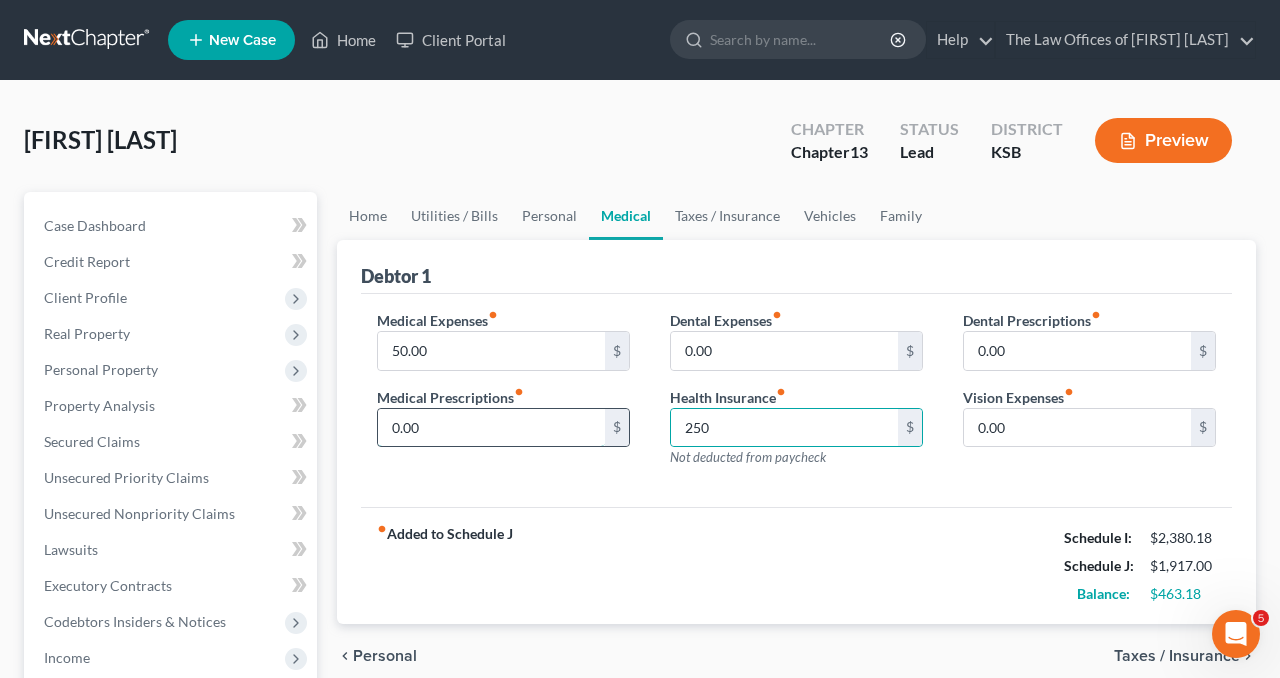 click on "0.00" at bounding box center [491, 428] 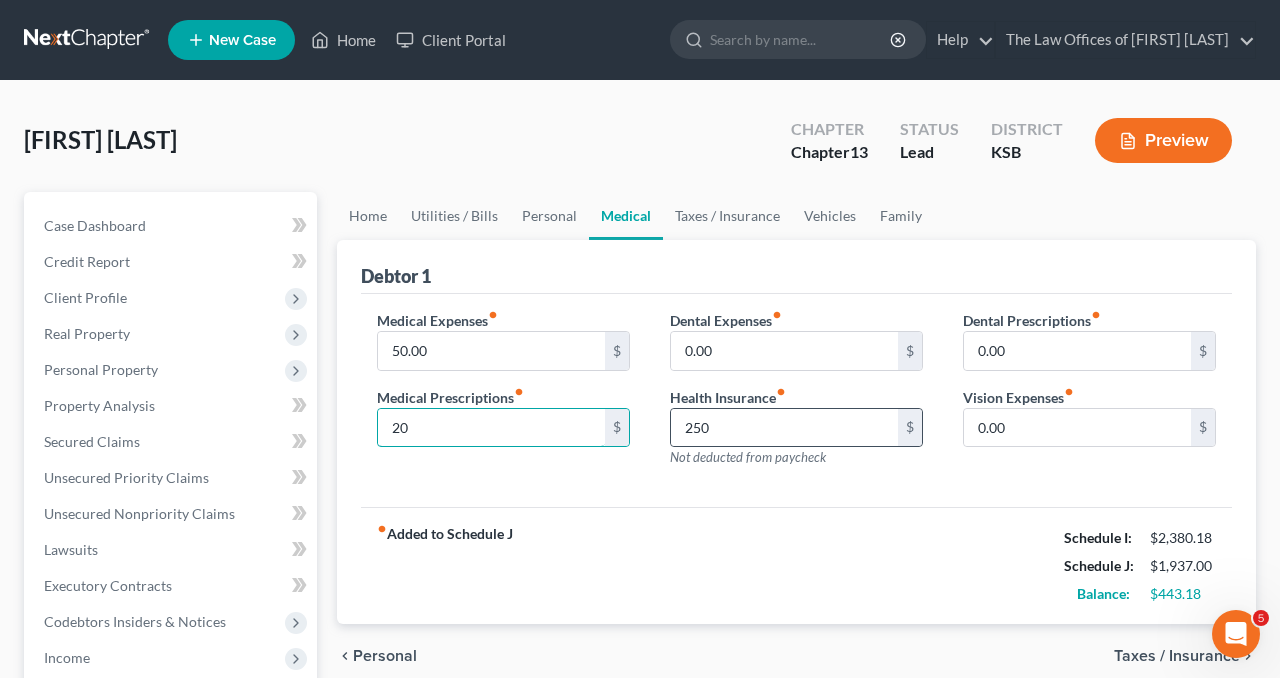 type on "20" 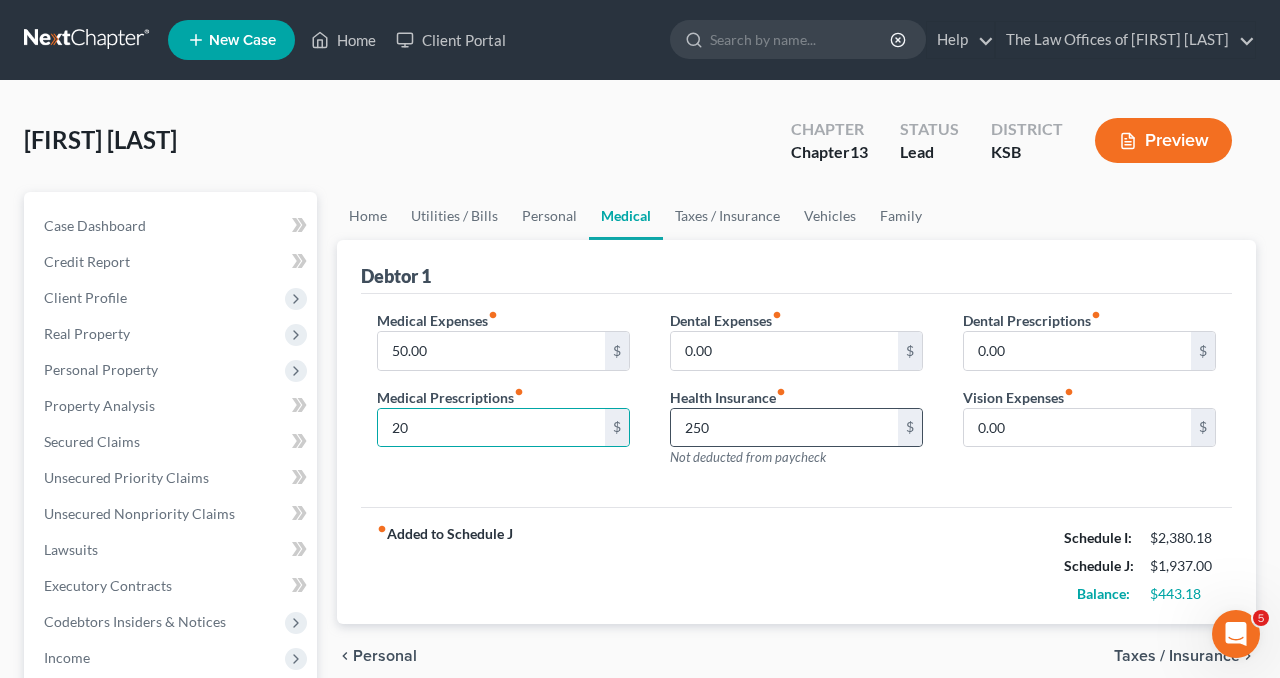 click on "250 $" at bounding box center (796, 428) 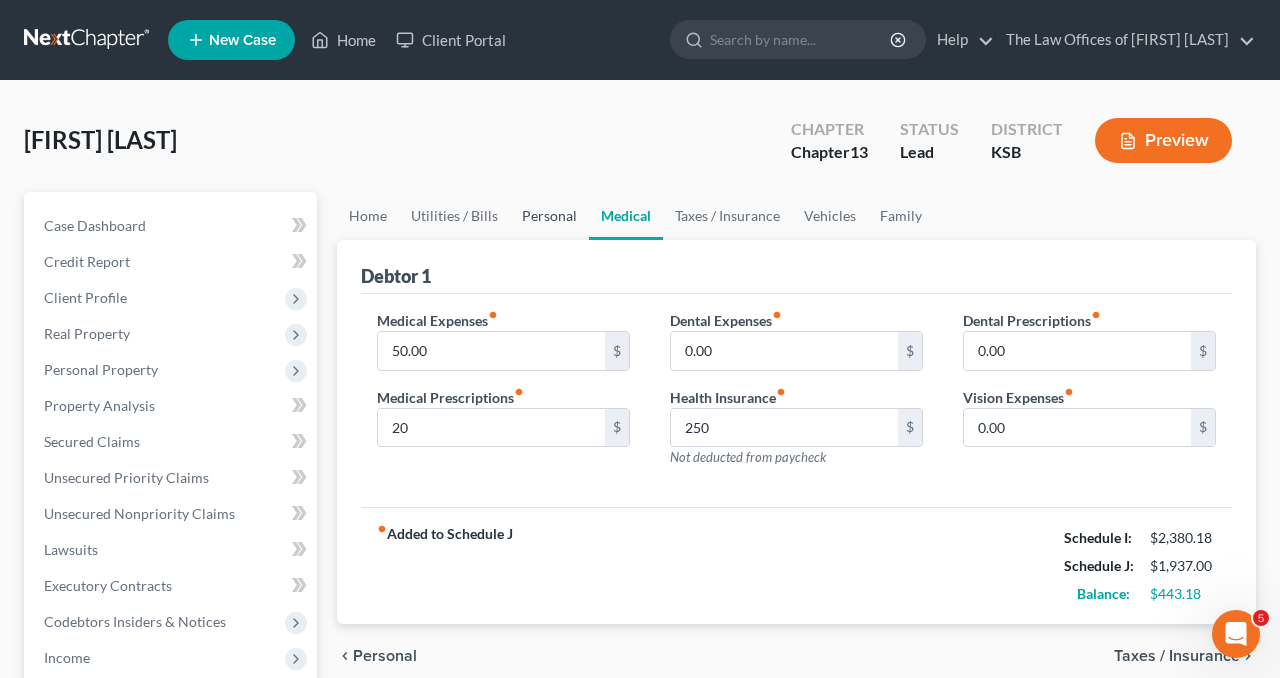 click on "Personal" at bounding box center (549, 216) 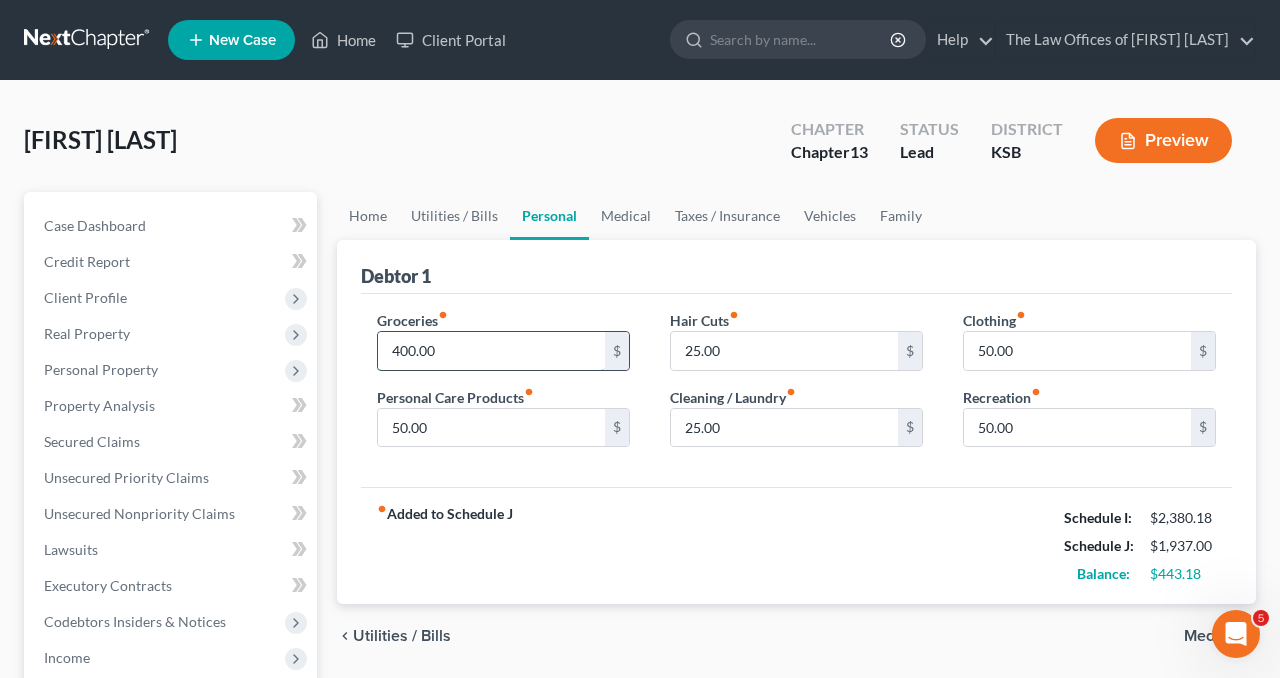 click on "400.00" at bounding box center (491, 351) 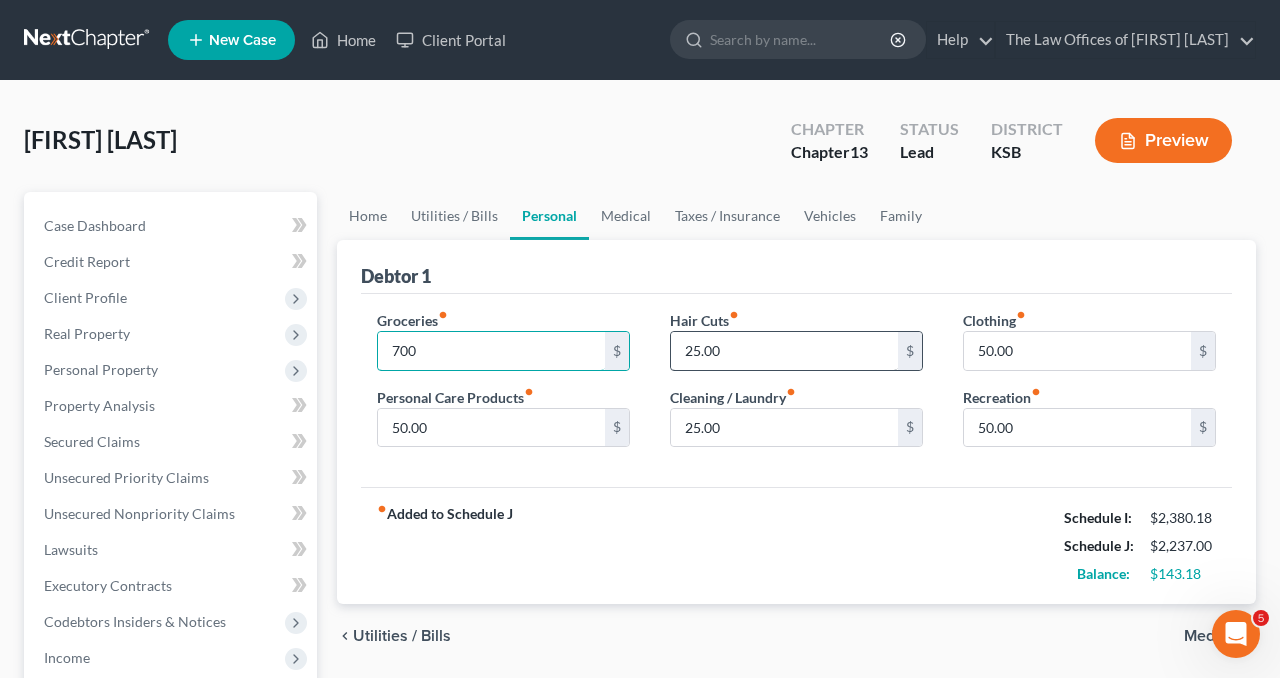 type on "700" 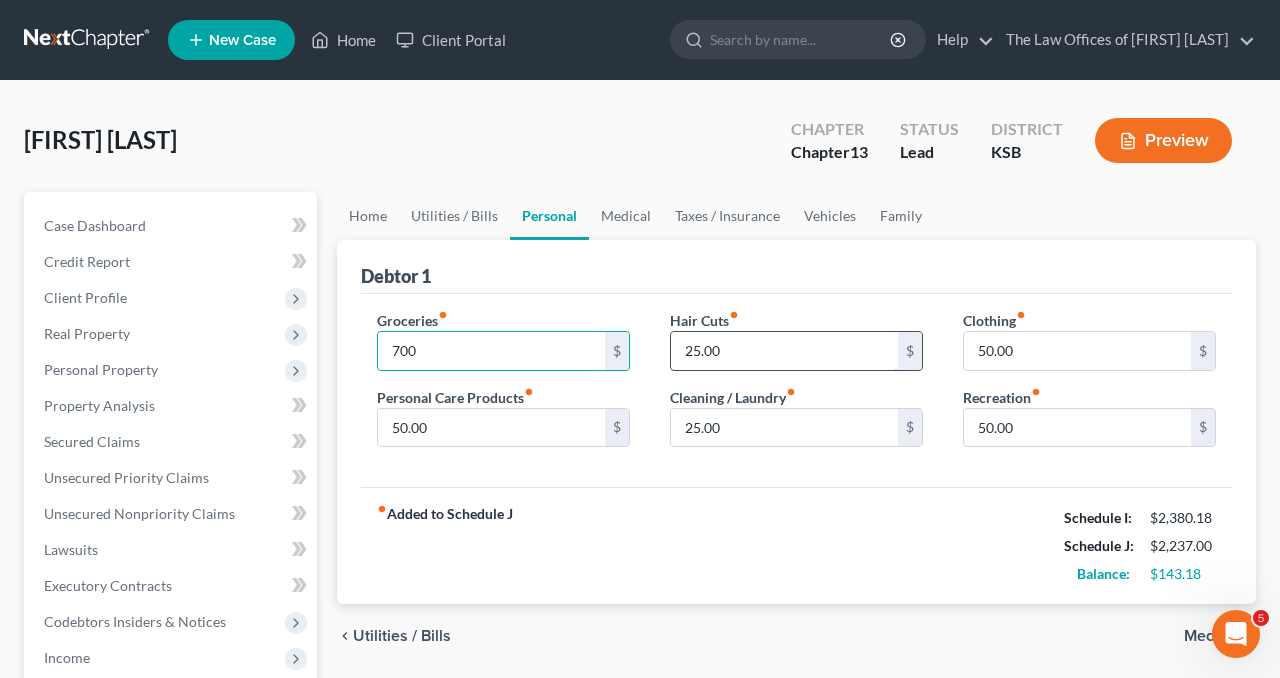 click on "25.00" at bounding box center [784, 351] 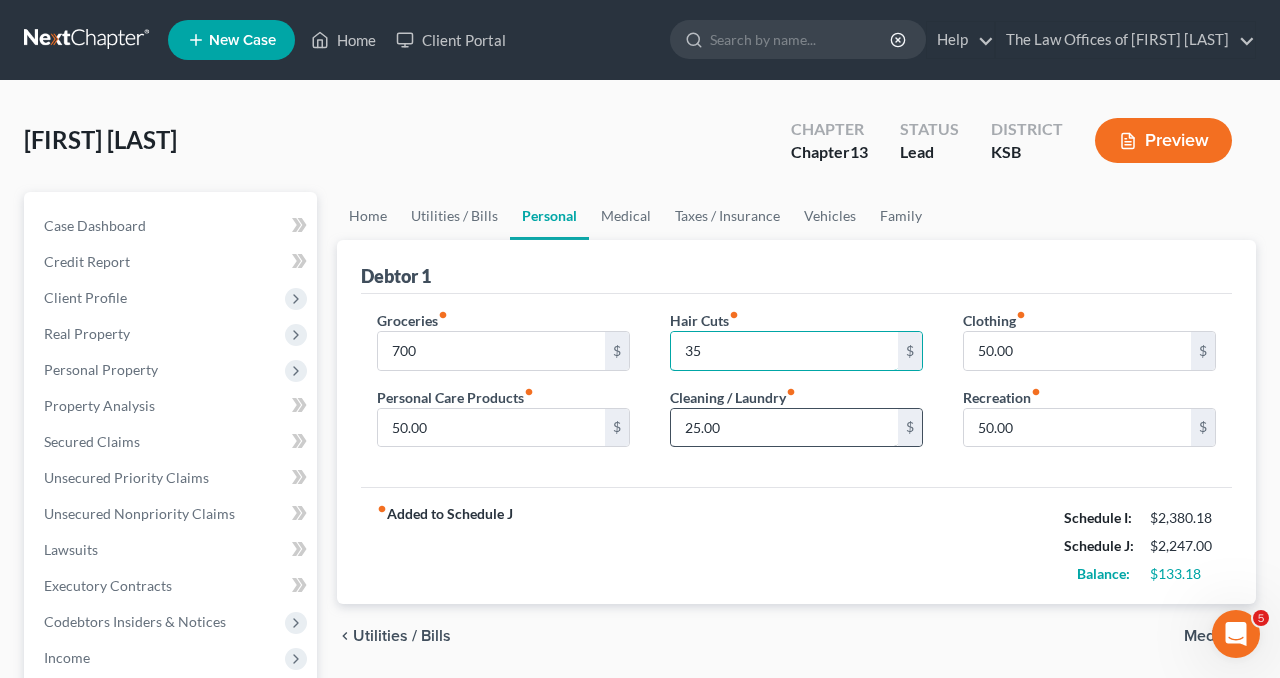 type on "35" 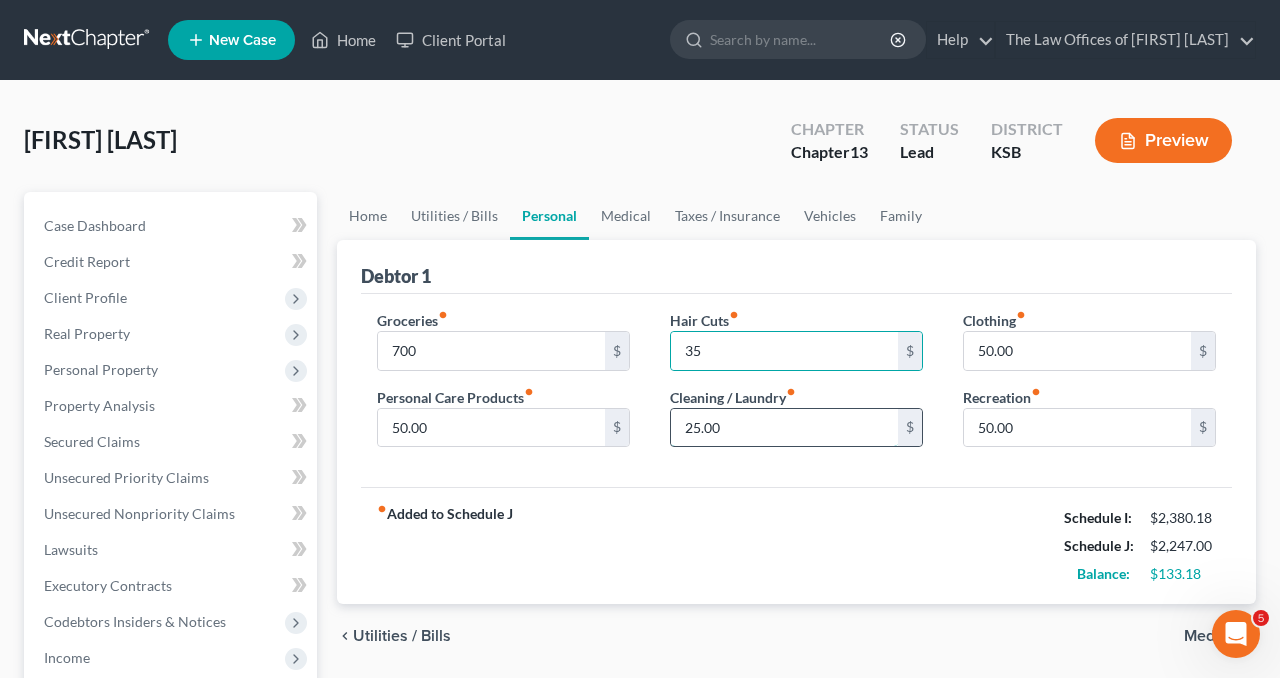 click on "25.00" at bounding box center (784, 428) 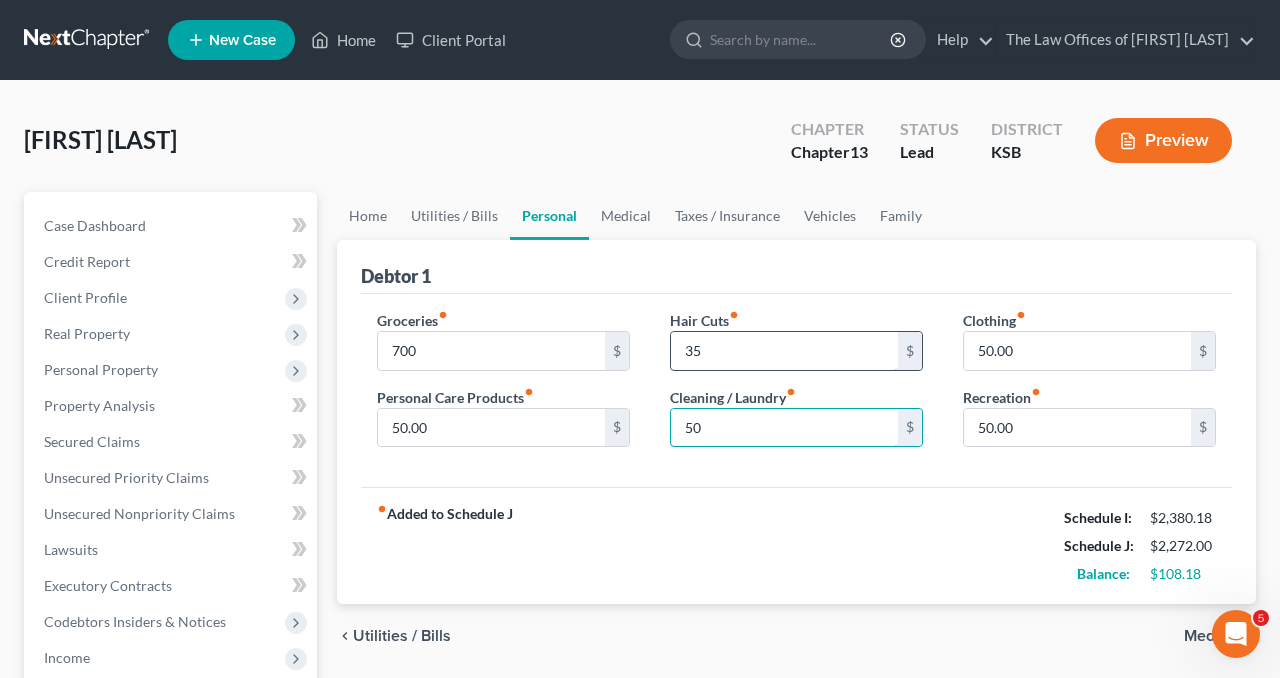 type on "50" 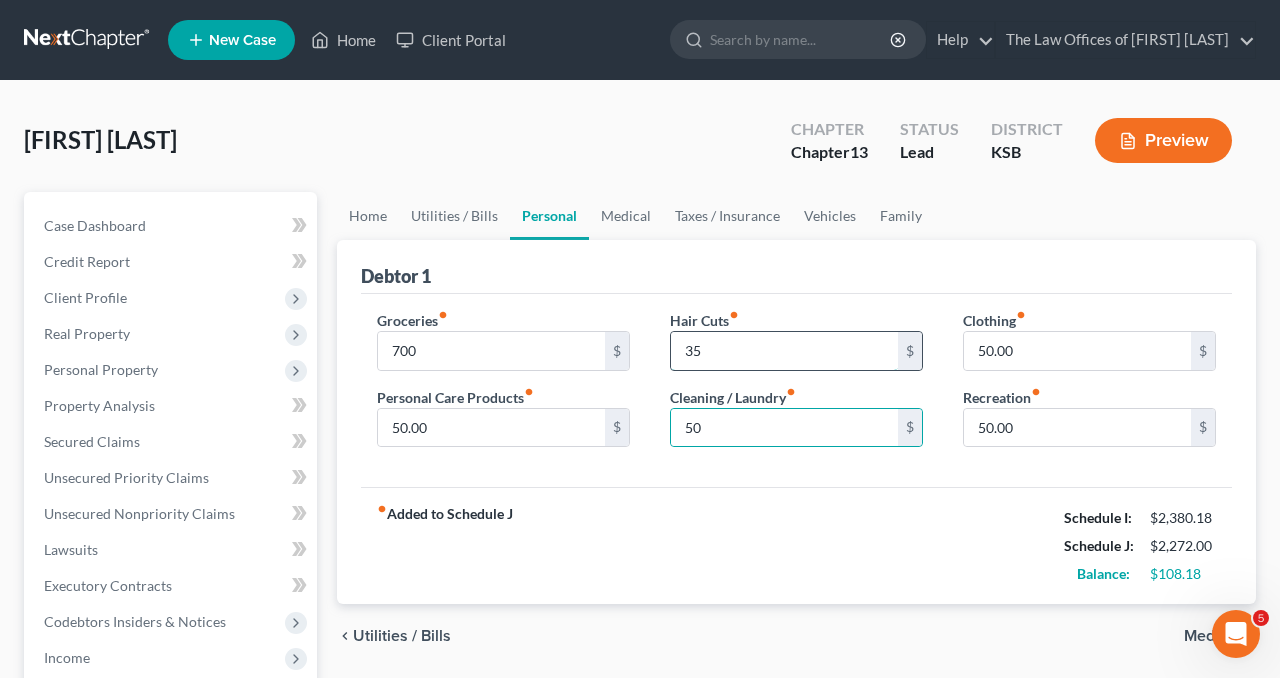 click on "35" at bounding box center (784, 351) 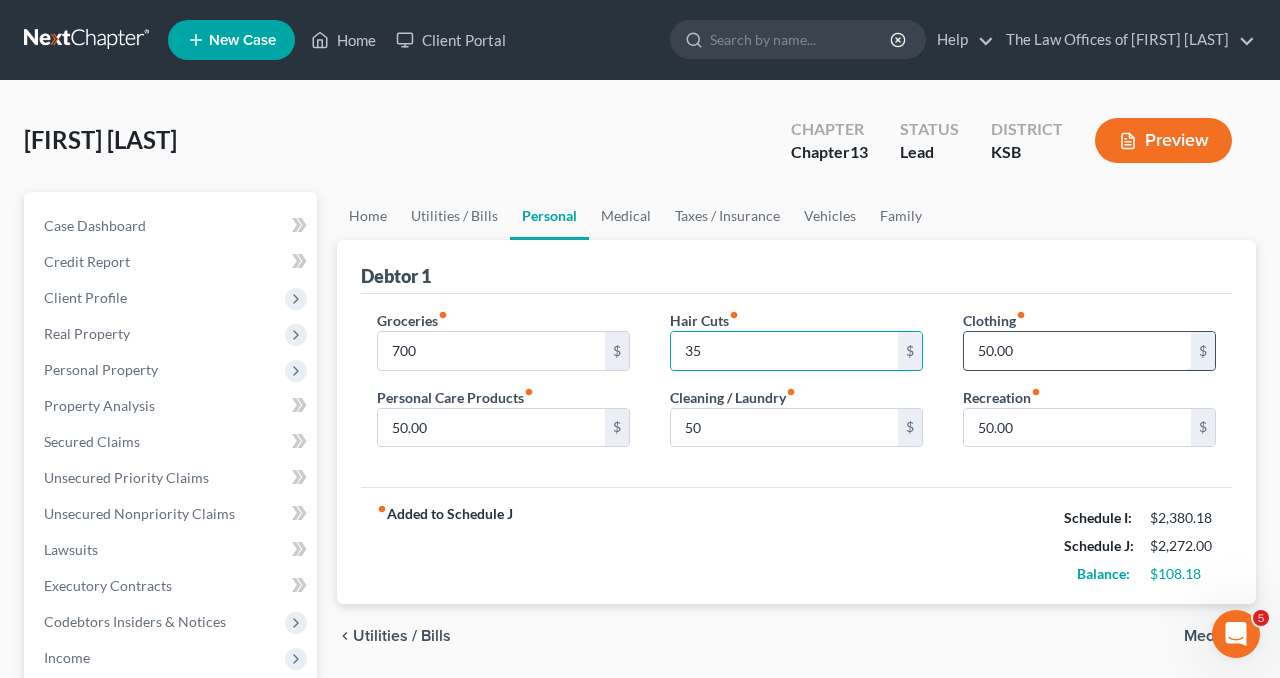 click on "50.00" at bounding box center (1077, 351) 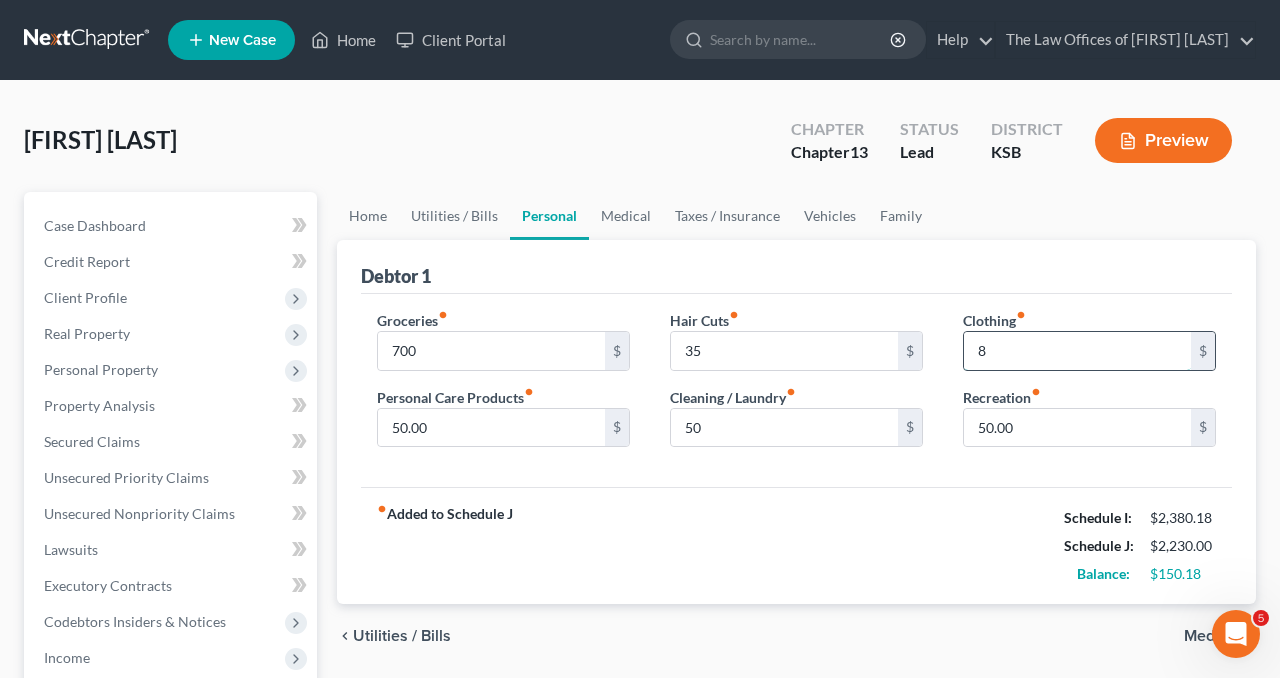 type on "80" 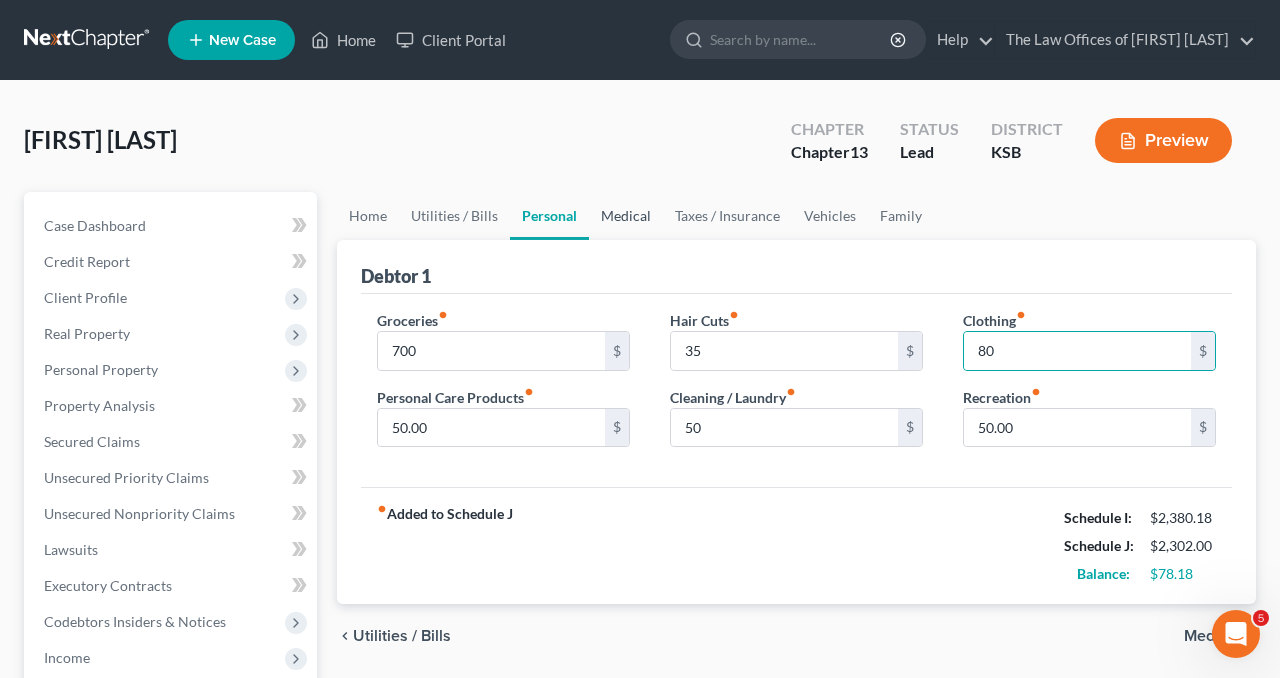 click on "Medical" at bounding box center (626, 216) 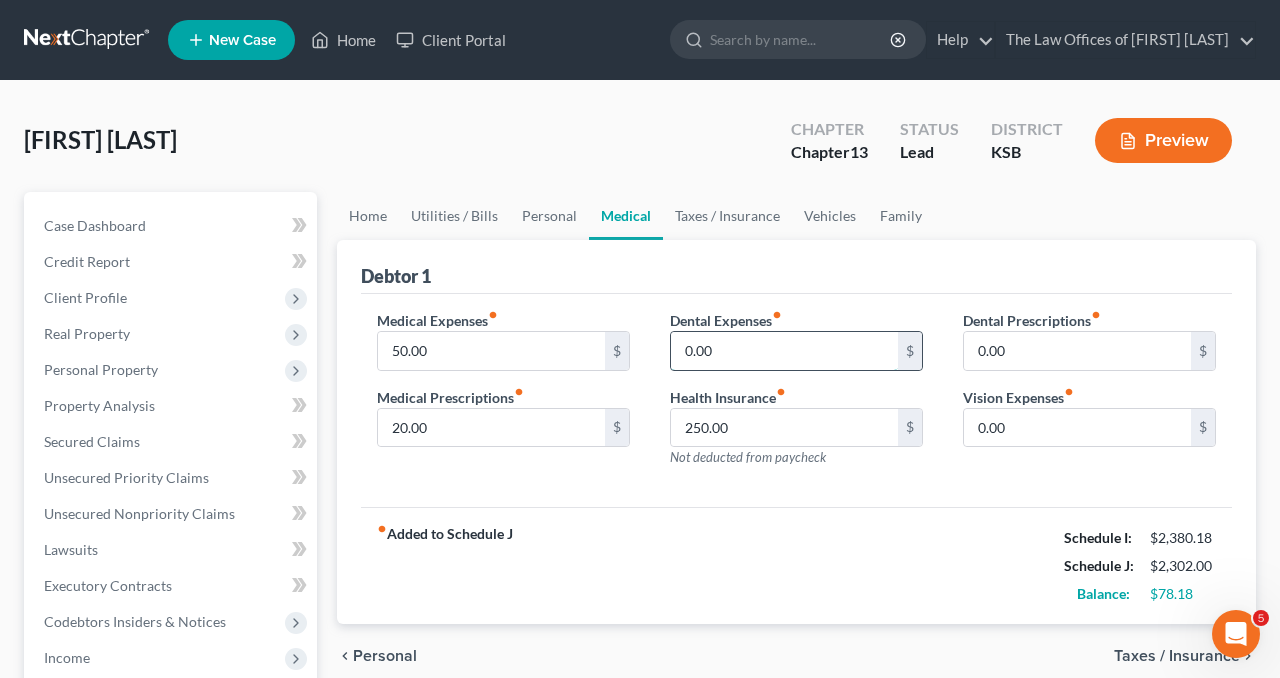 click on "0.00" at bounding box center (784, 351) 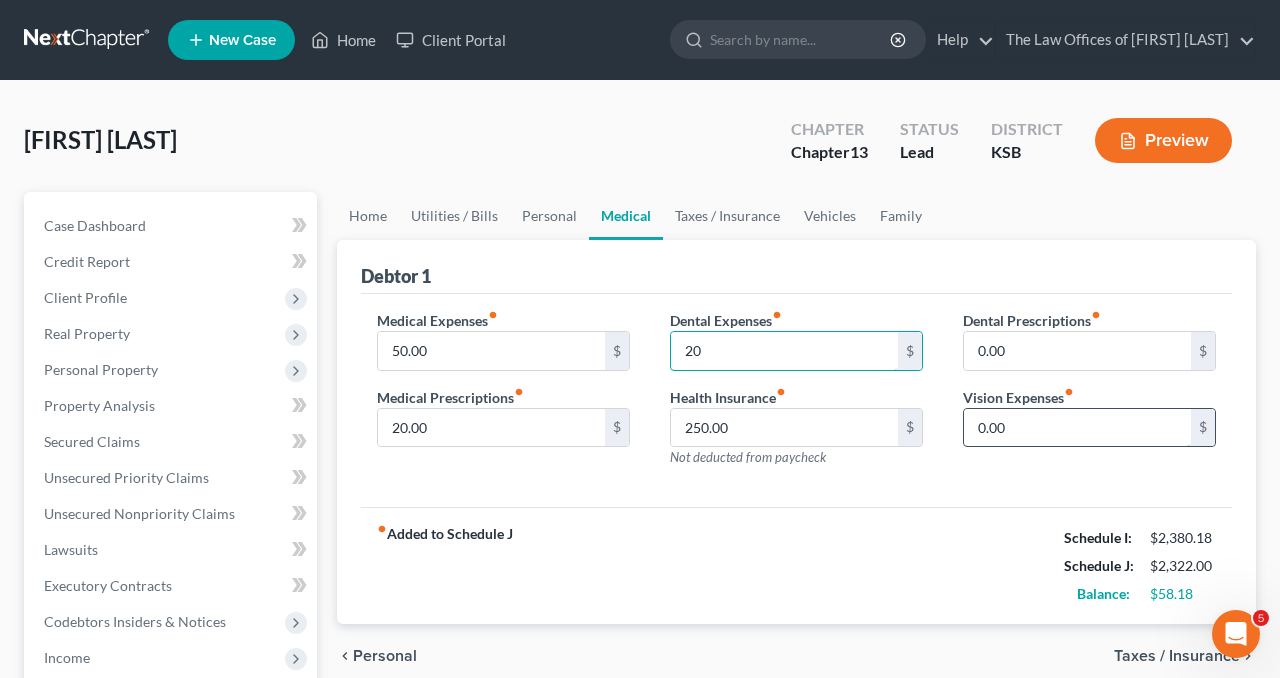 type on "20" 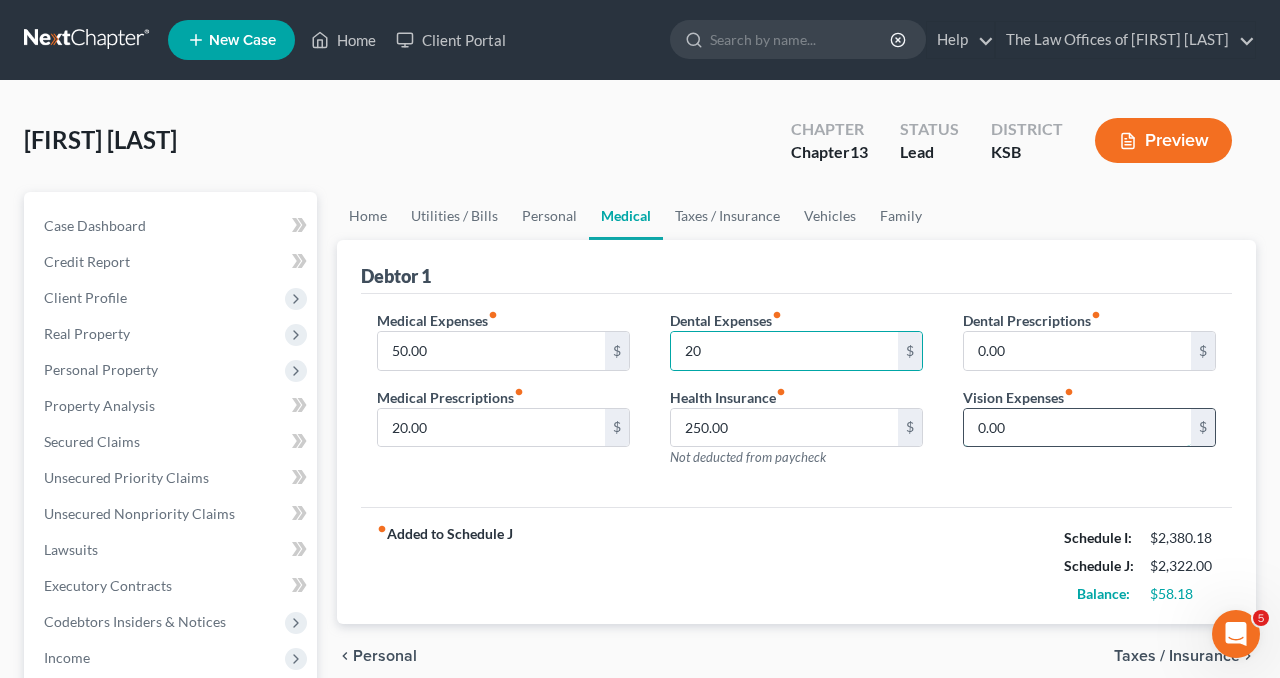 click on "0.00" at bounding box center [1077, 428] 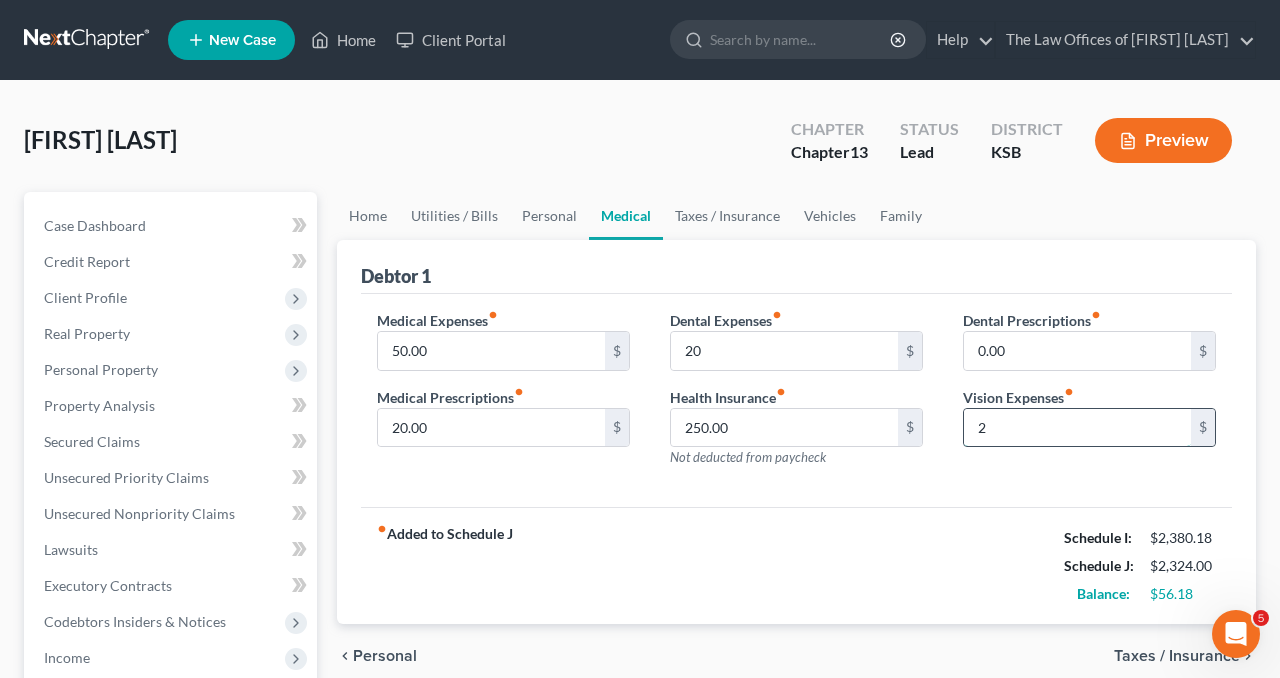 type on "20" 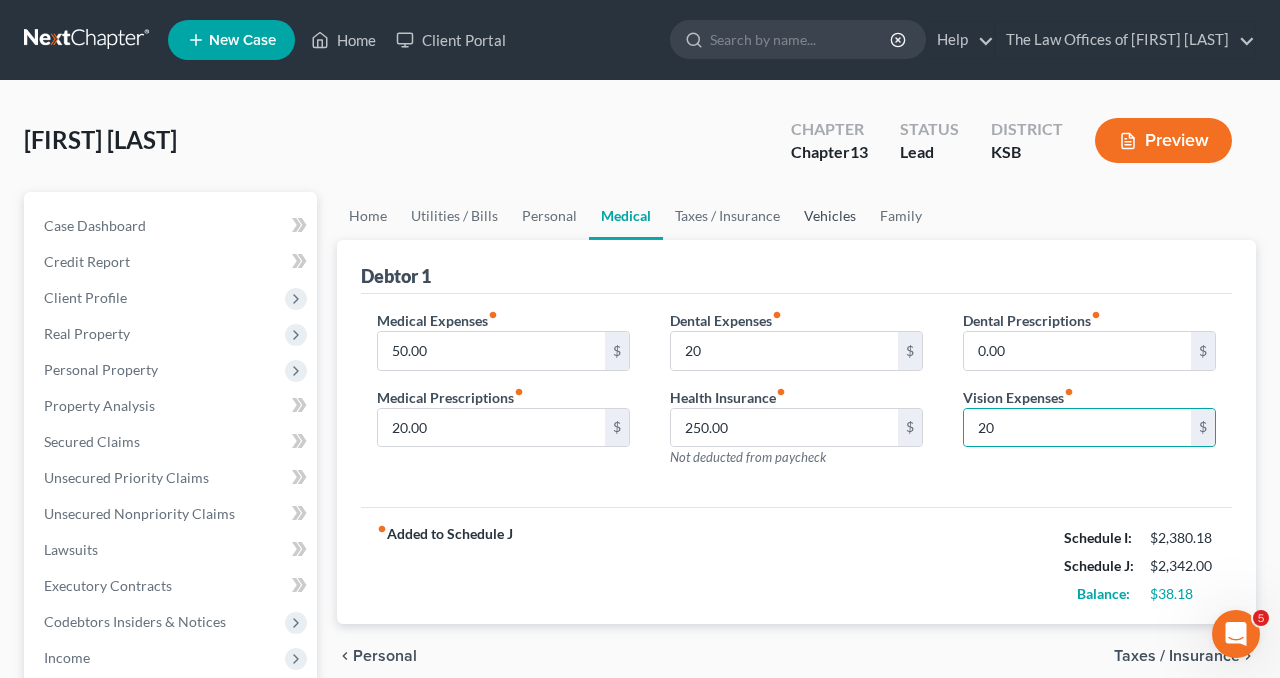 click on "Vehicles" at bounding box center [830, 216] 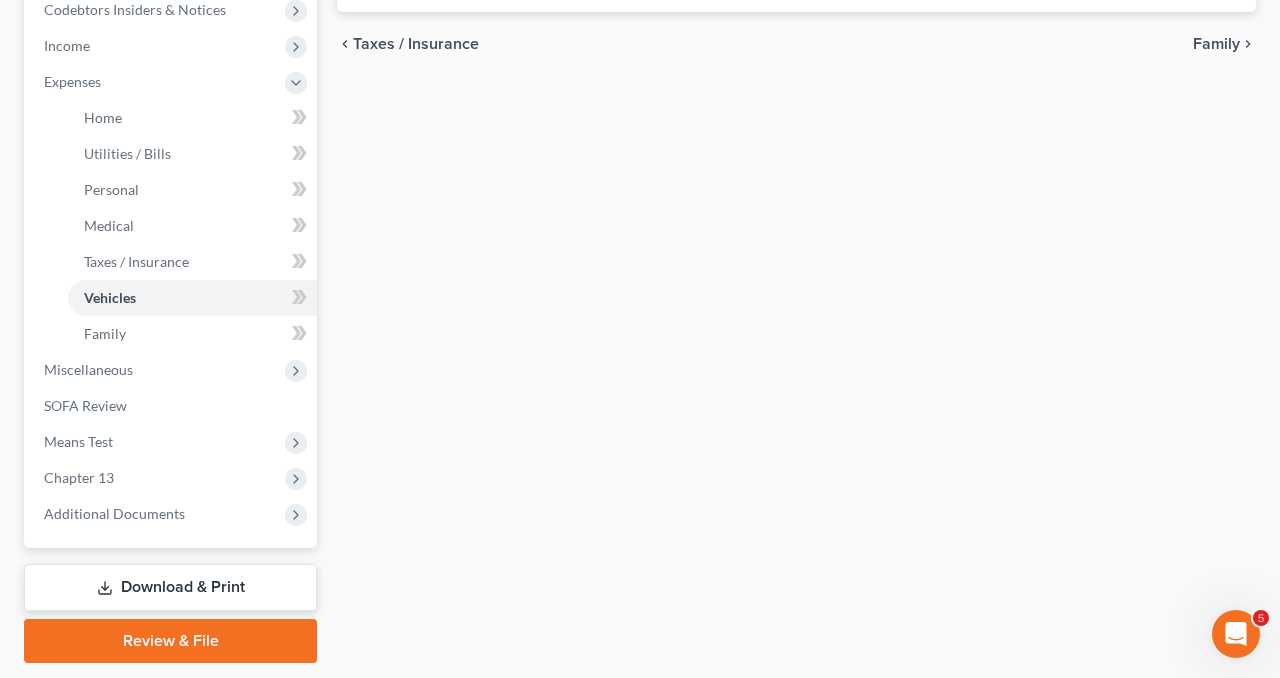 scroll, scrollTop: 673, scrollLeft: 0, axis: vertical 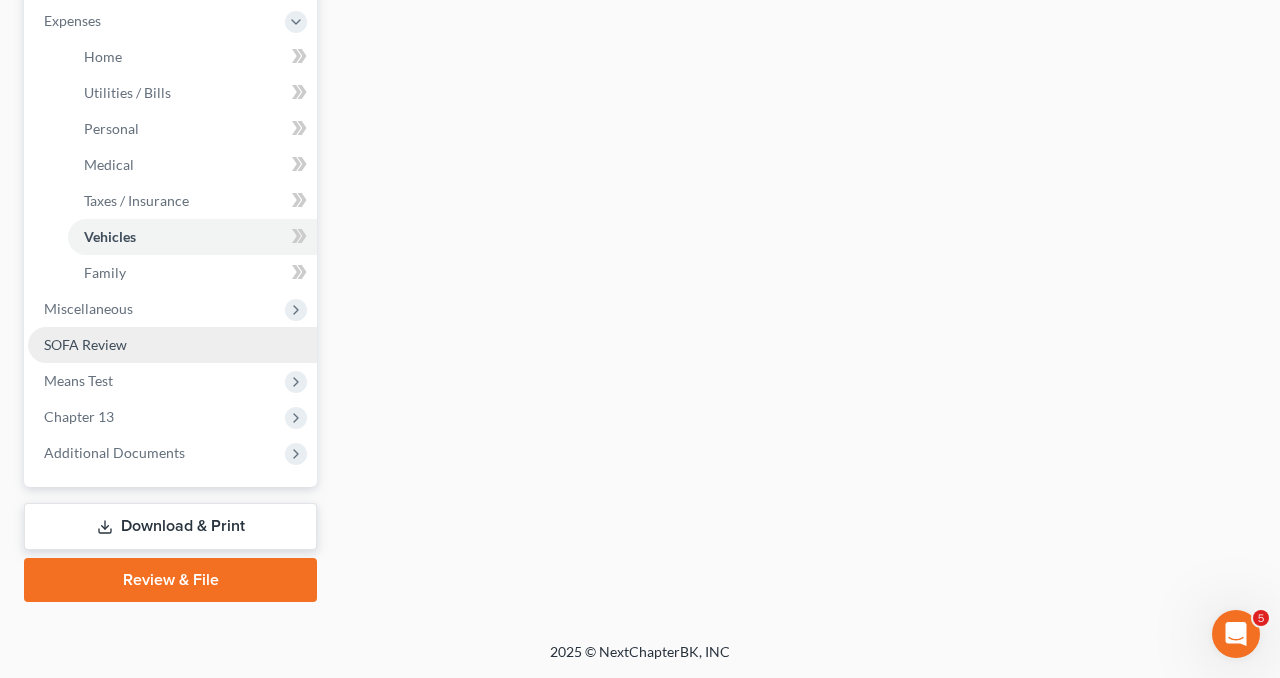 click on "SOFA Review" at bounding box center [172, 345] 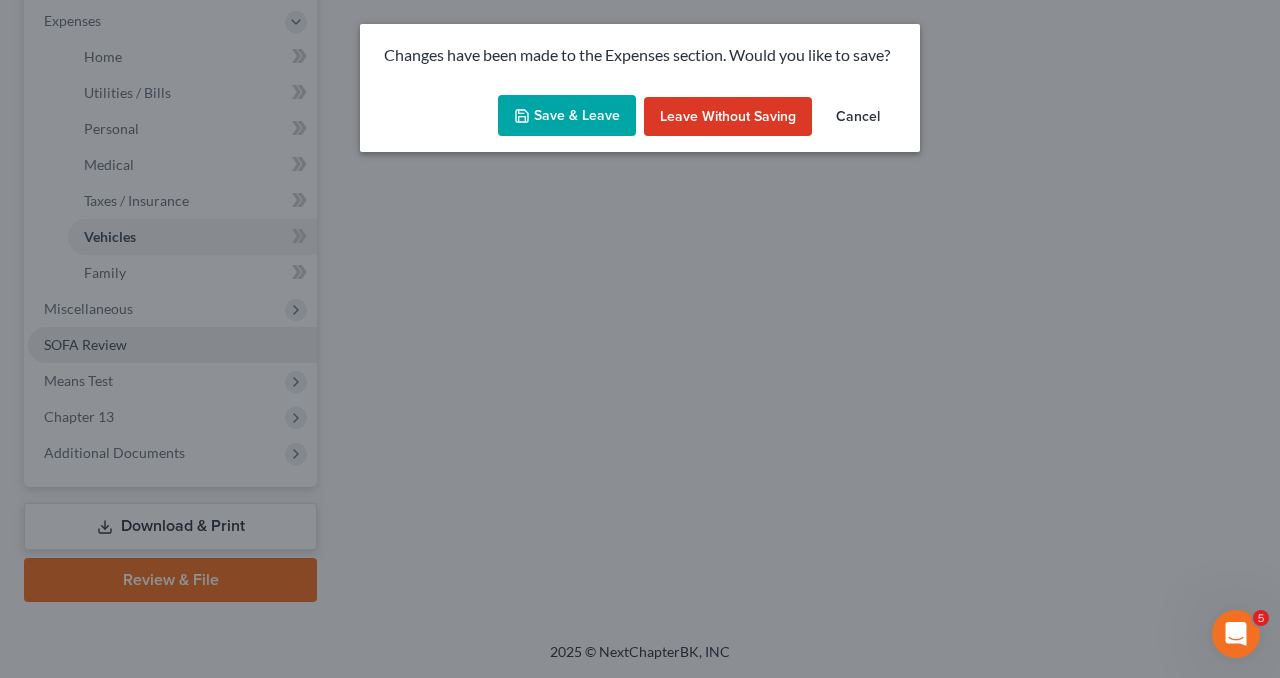 click on "Changes have been made to the Expenses section. Would you like to save? Save & Leave Leave without Saving Cancel" at bounding box center [640, 339] 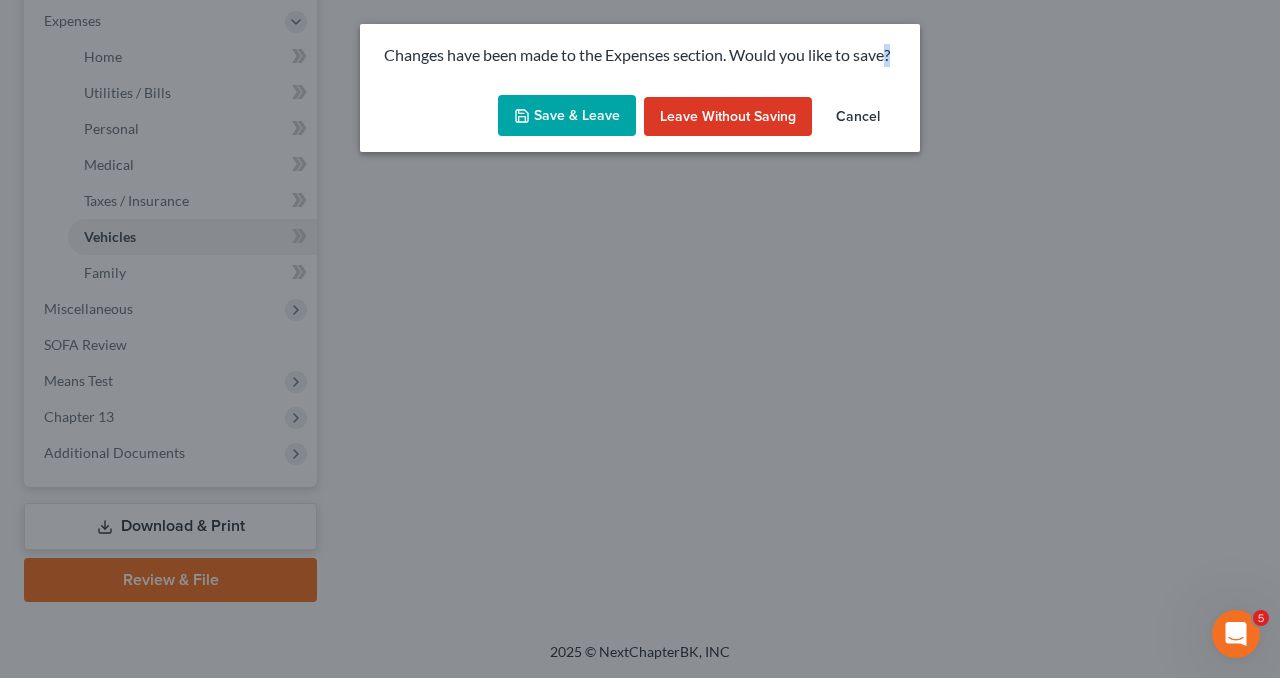 click on "Save & Leave" at bounding box center (567, 116) 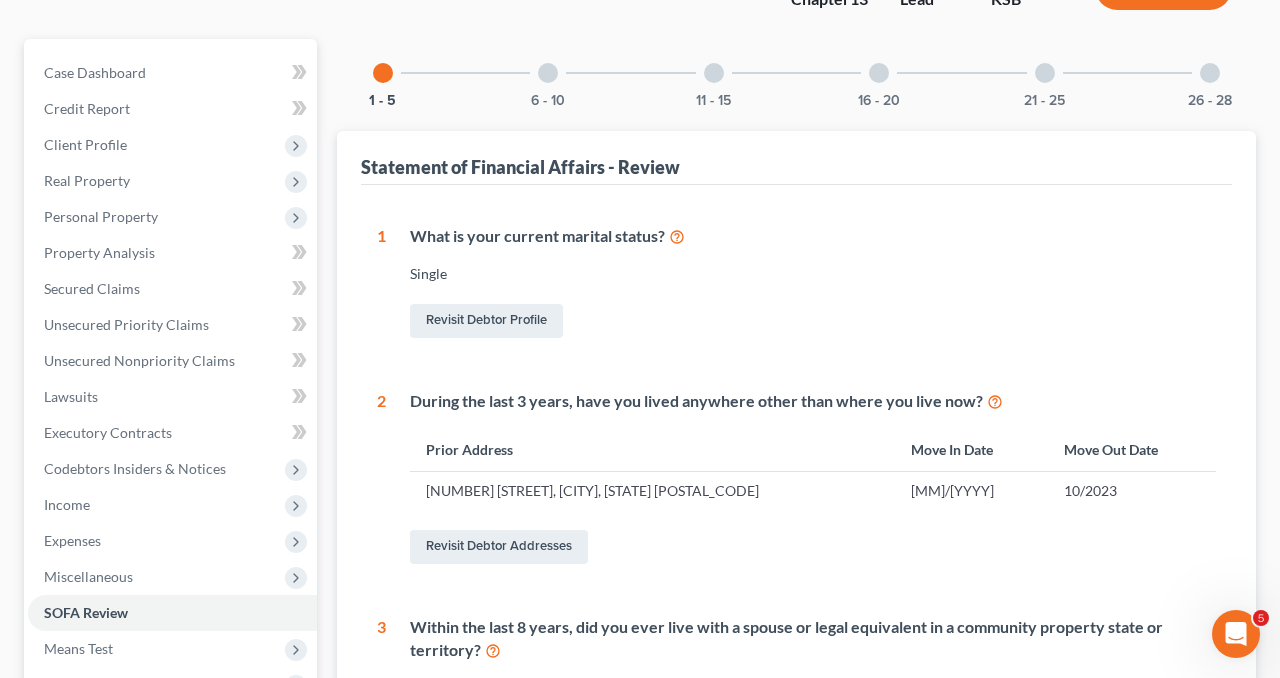 scroll, scrollTop: 155, scrollLeft: 0, axis: vertical 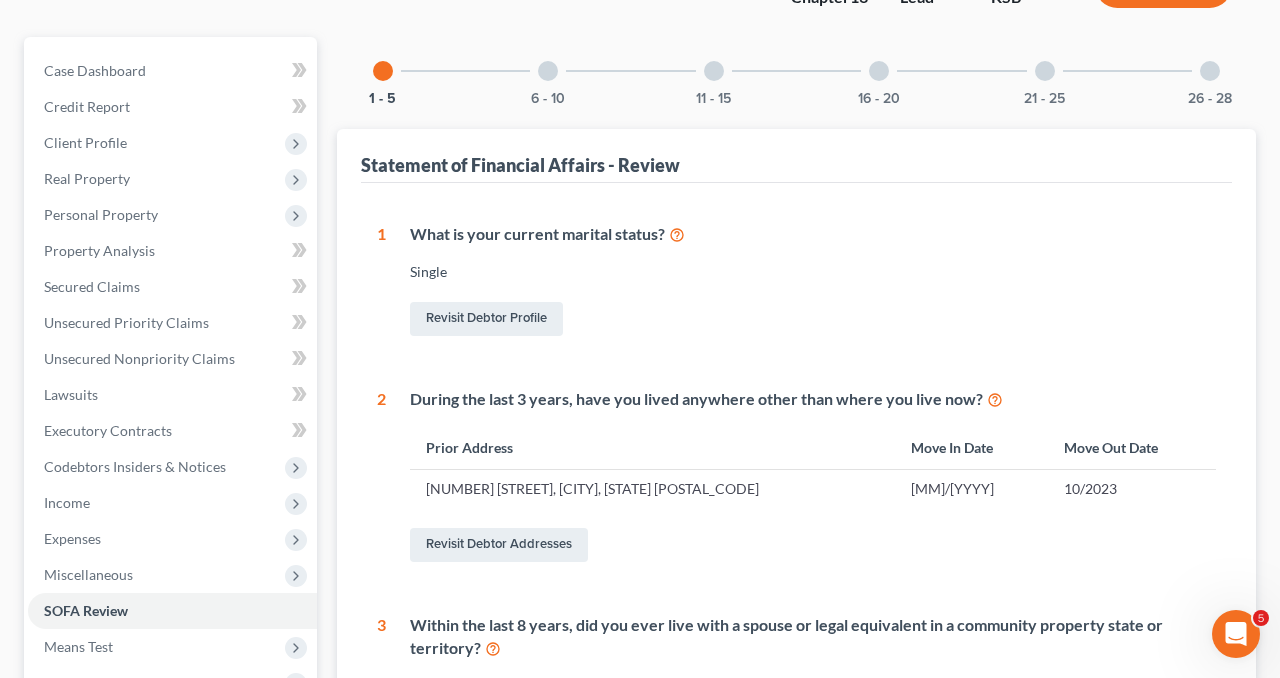 click at bounding box center (548, 71) 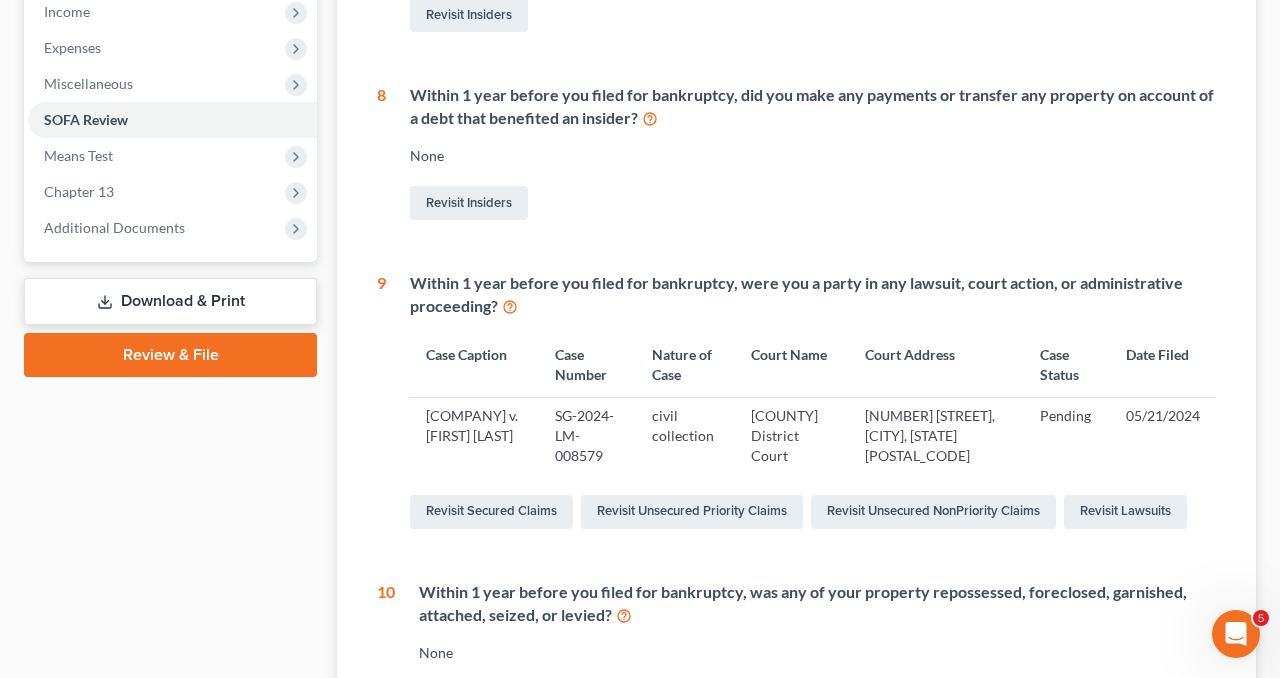 scroll, scrollTop: 647, scrollLeft: 0, axis: vertical 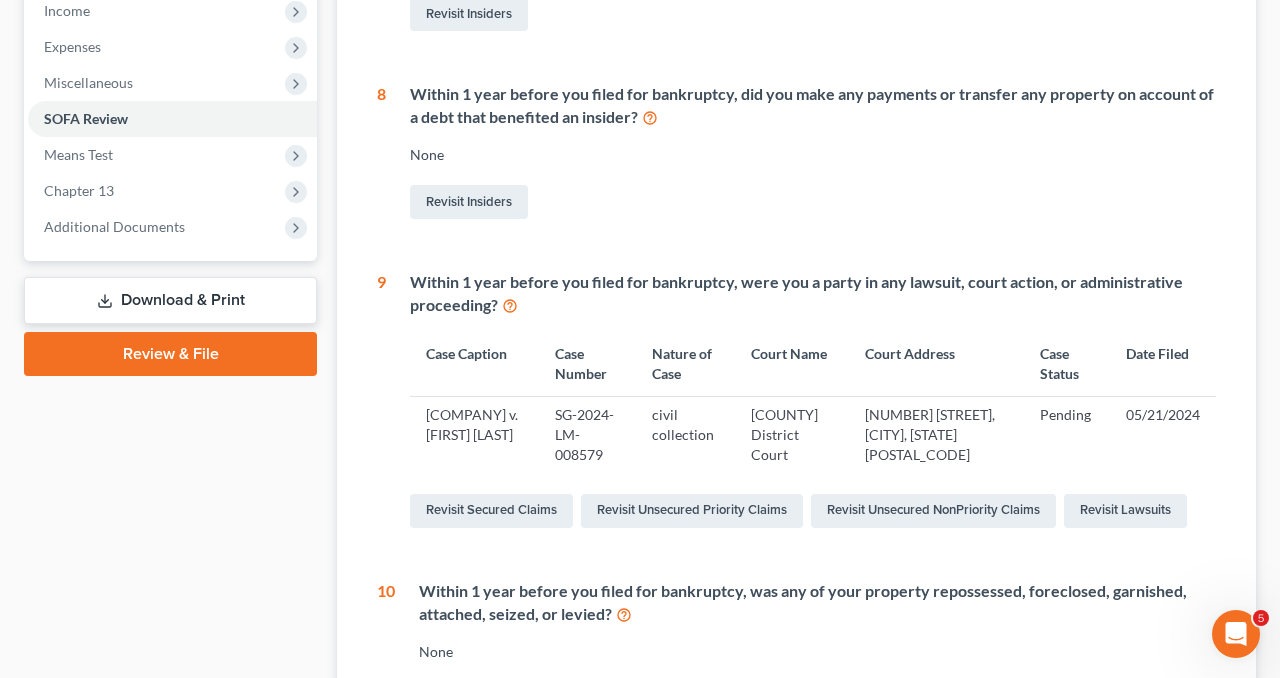 click on "[COMPANY] v. [FIRST] [LAST]" at bounding box center (474, 435) 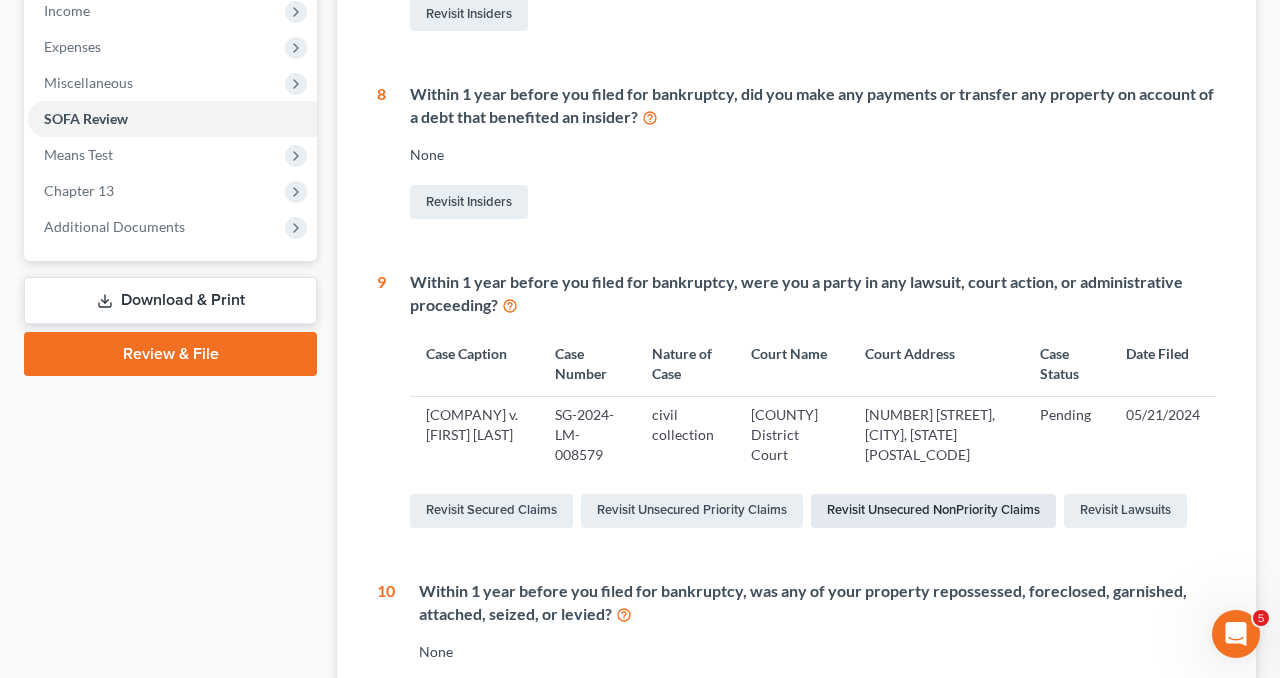 click on "Revisit Unsecured NonPriority Claims" at bounding box center [933, 511] 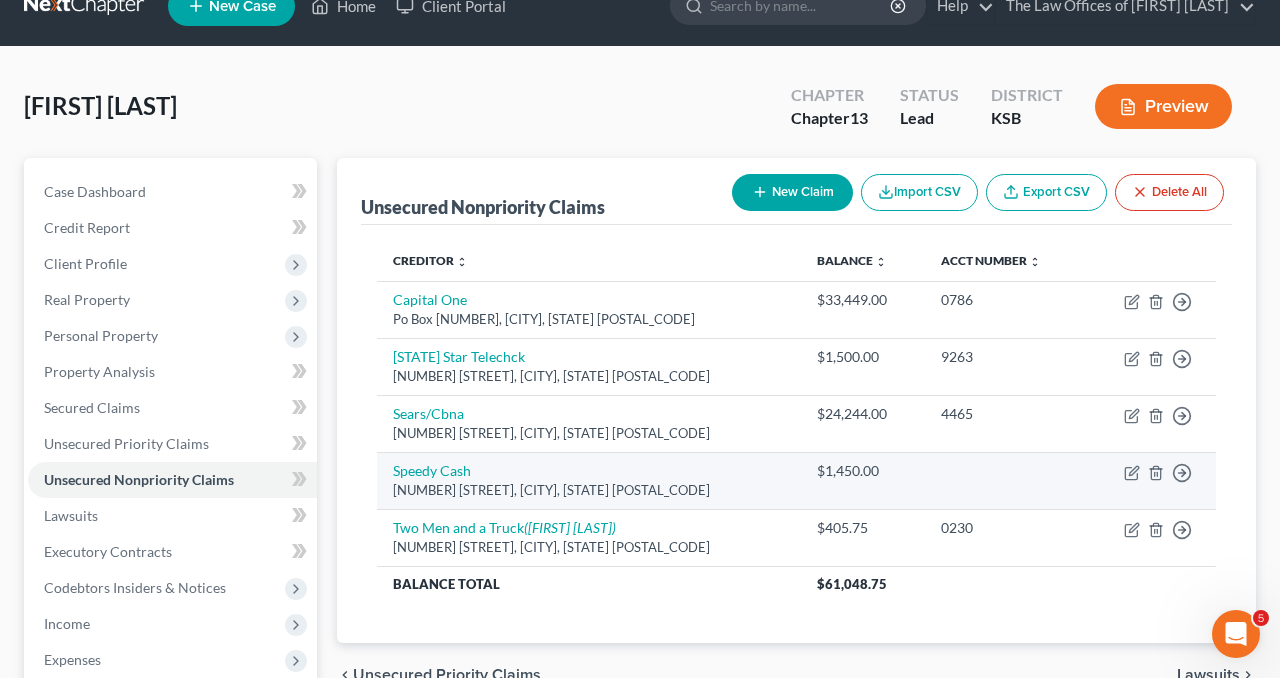 scroll, scrollTop: 44, scrollLeft: 0, axis: vertical 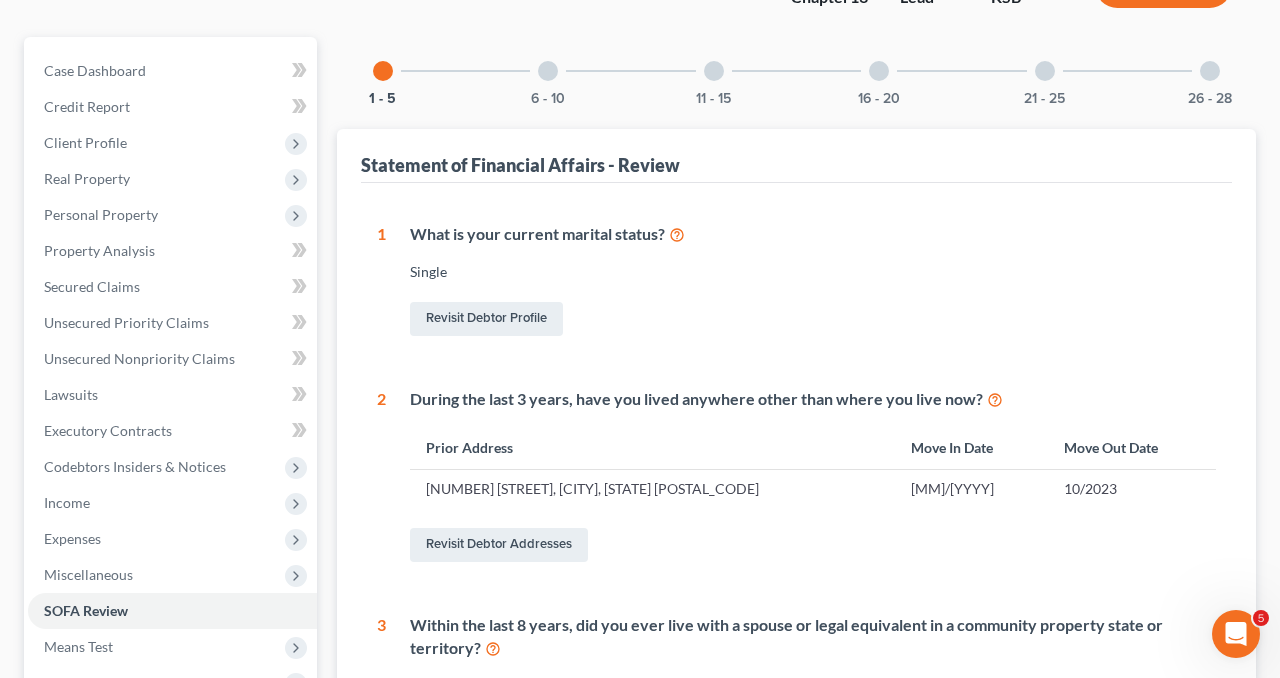 click at bounding box center [548, 71] 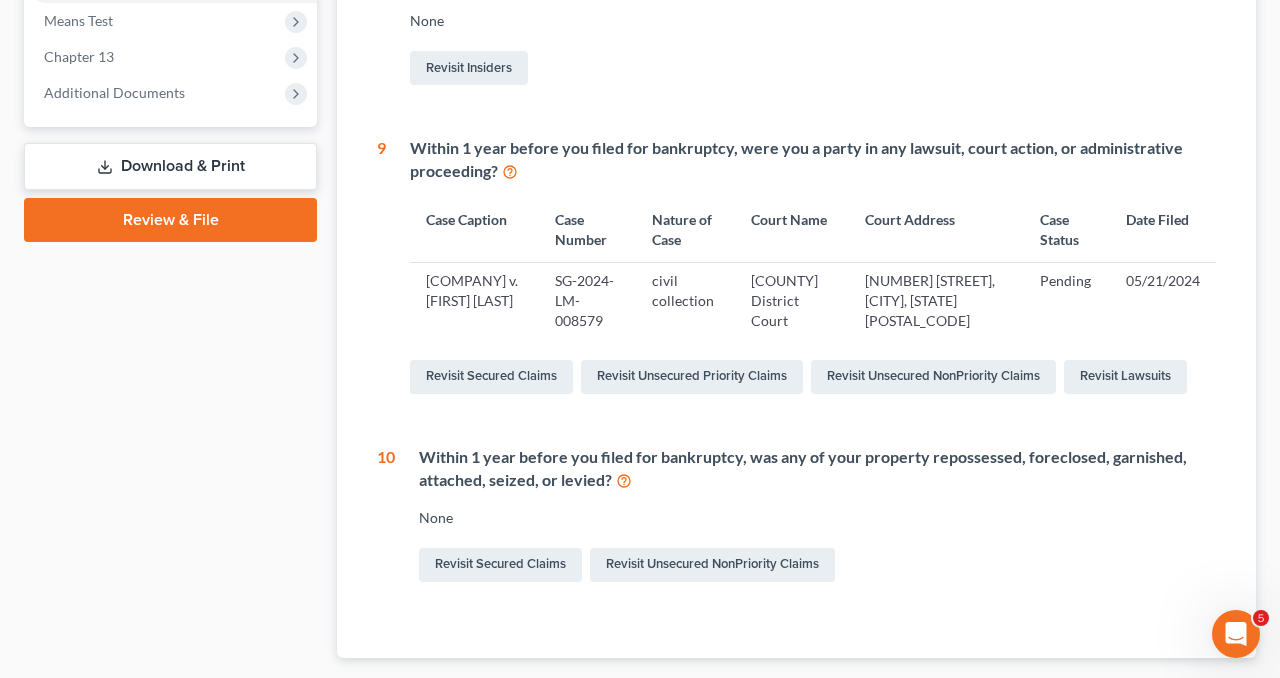 scroll, scrollTop: 784, scrollLeft: 0, axis: vertical 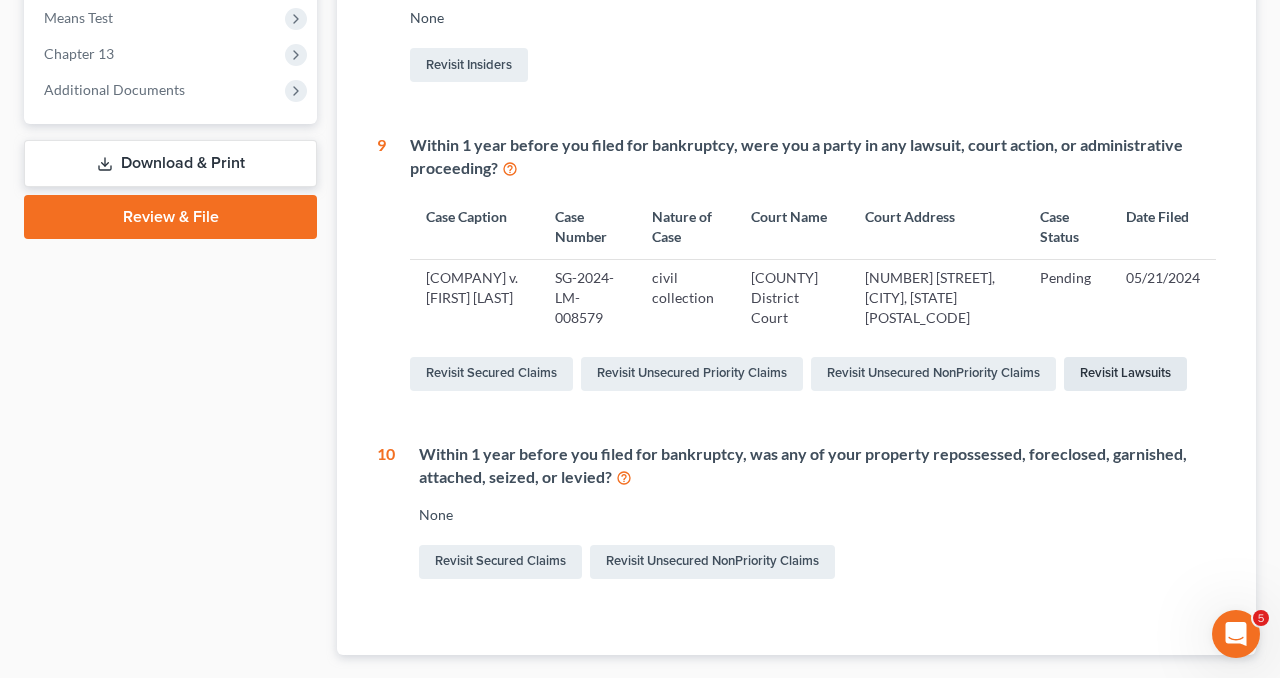 click on "Revisit Lawsuits" at bounding box center (1125, 374) 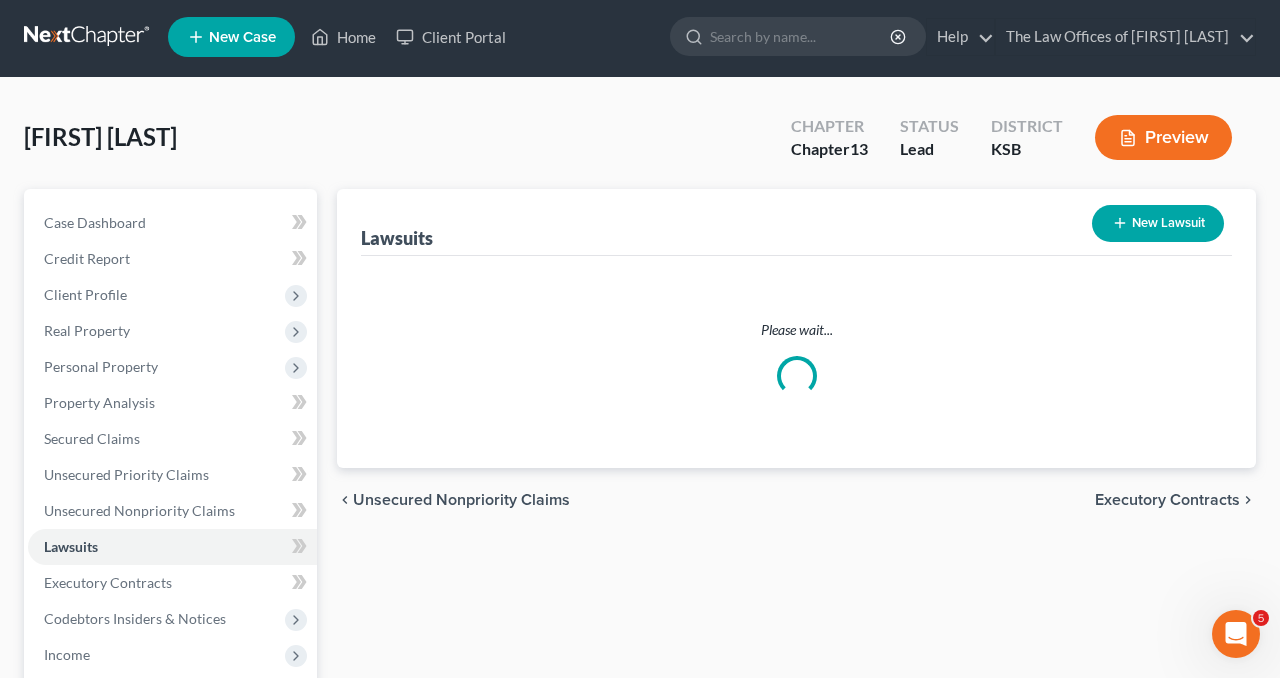 scroll, scrollTop: 0, scrollLeft: 0, axis: both 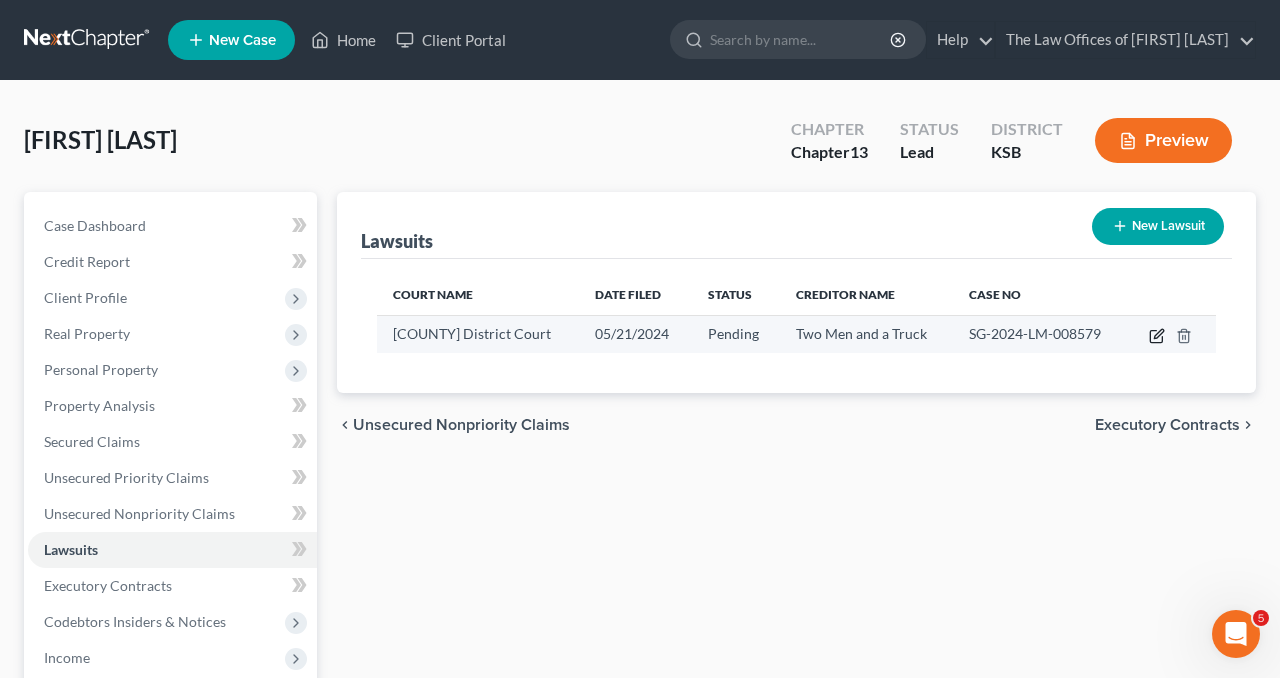 click 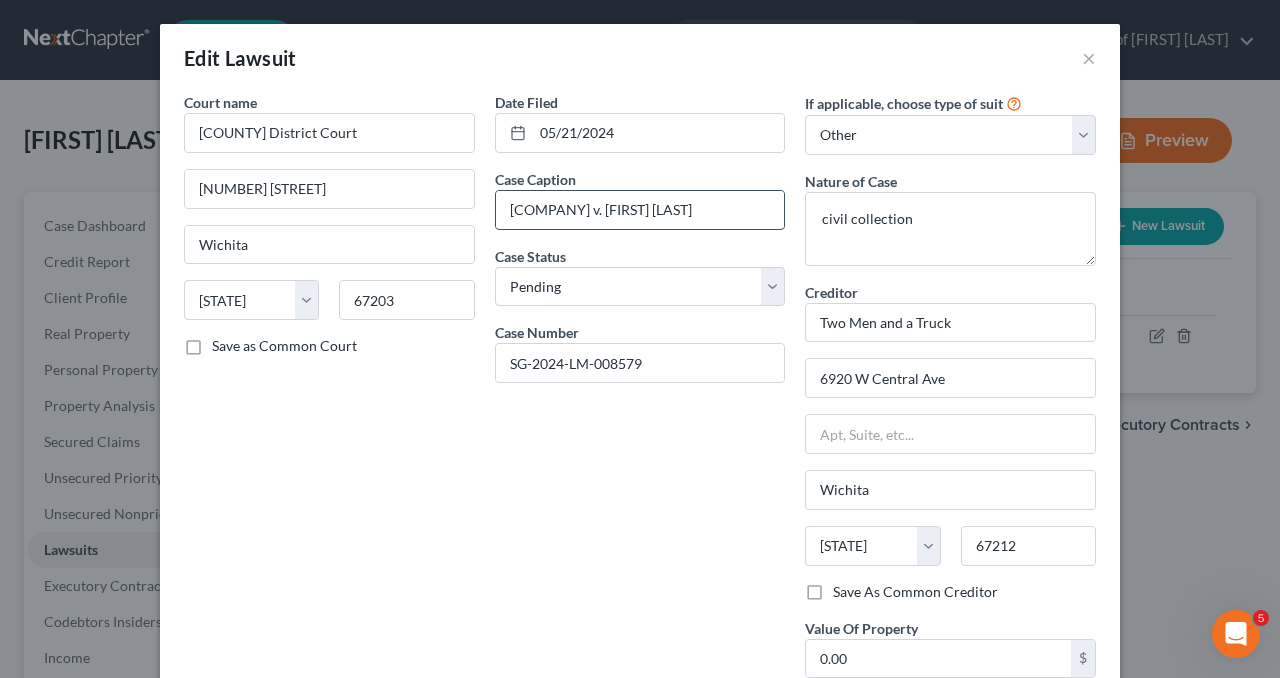 click on "[COMPANY] v. [FIRST] [LAST]" at bounding box center (640, 210) 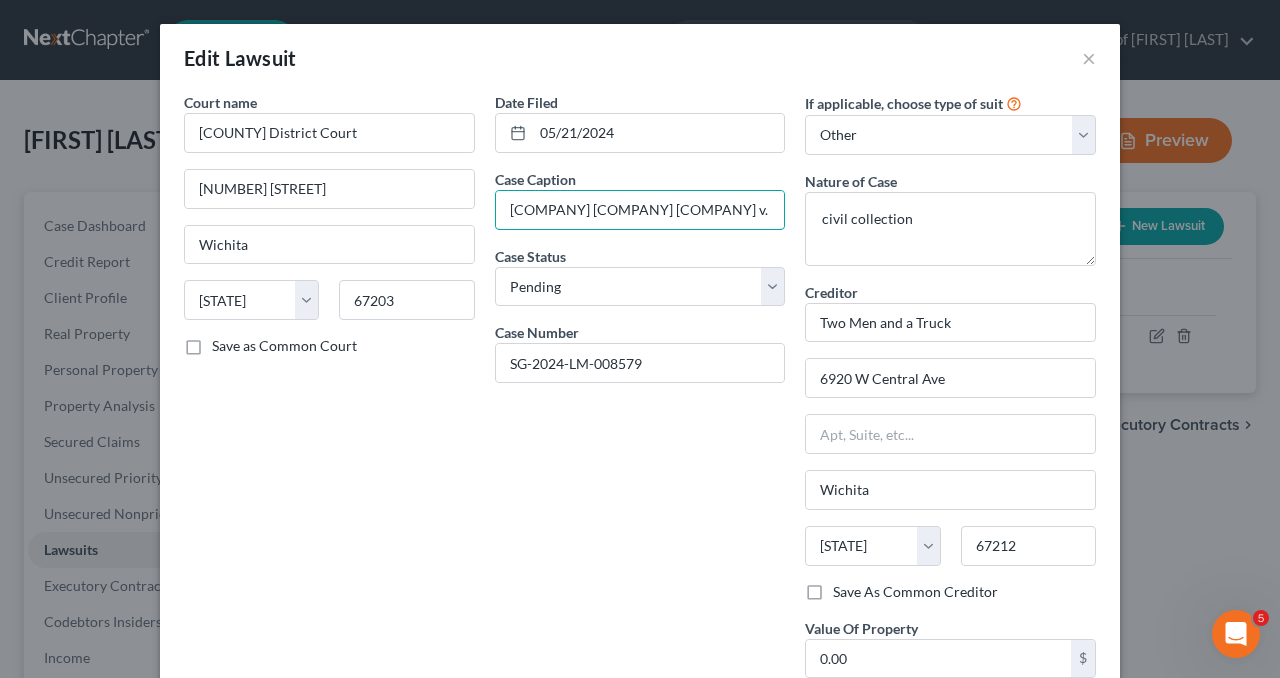 scroll, scrollTop: 154, scrollLeft: 0, axis: vertical 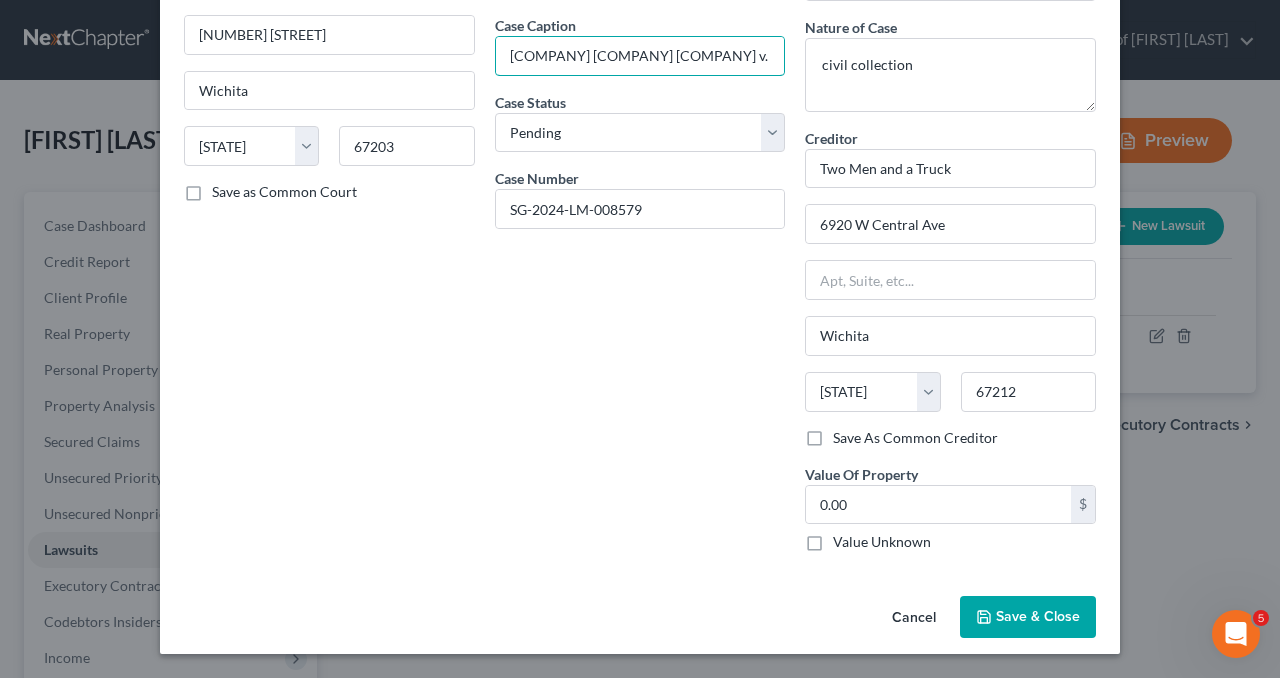 type on "[COMPANY] [COMPANY] [COMPANY] v. [FIRST] [LAST]" 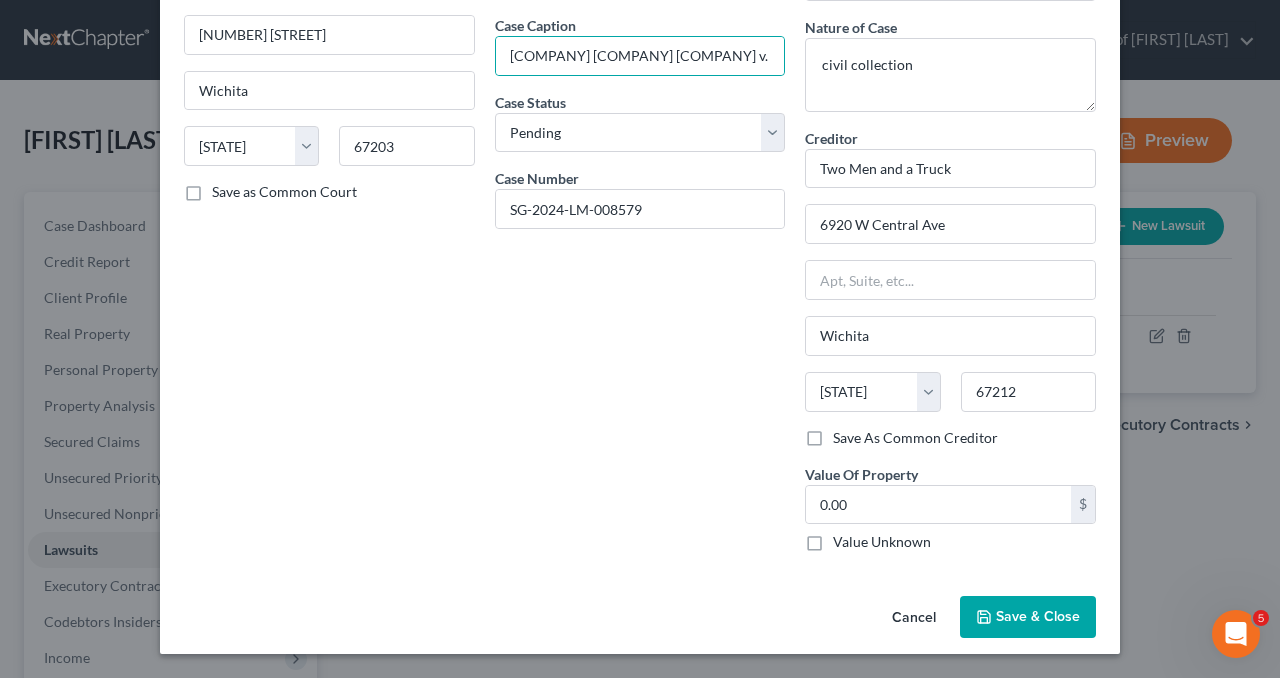 click on "Save & Close" at bounding box center (1038, 616) 